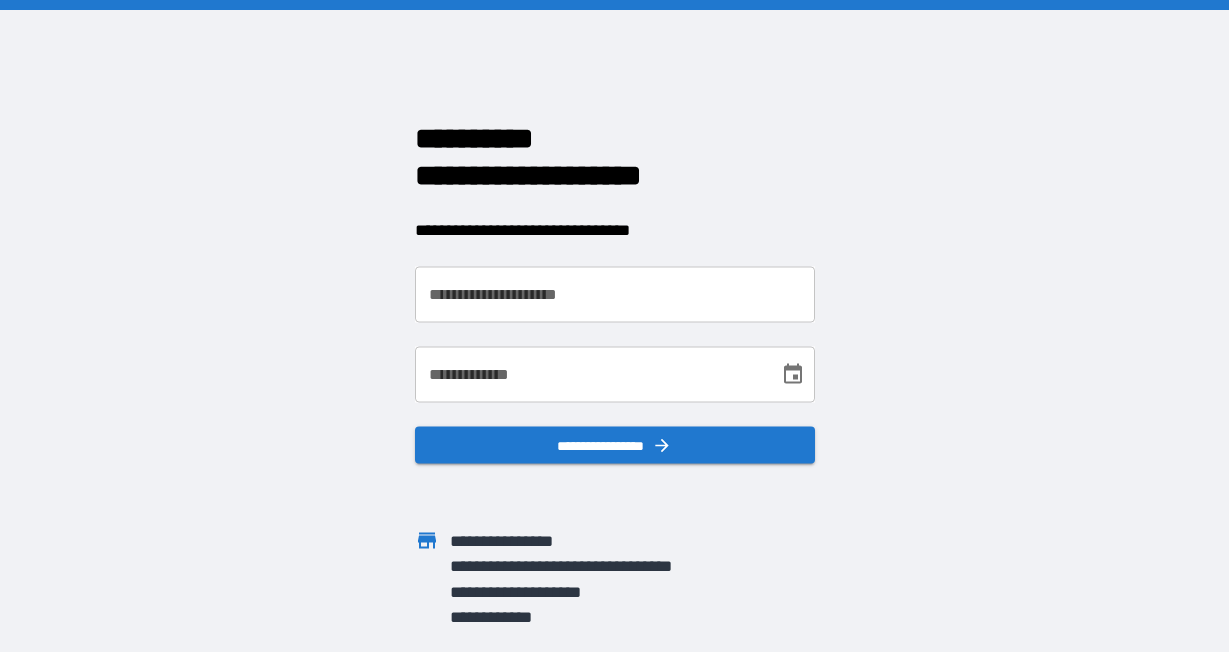 scroll, scrollTop: 0, scrollLeft: 0, axis: both 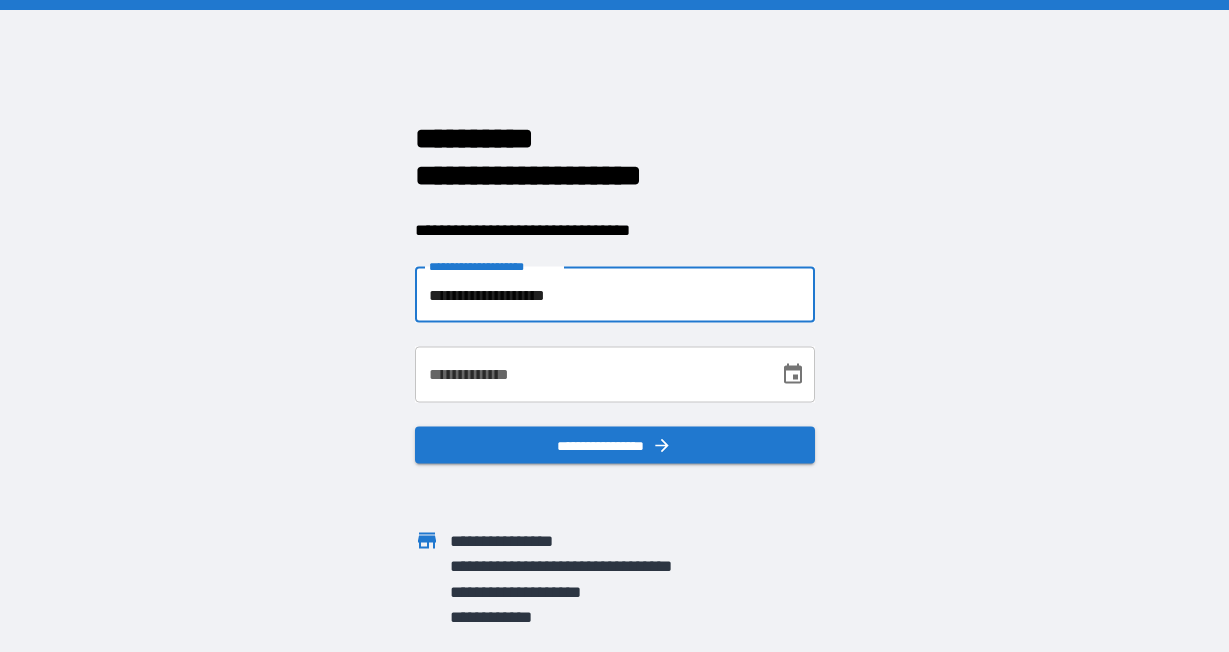 type on "**********" 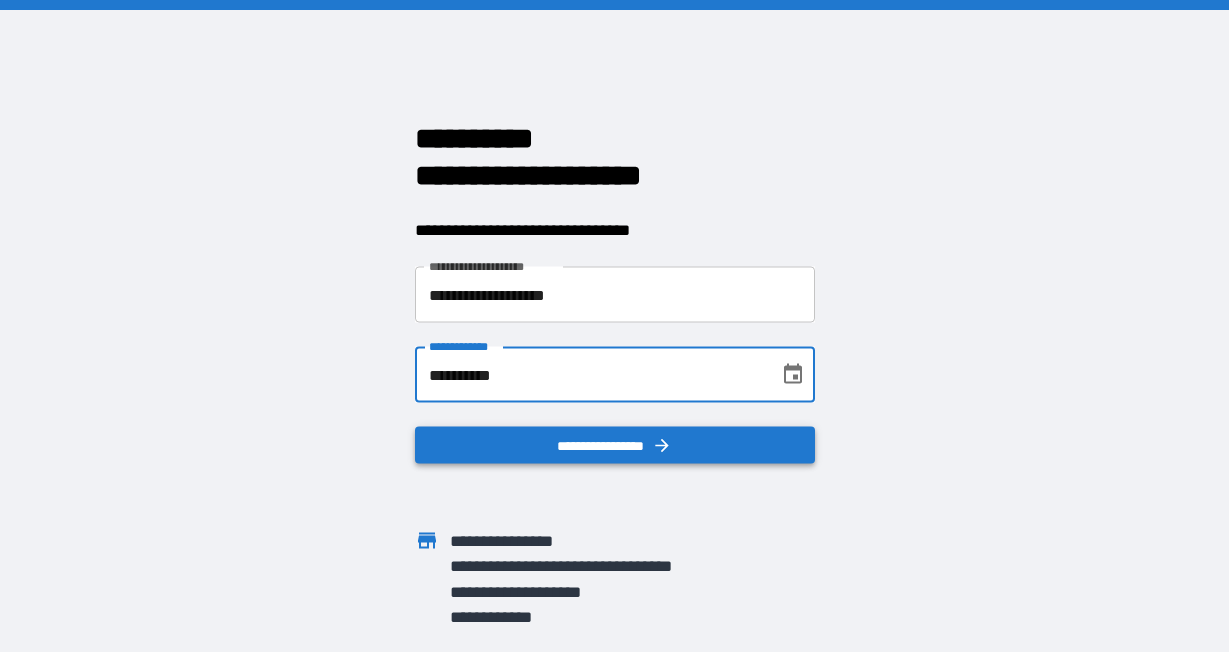 click on "**********" at bounding box center [615, 445] 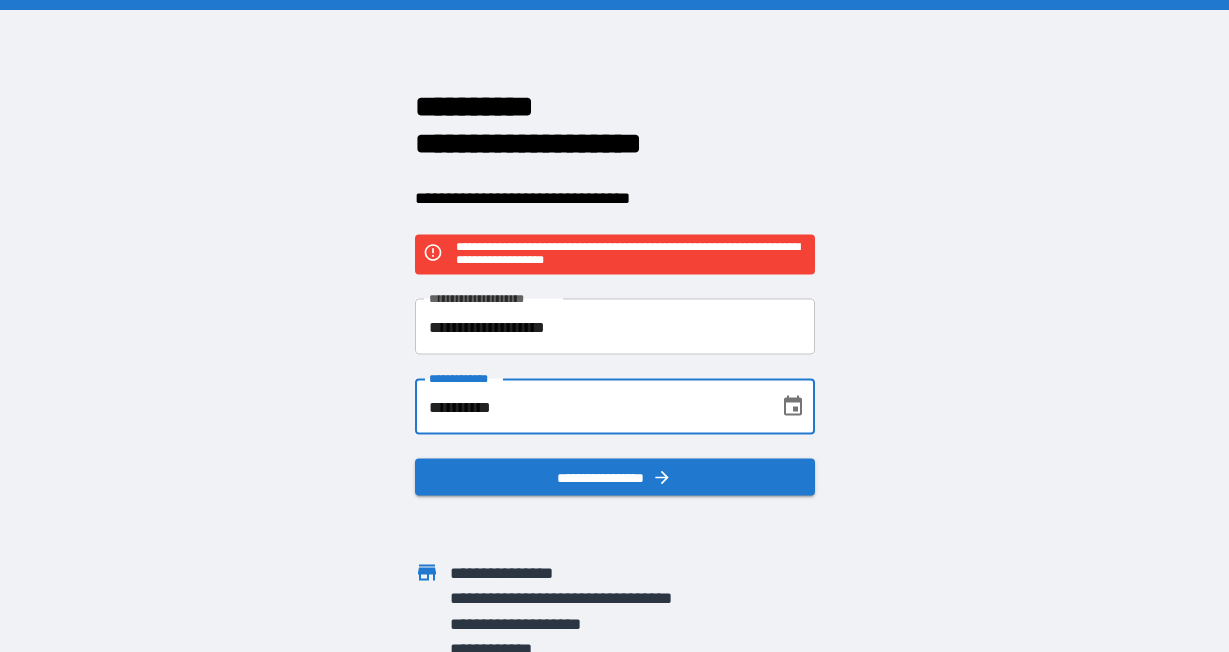 drag, startPoint x: 534, startPoint y: 403, endPoint x: 377, endPoint y: 400, distance: 157.02866 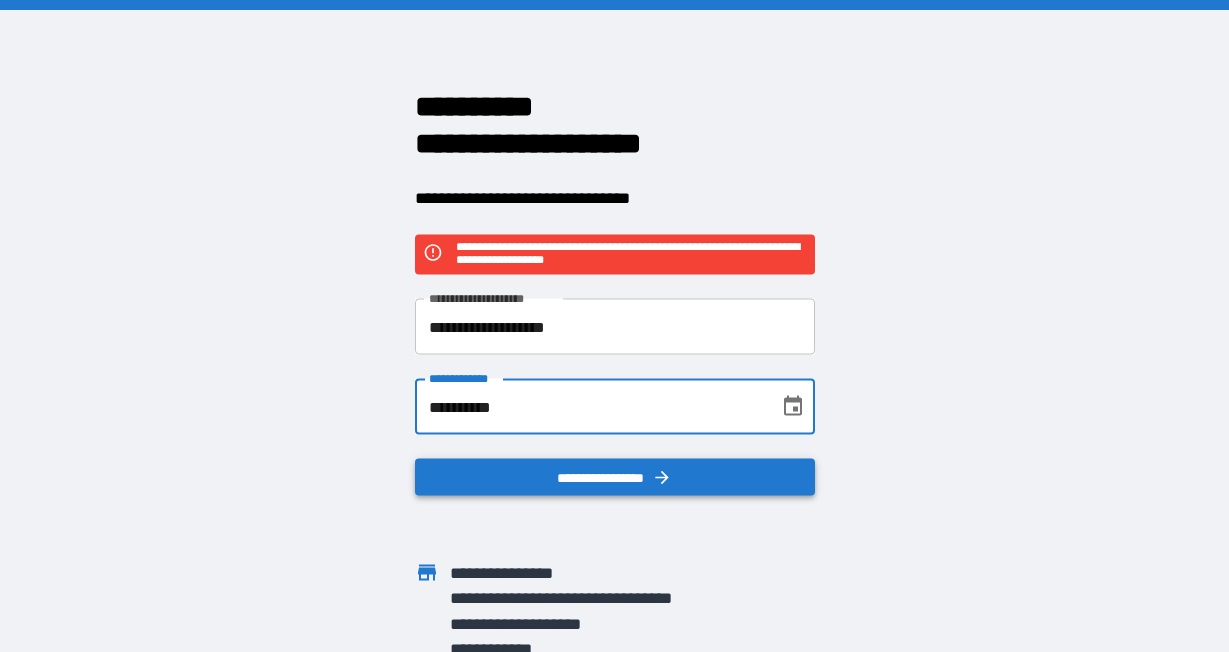 type on "**********" 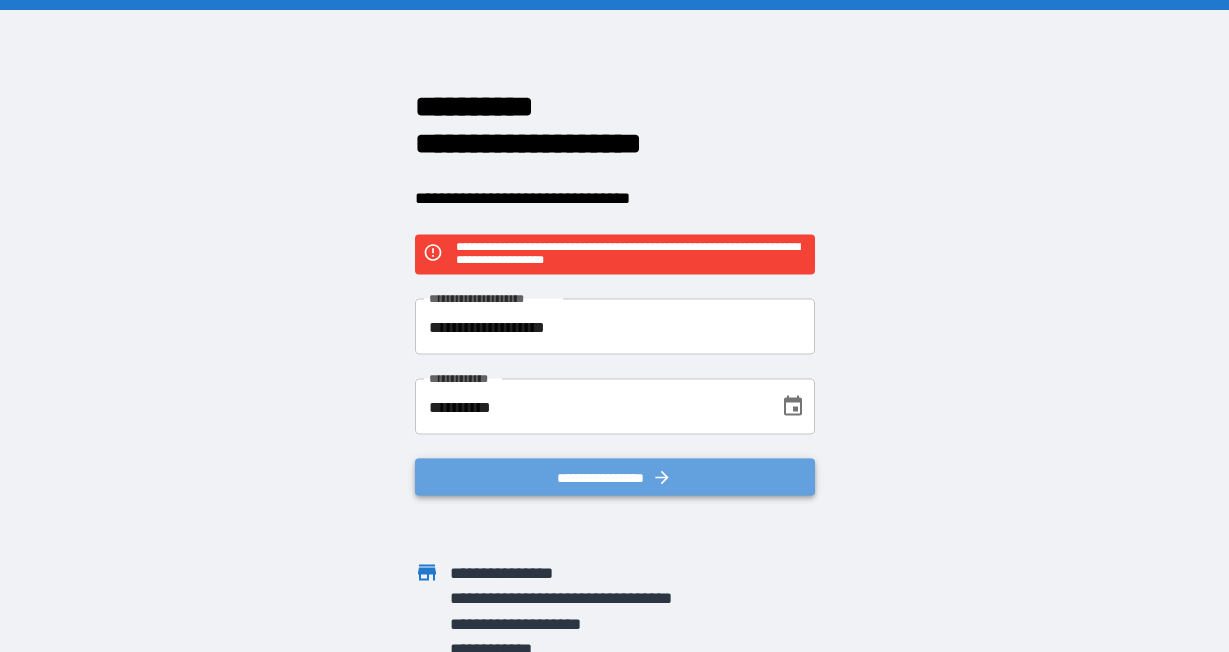 click on "**********" at bounding box center (615, 477) 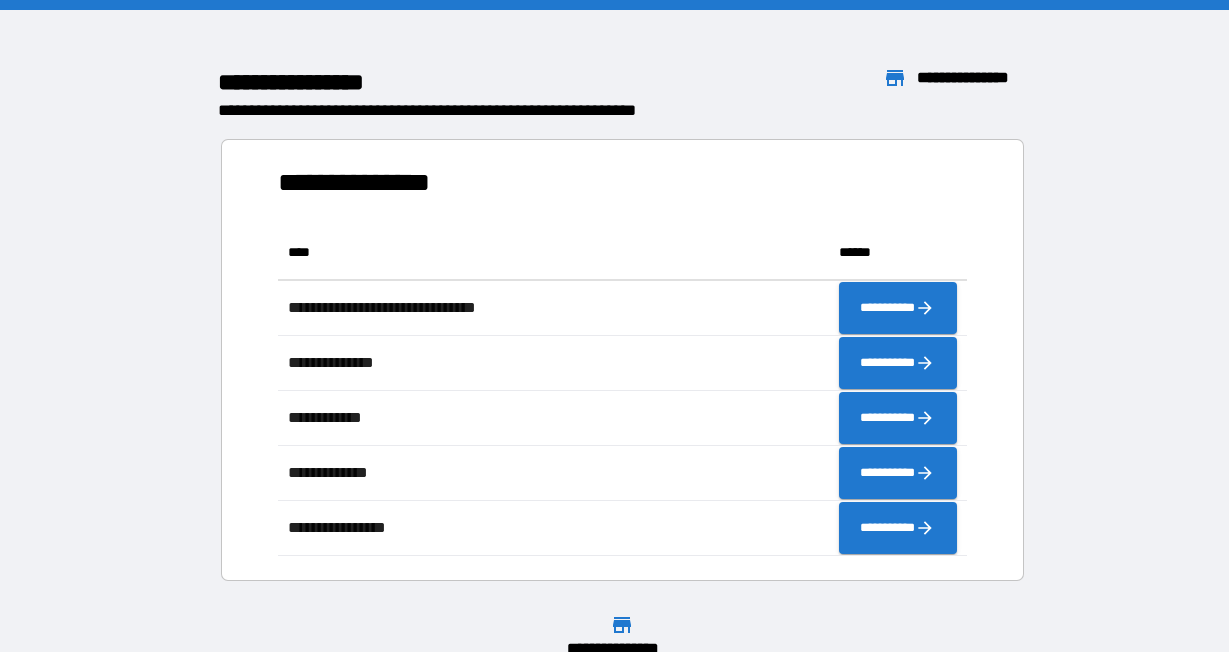 scroll, scrollTop: 1, scrollLeft: 1, axis: both 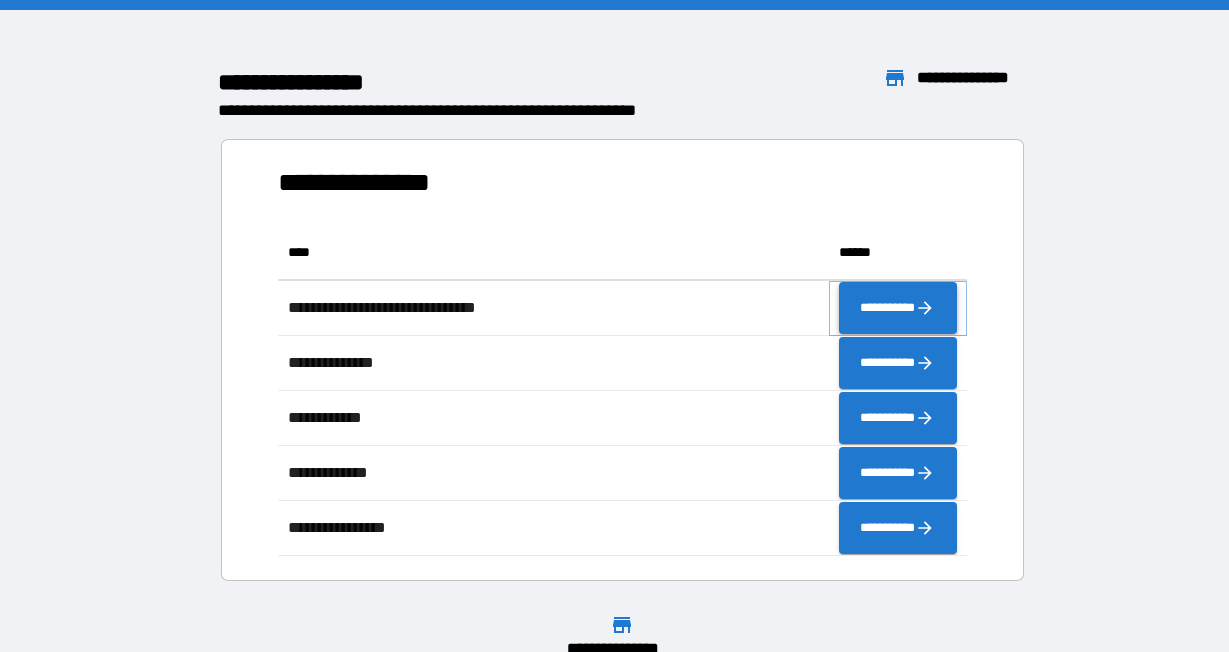 click on "**********" at bounding box center [898, 308] 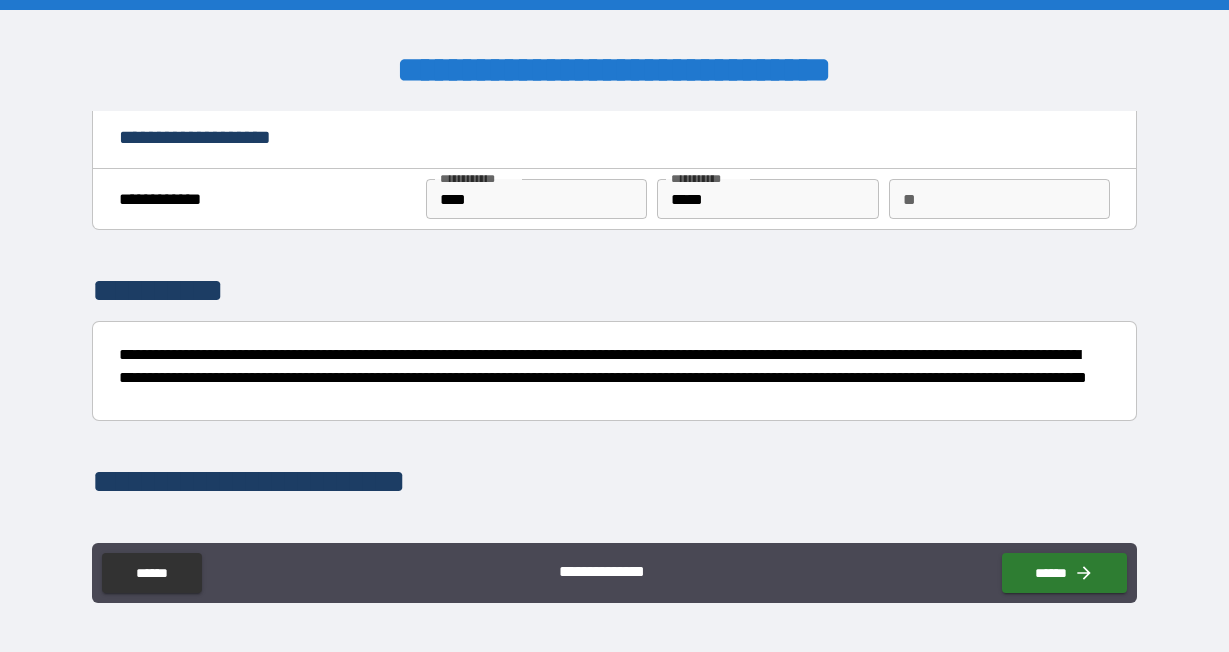 scroll, scrollTop: 13, scrollLeft: 0, axis: vertical 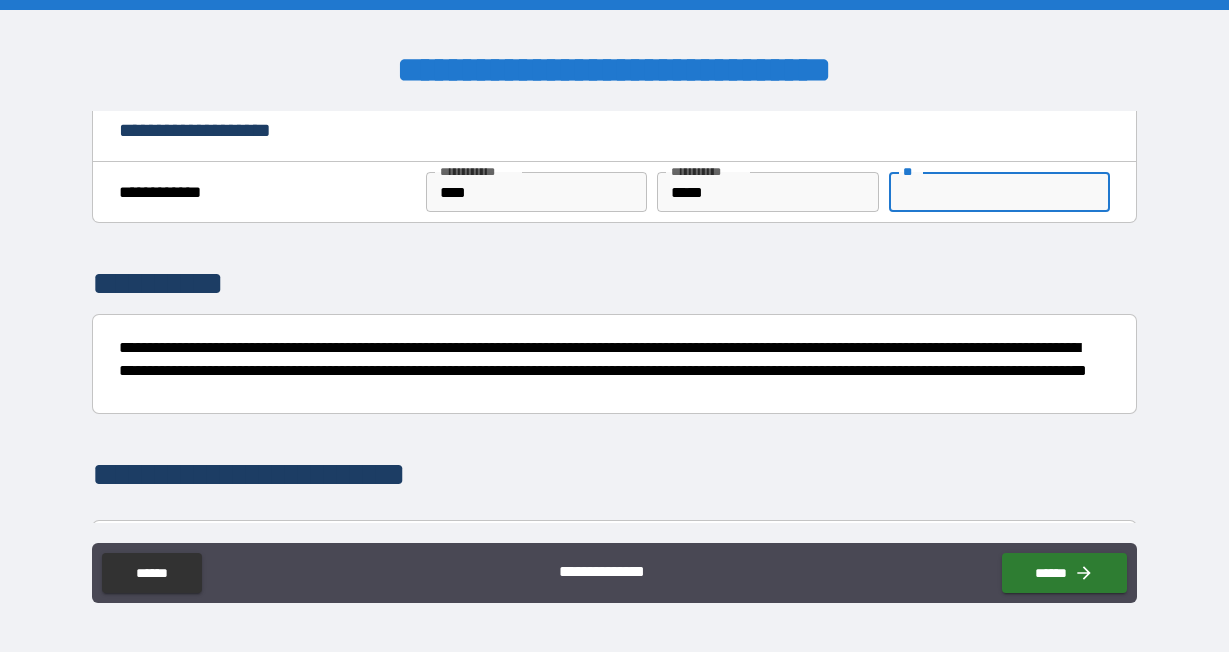 click on "**" at bounding box center (999, 192) 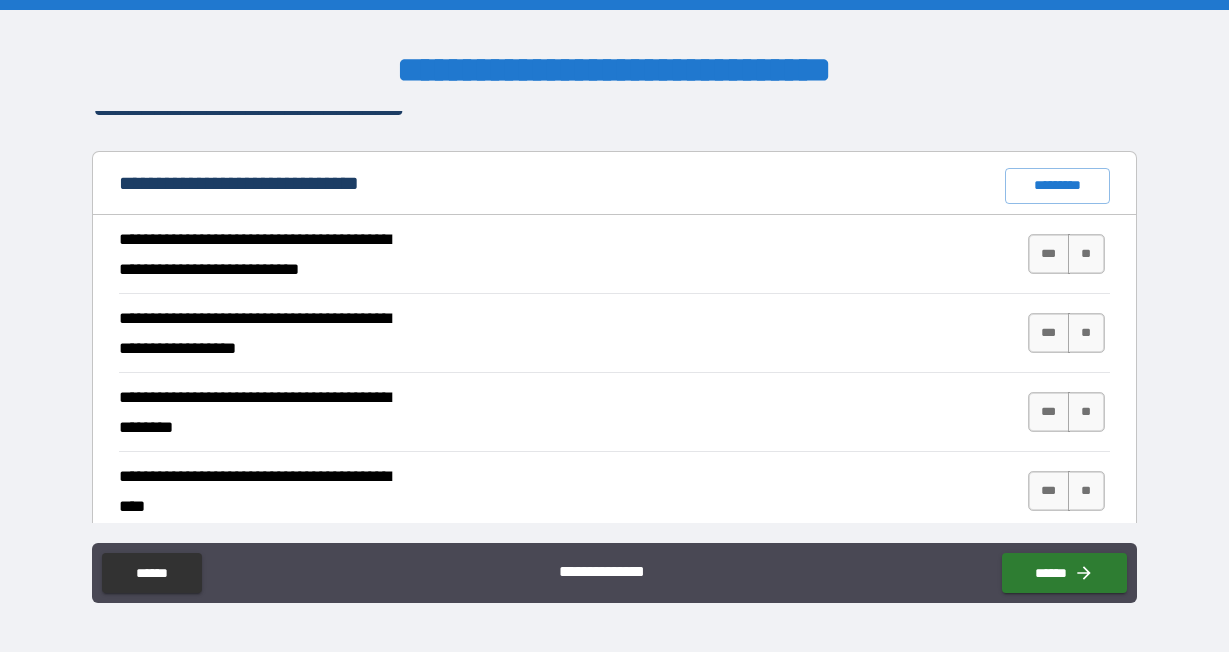 scroll, scrollTop: 393, scrollLeft: 0, axis: vertical 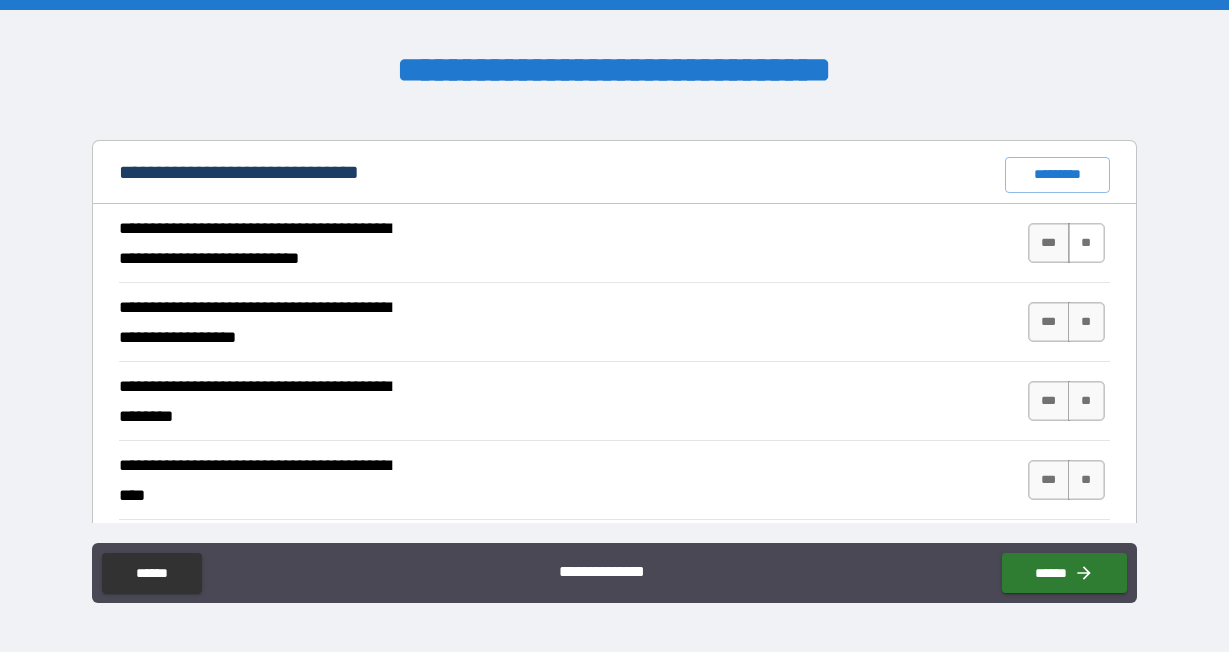 type on "*" 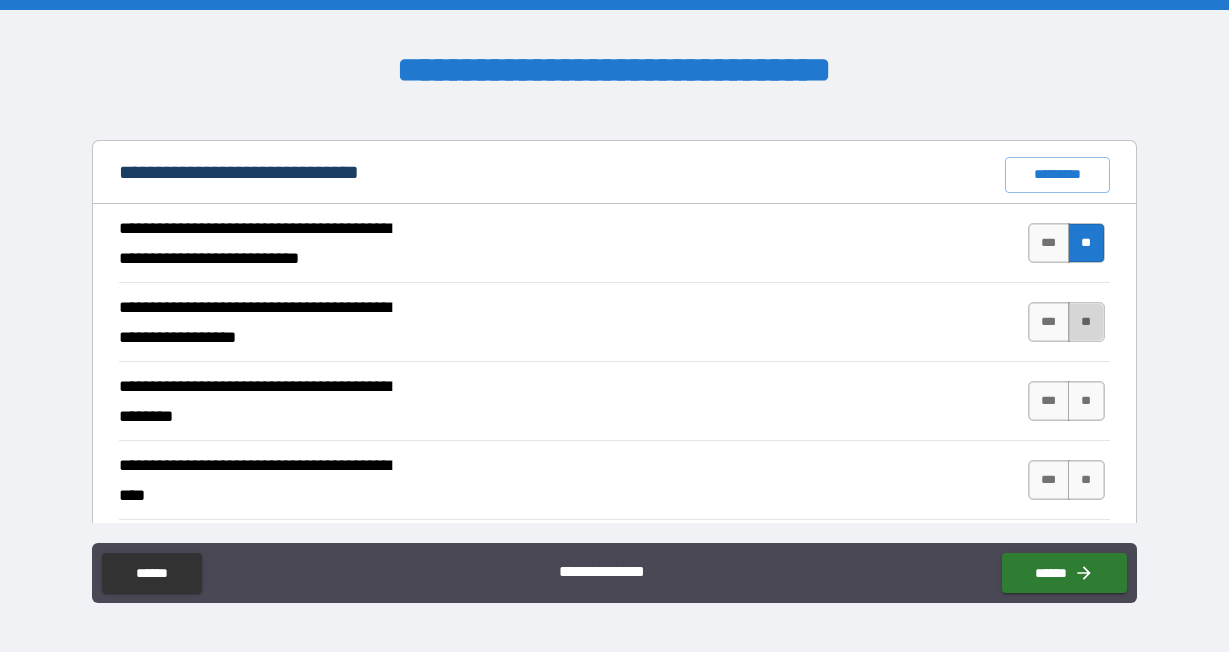 click on "**" at bounding box center (1086, 322) 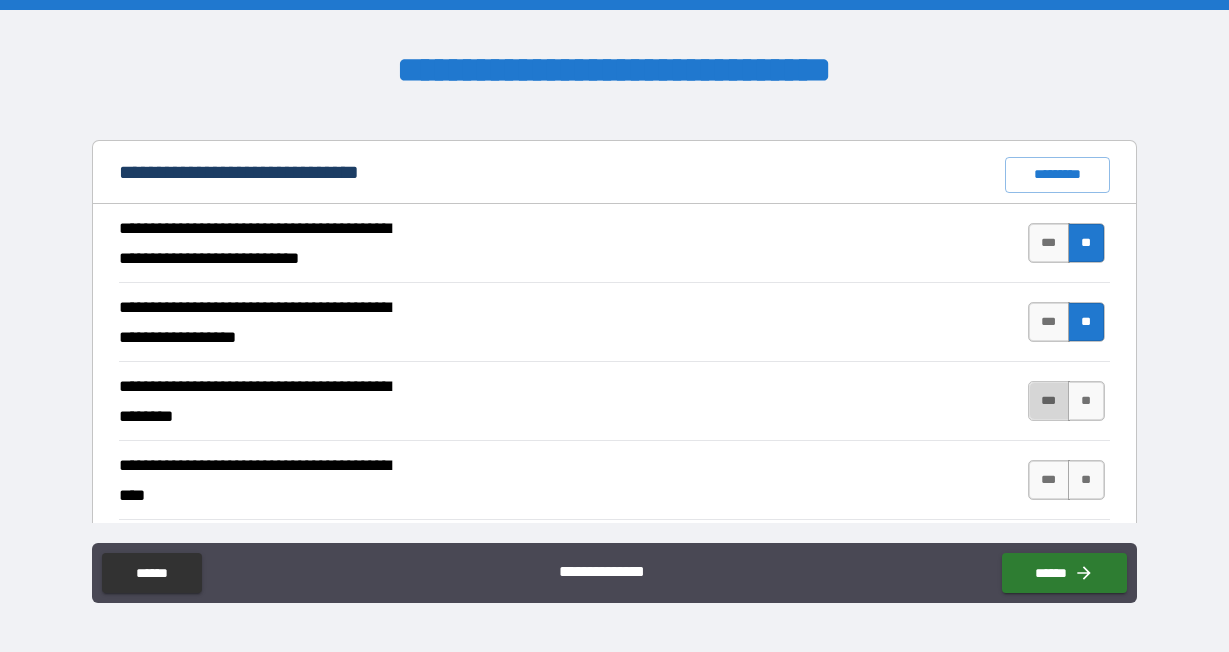 click on "***" at bounding box center [1049, 401] 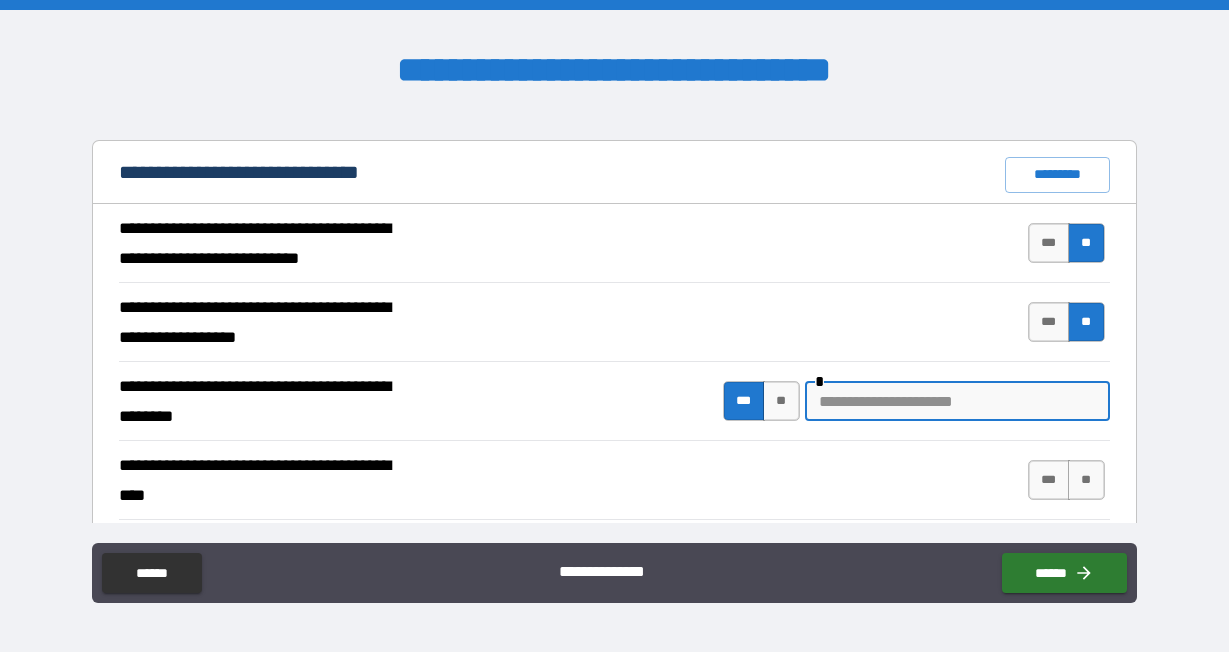 click at bounding box center [957, 401] 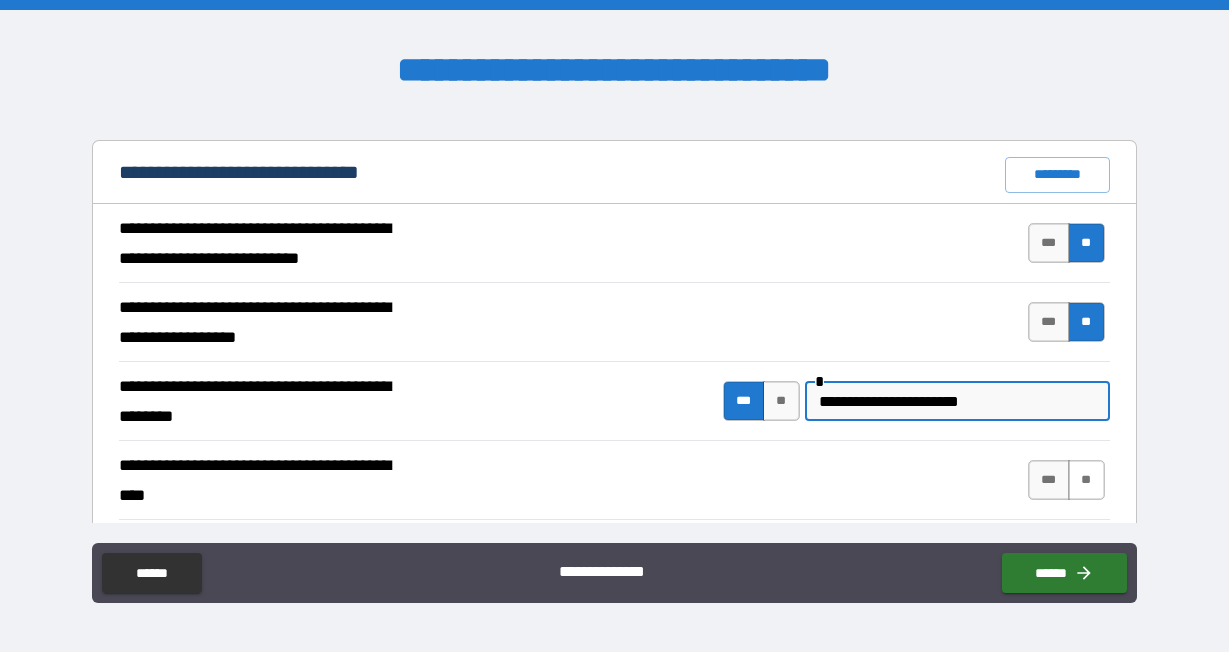 type on "**********" 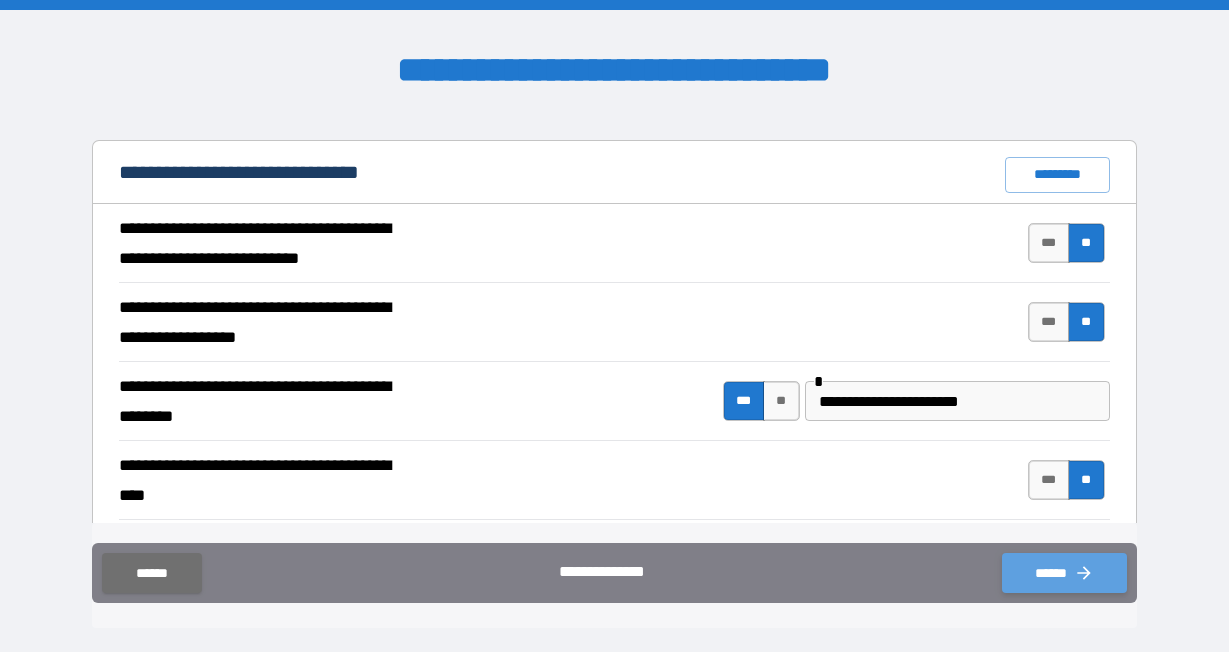 click on "******" at bounding box center (1064, 573) 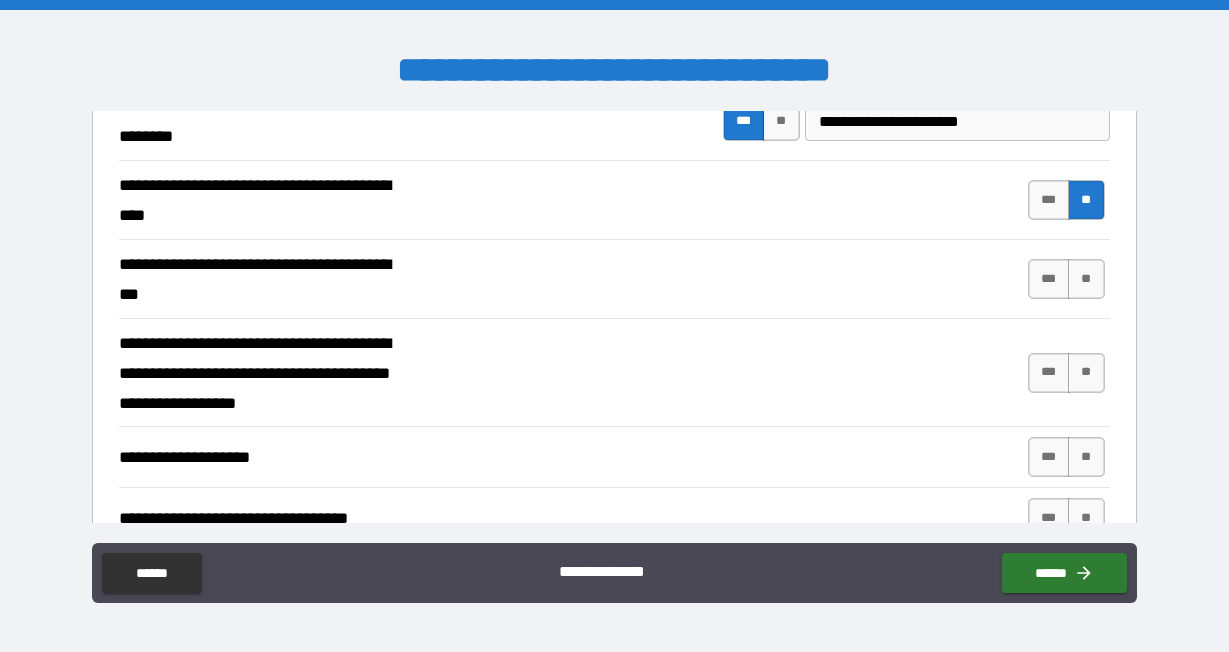 scroll, scrollTop: 678, scrollLeft: 0, axis: vertical 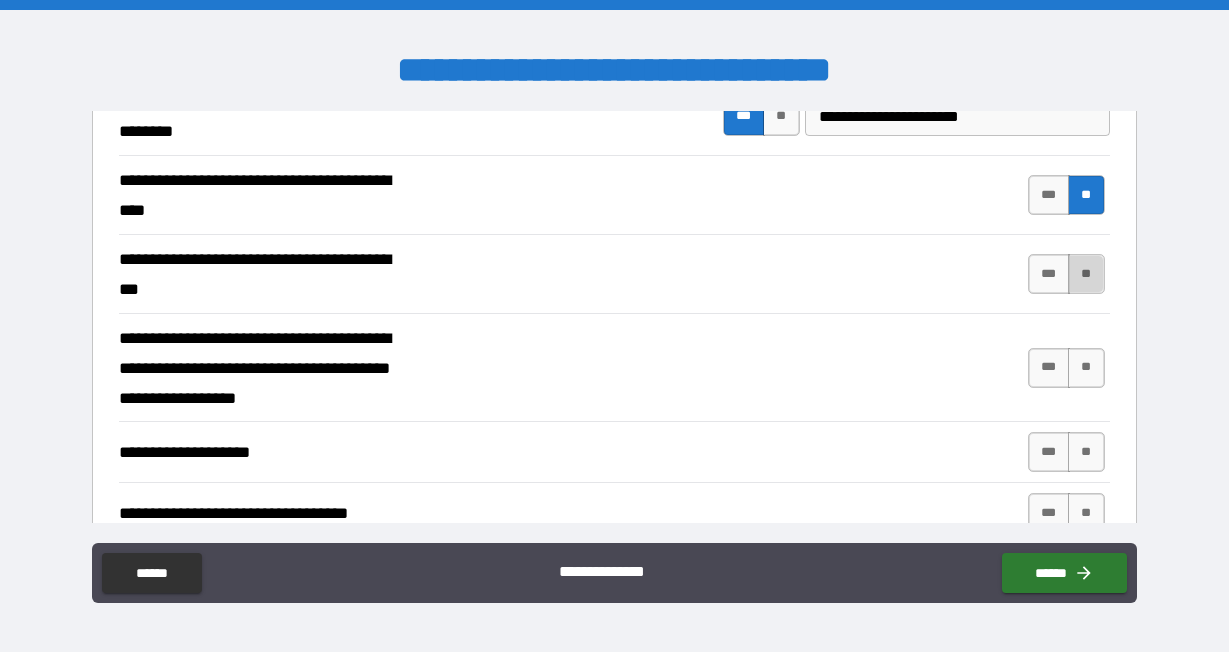 click on "**" at bounding box center (1086, 274) 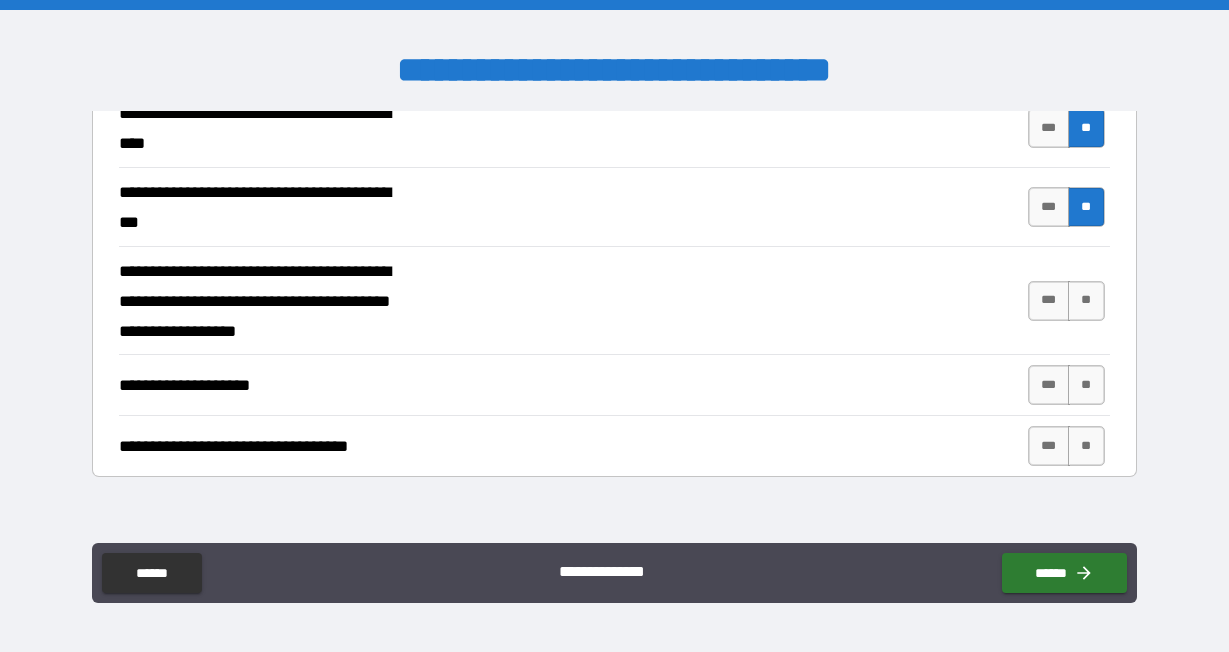 scroll, scrollTop: 746, scrollLeft: 0, axis: vertical 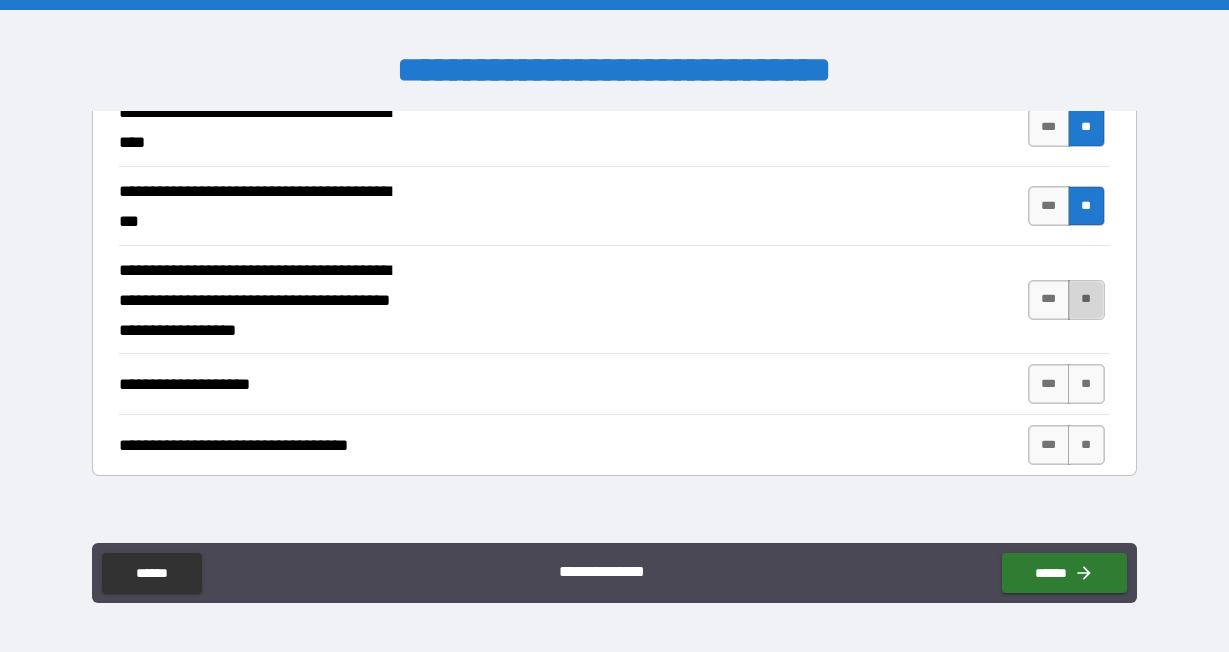 click on "**" at bounding box center [1086, 300] 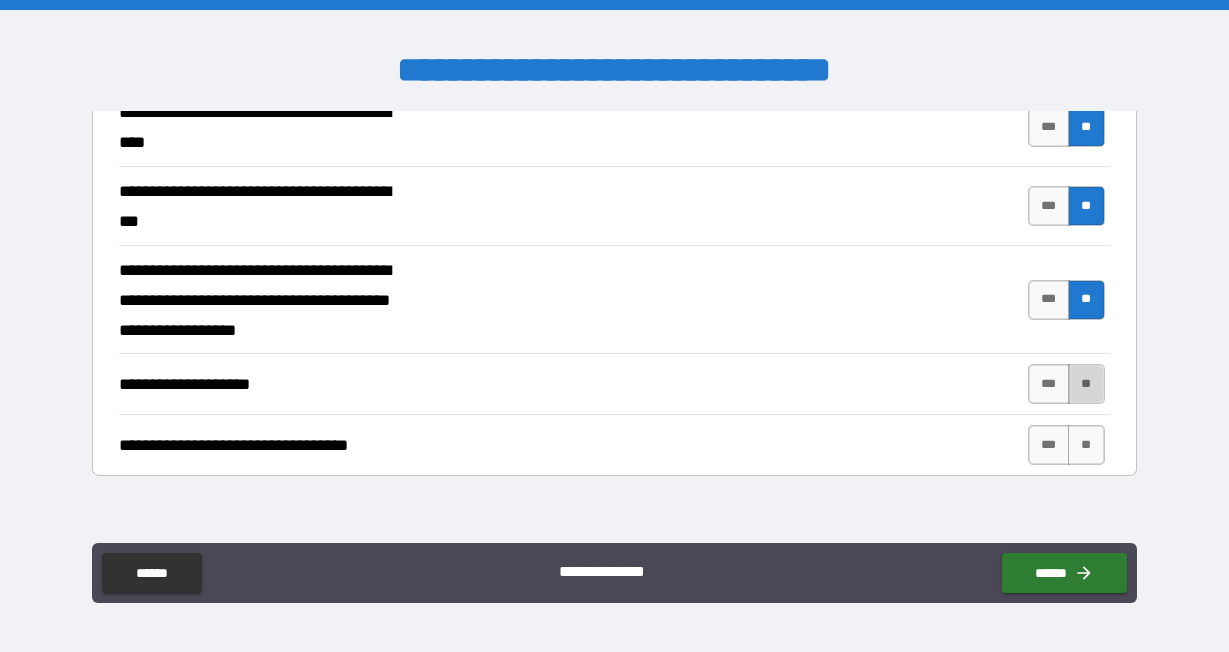 click on "**" at bounding box center [1086, 384] 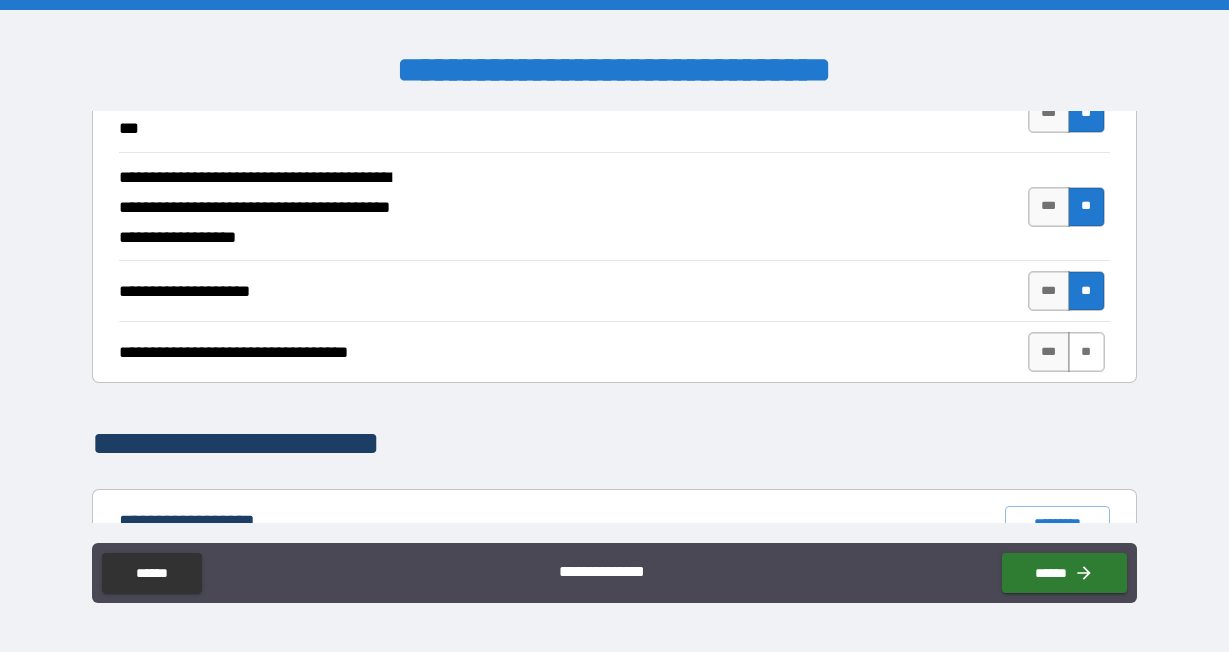 scroll, scrollTop: 873, scrollLeft: 0, axis: vertical 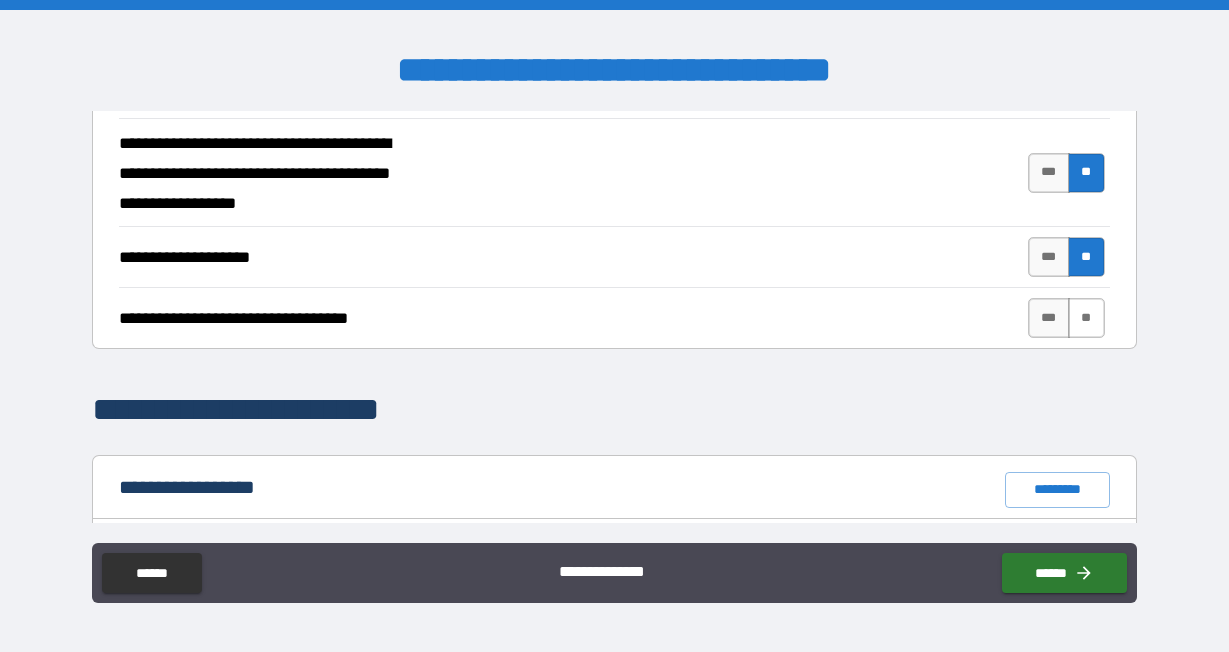 click on "**" at bounding box center (1086, 318) 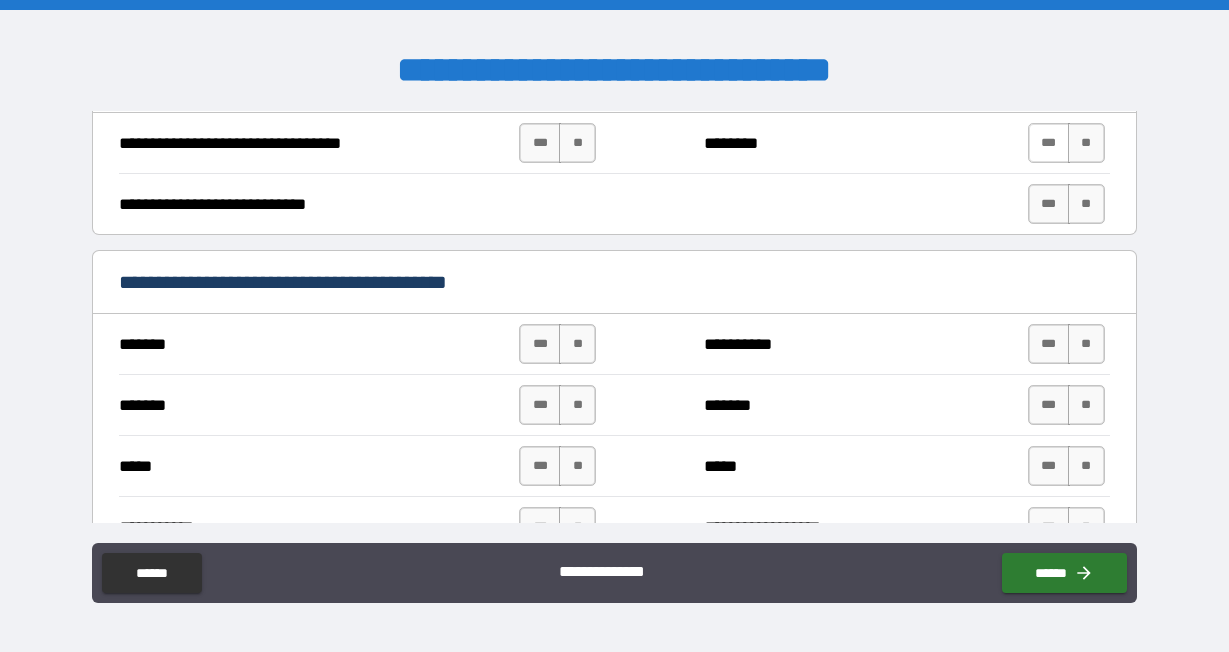 scroll, scrollTop: 1294, scrollLeft: 0, axis: vertical 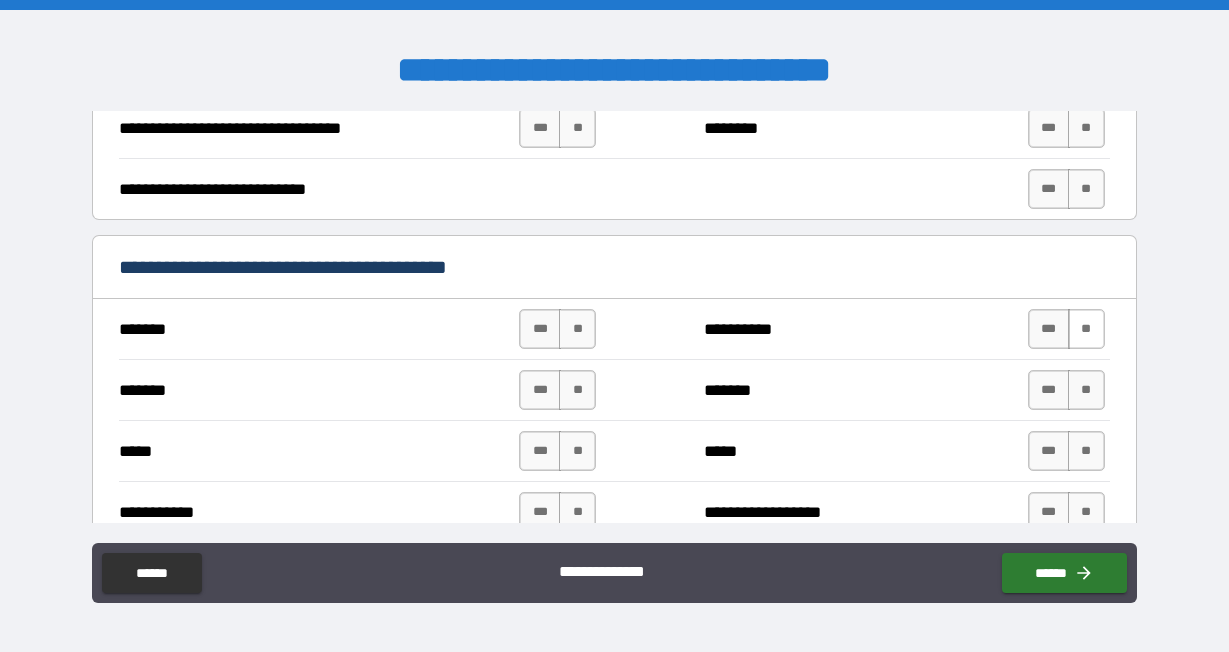 click on "**" at bounding box center (1086, 329) 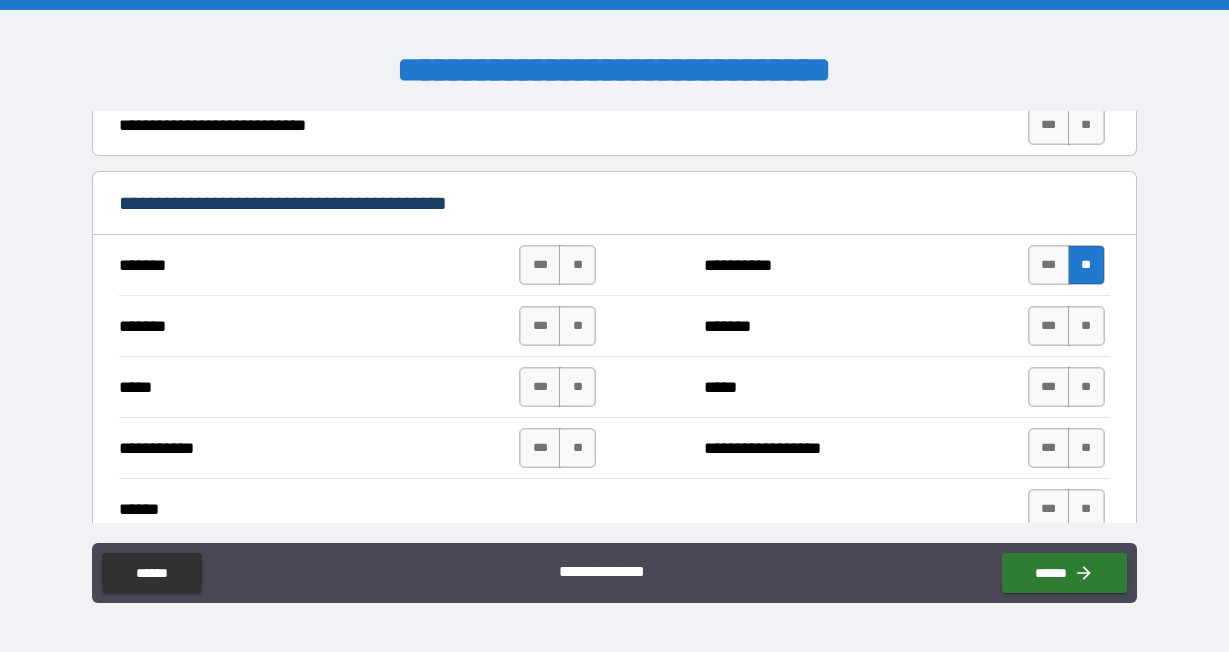 scroll, scrollTop: 1375, scrollLeft: 0, axis: vertical 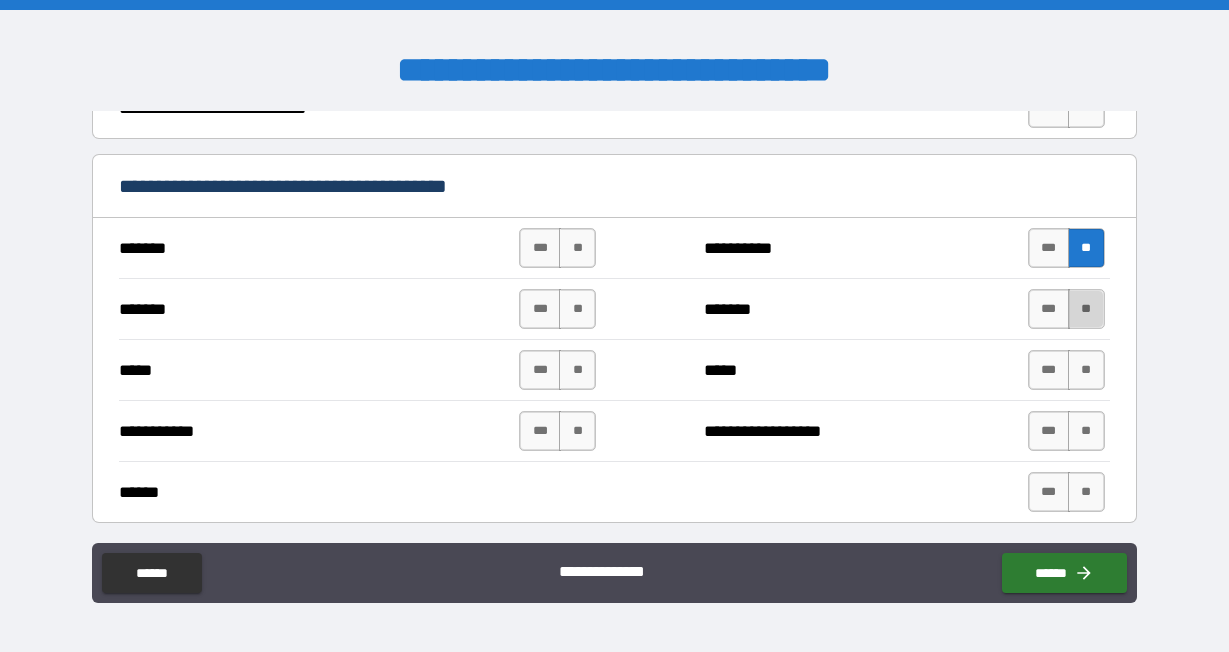 click on "**" at bounding box center (1086, 309) 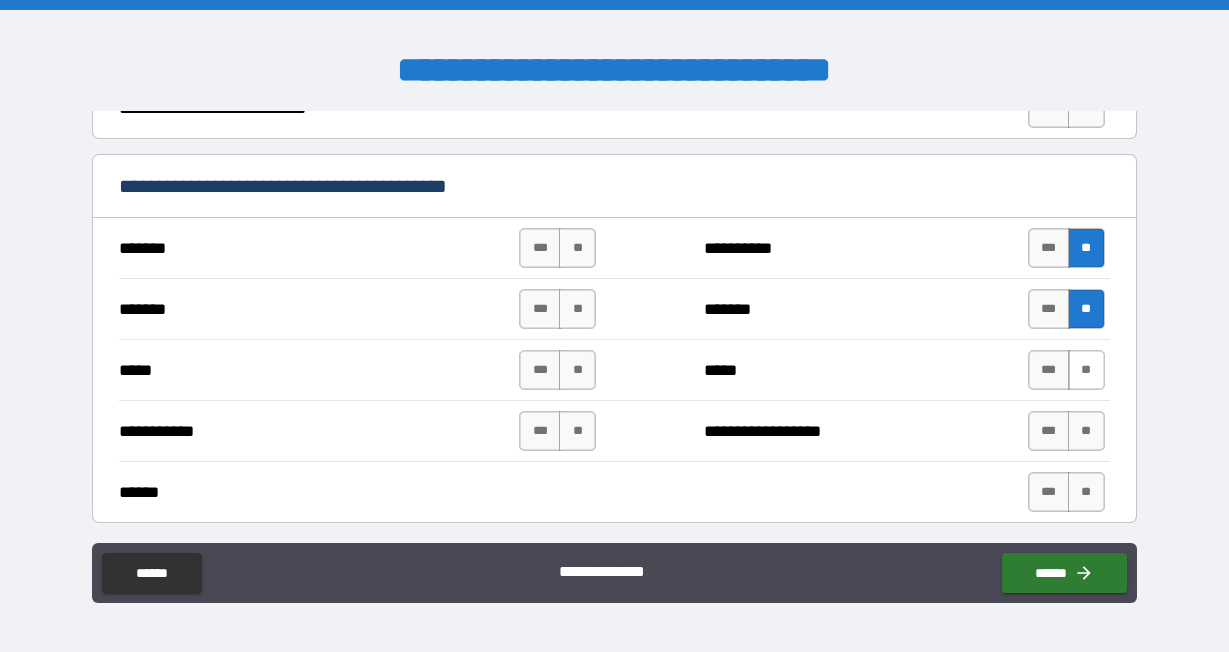 click on "**" at bounding box center [1086, 370] 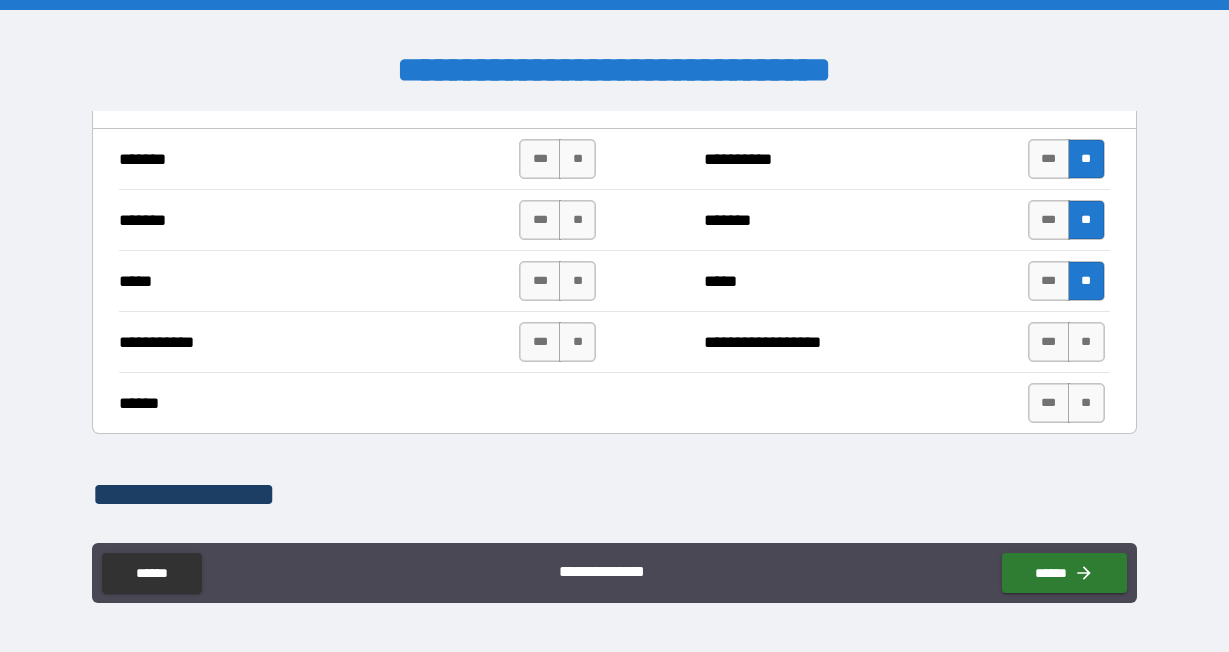 scroll, scrollTop: 1511, scrollLeft: 0, axis: vertical 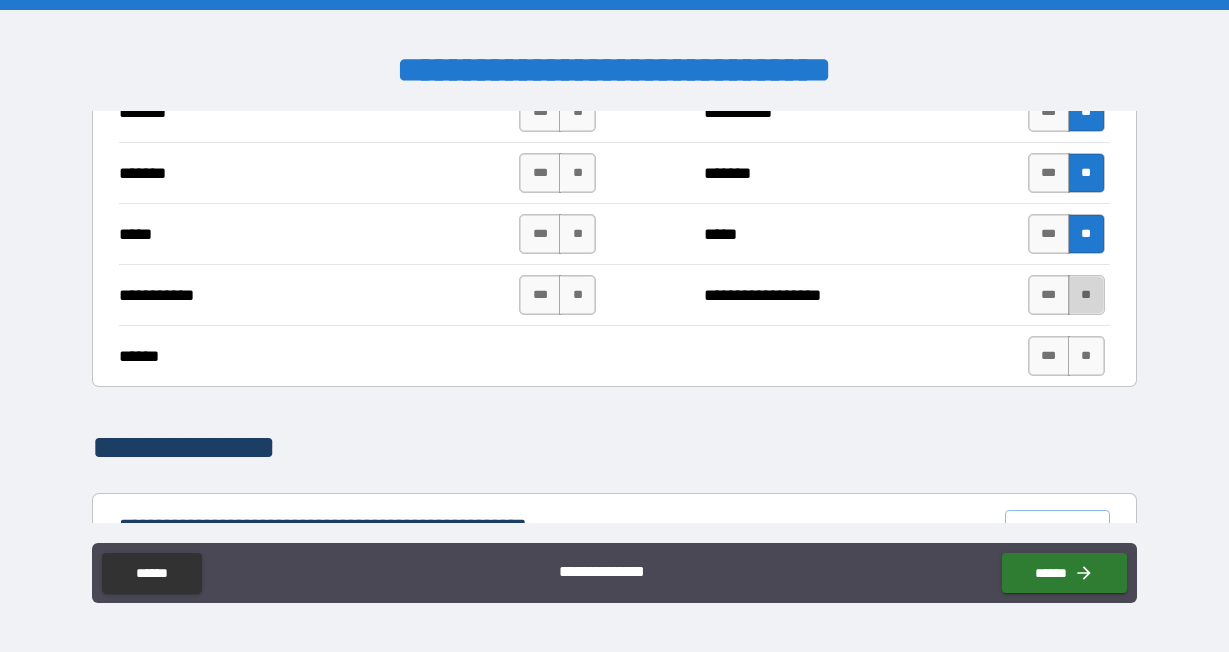 click on "**" at bounding box center [1086, 295] 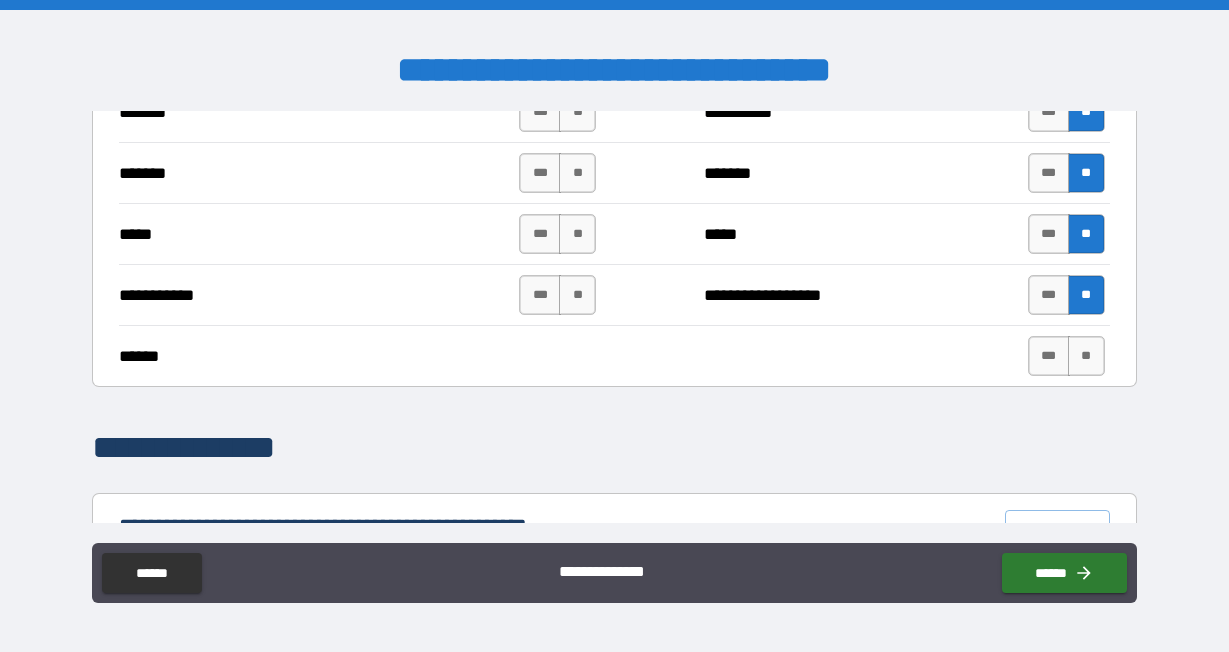 click on "**********" at bounding box center [614, 317] 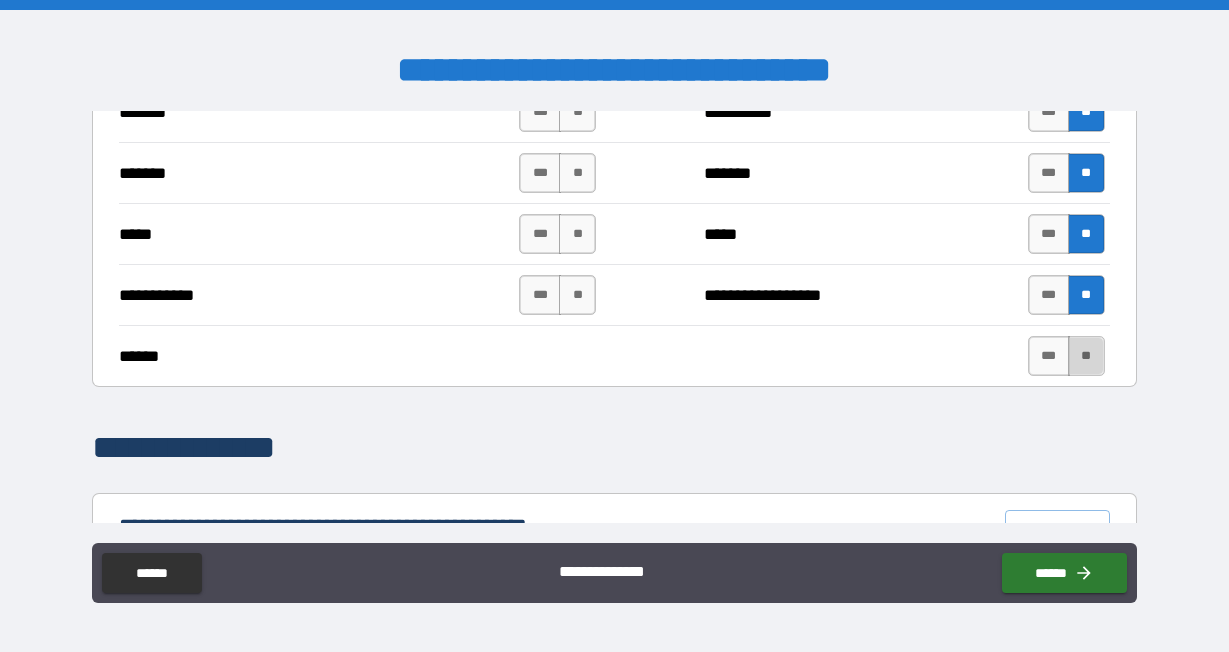 click on "**" at bounding box center [1086, 356] 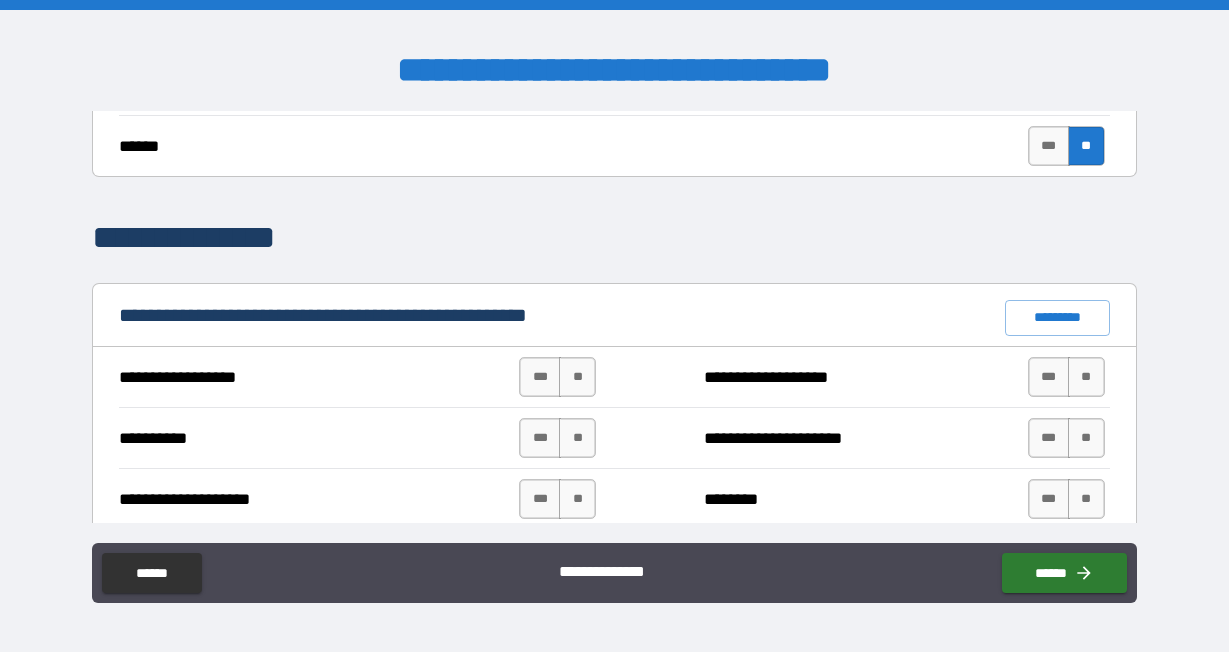 scroll, scrollTop: 1715, scrollLeft: 0, axis: vertical 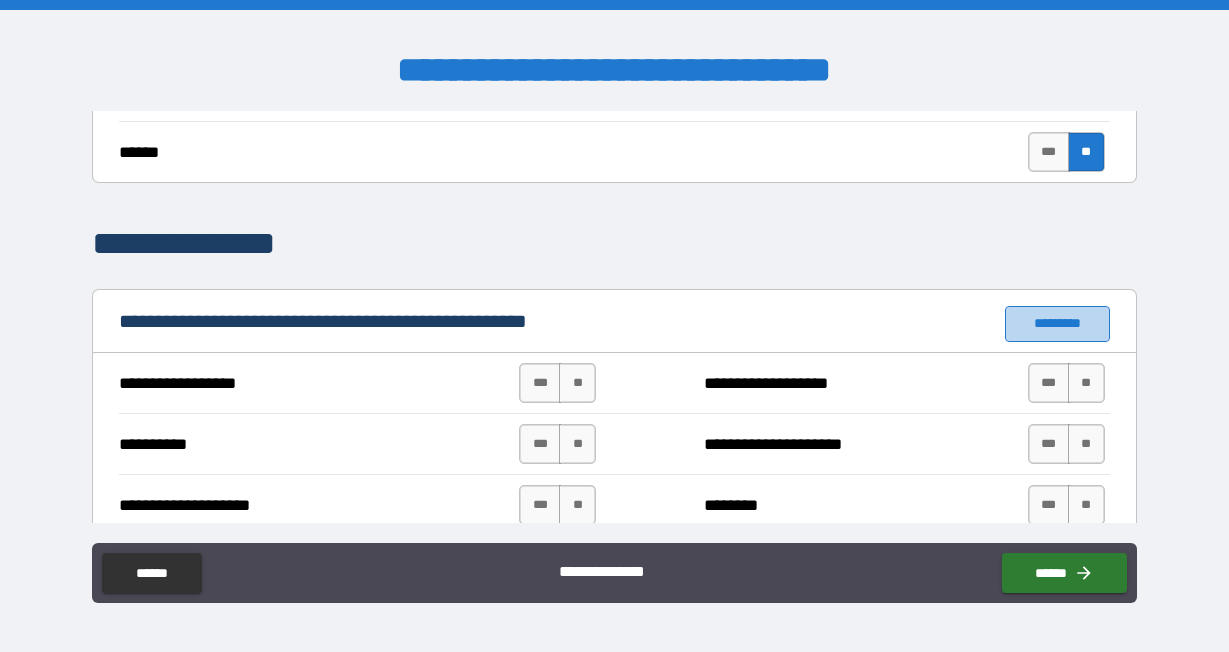 click on "*********" at bounding box center [1057, 324] 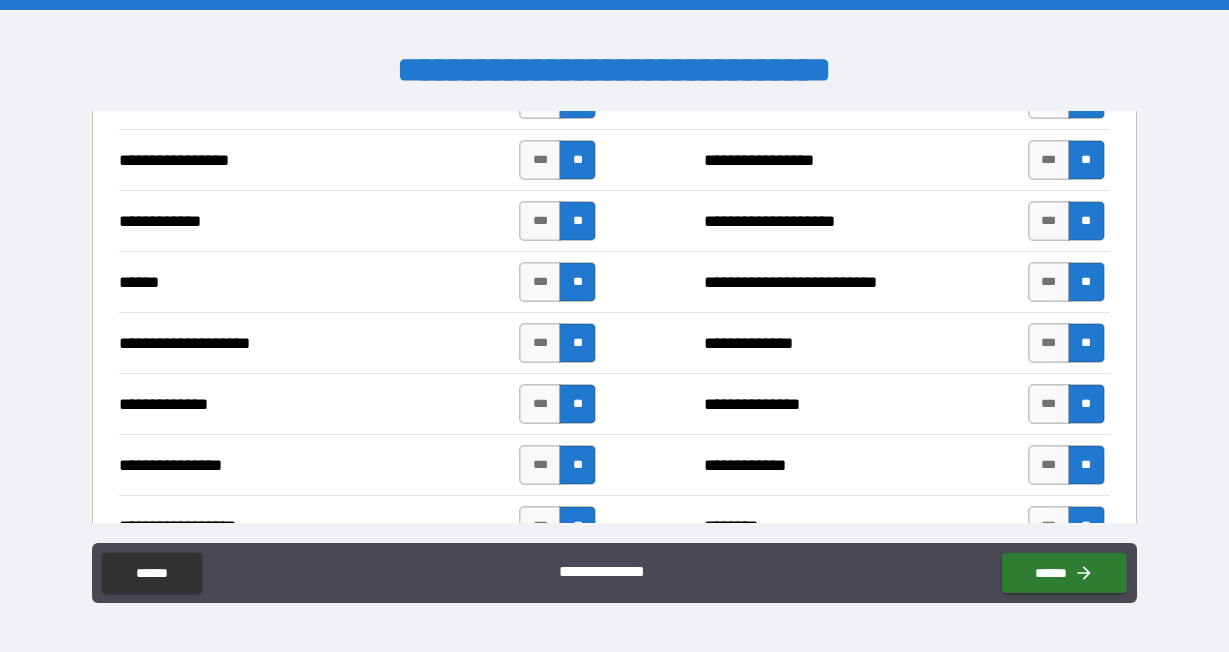 scroll, scrollTop: 2795, scrollLeft: 0, axis: vertical 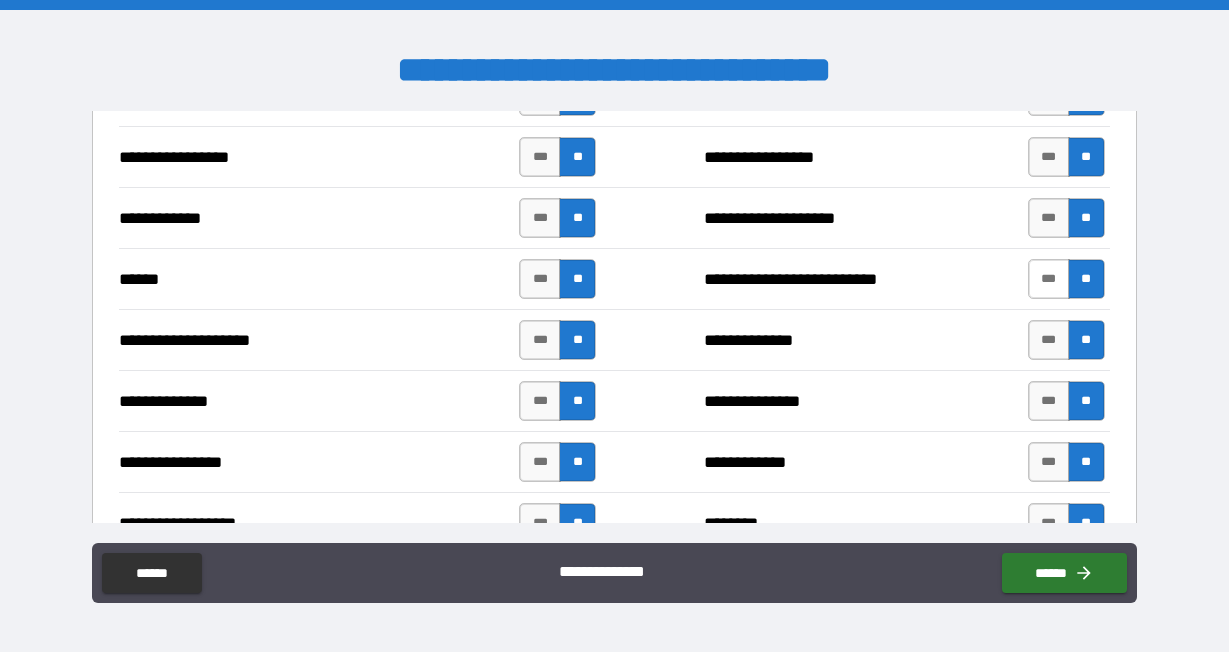 click on "***" at bounding box center (1049, 279) 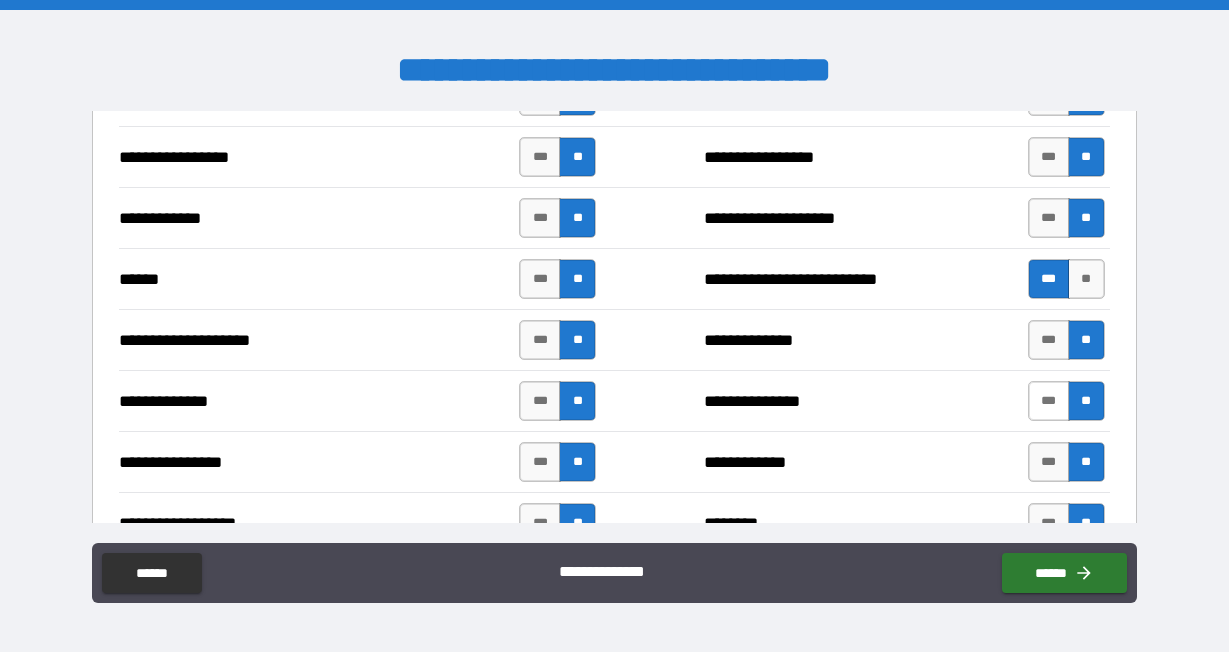 click on "***" at bounding box center (1049, 401) 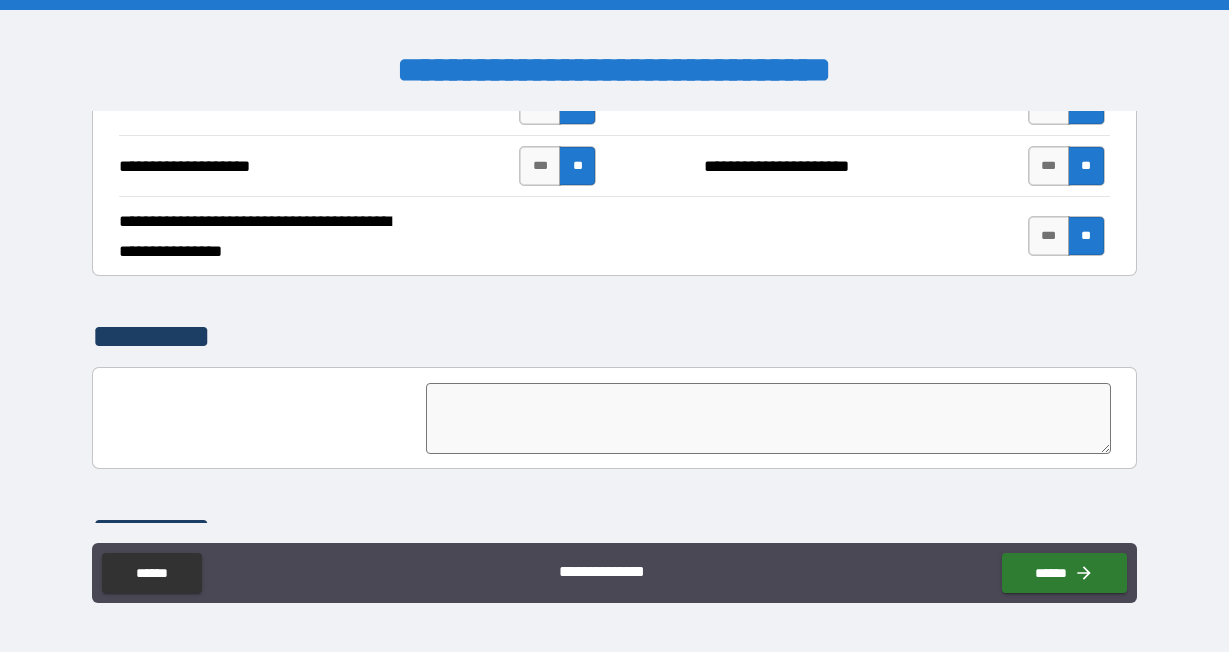 scroll, scrollTop: 4209, scrollLeft: 0, axis: vertical 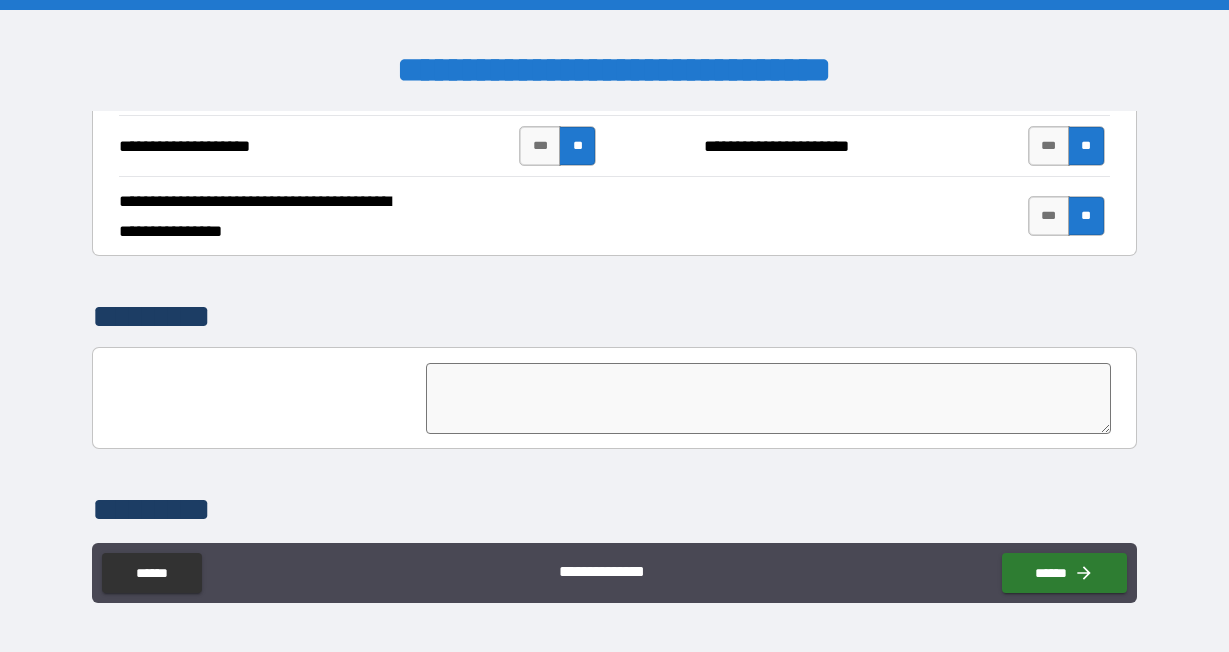 click at bounding box center (768, 398) 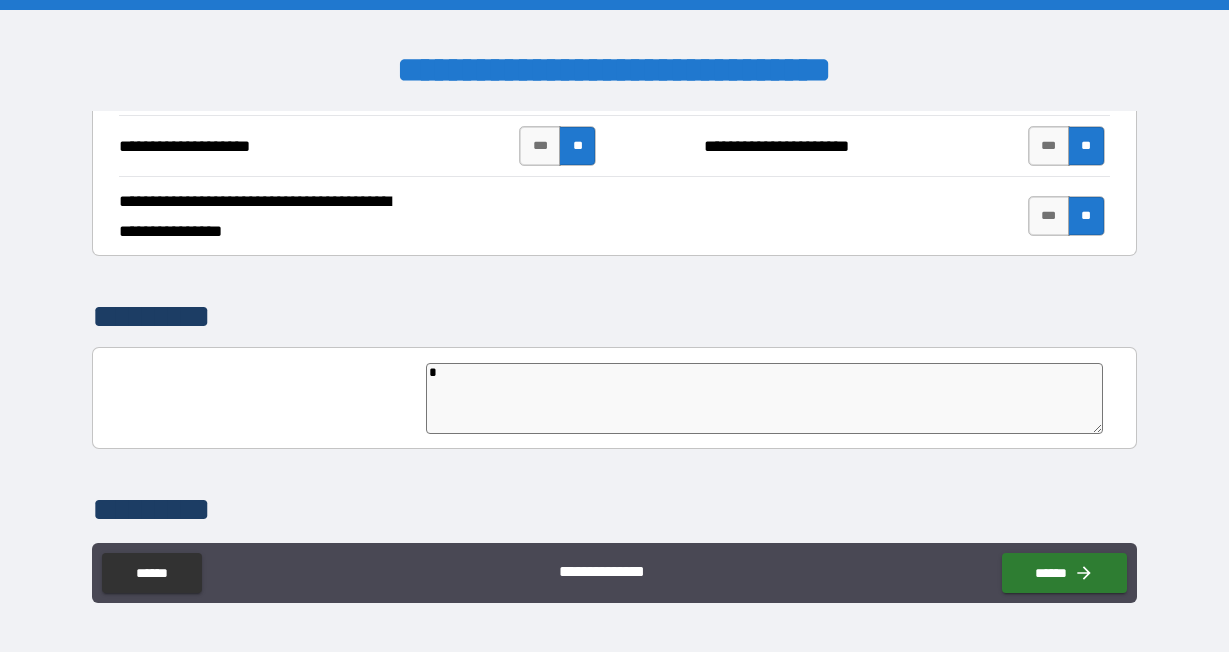 type on "**" 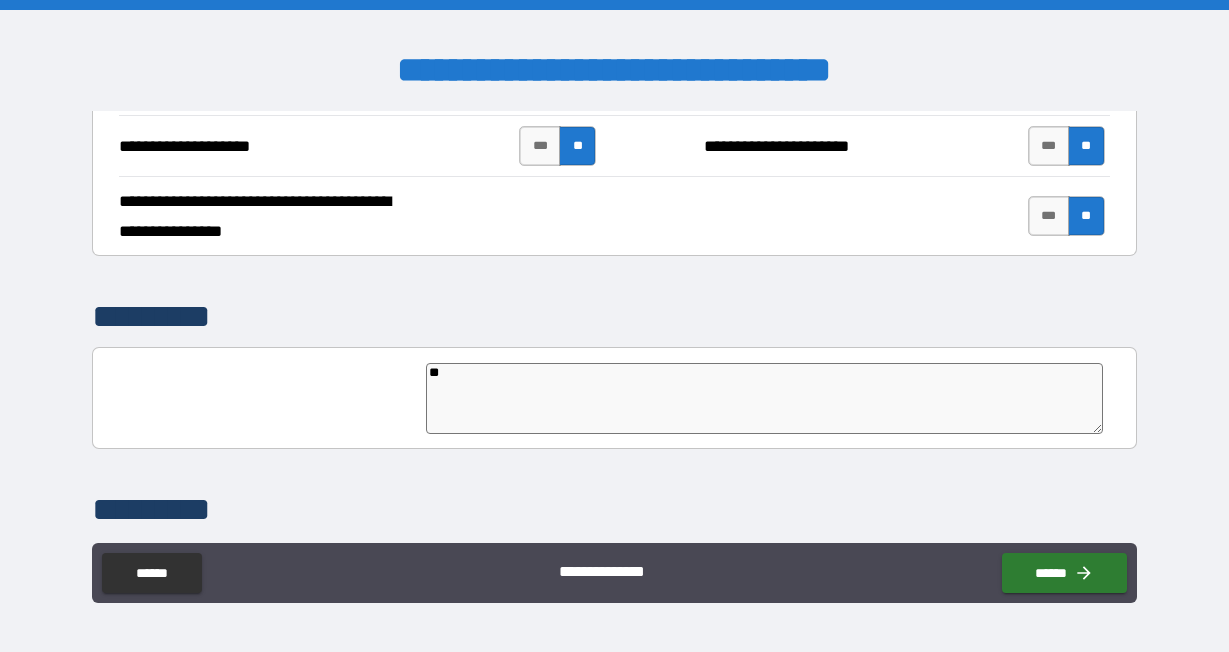 type on "***" 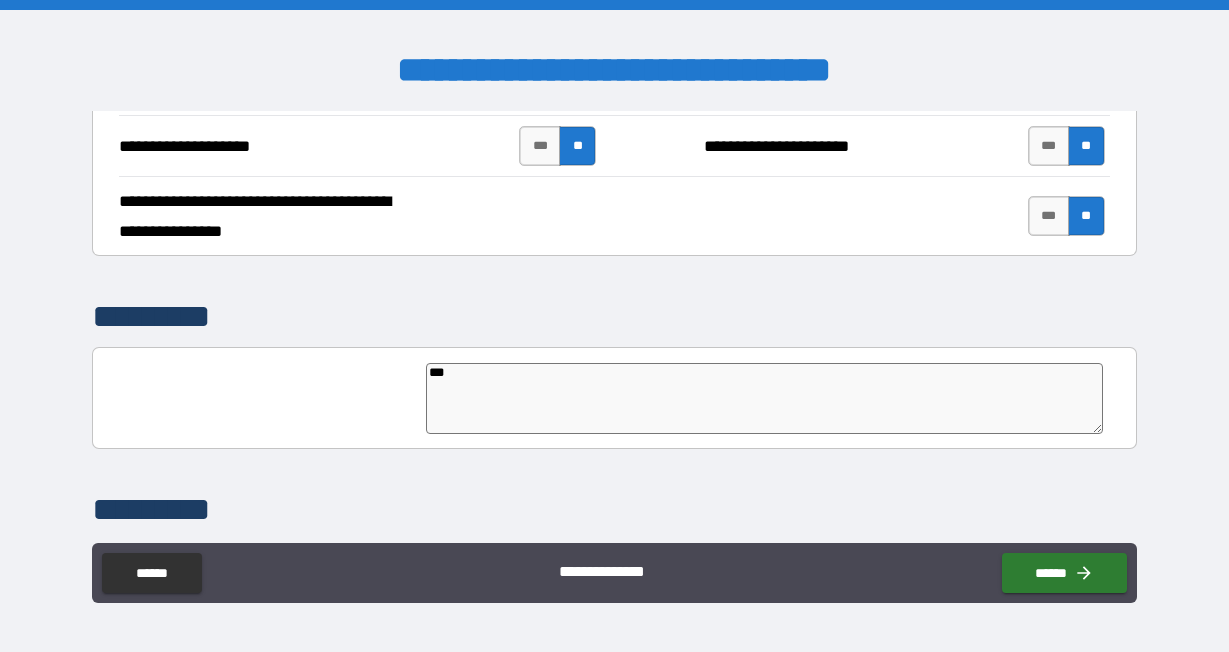 type on "****" 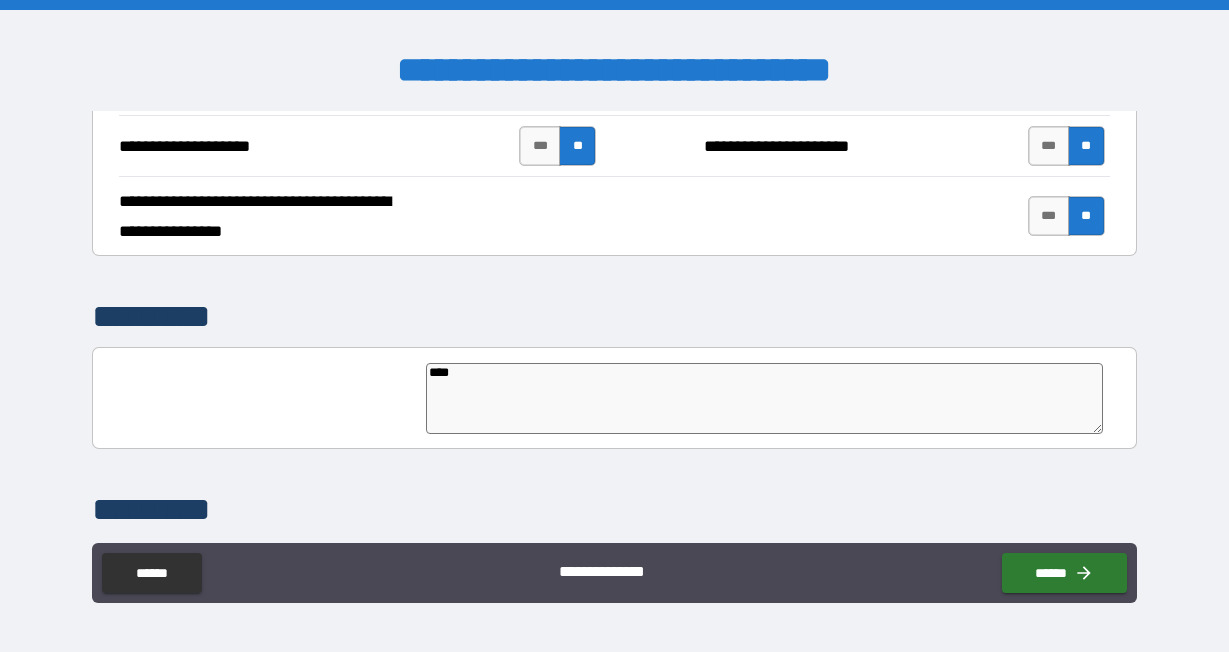 type on "*****" 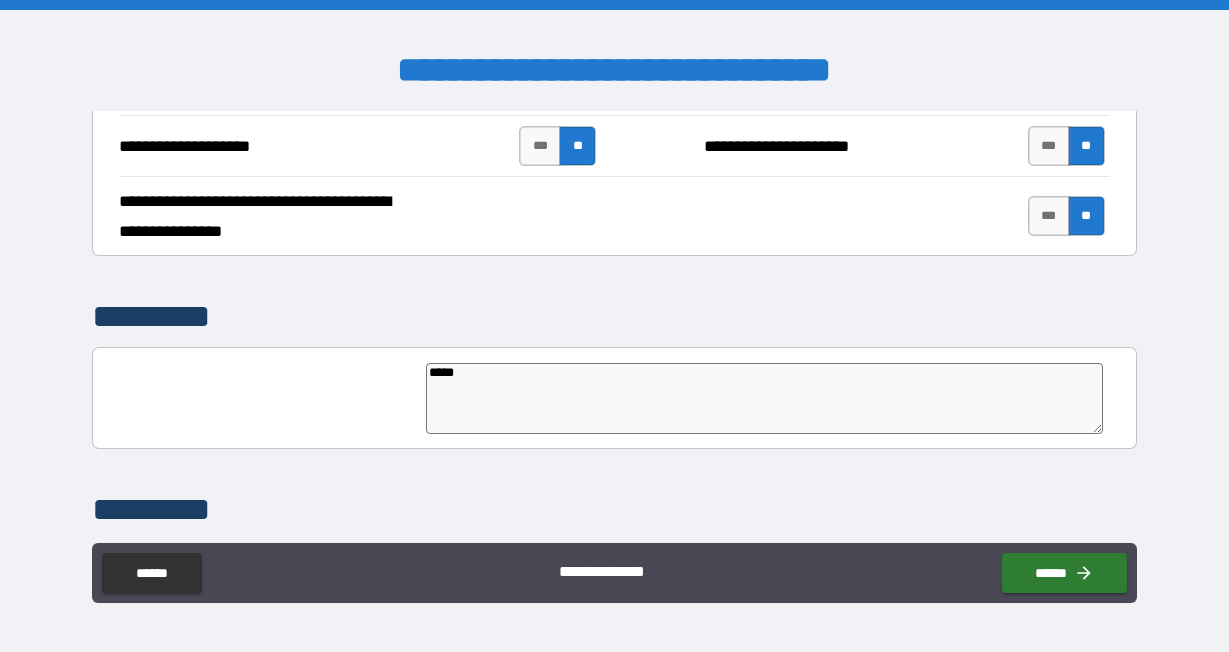 type on "******" 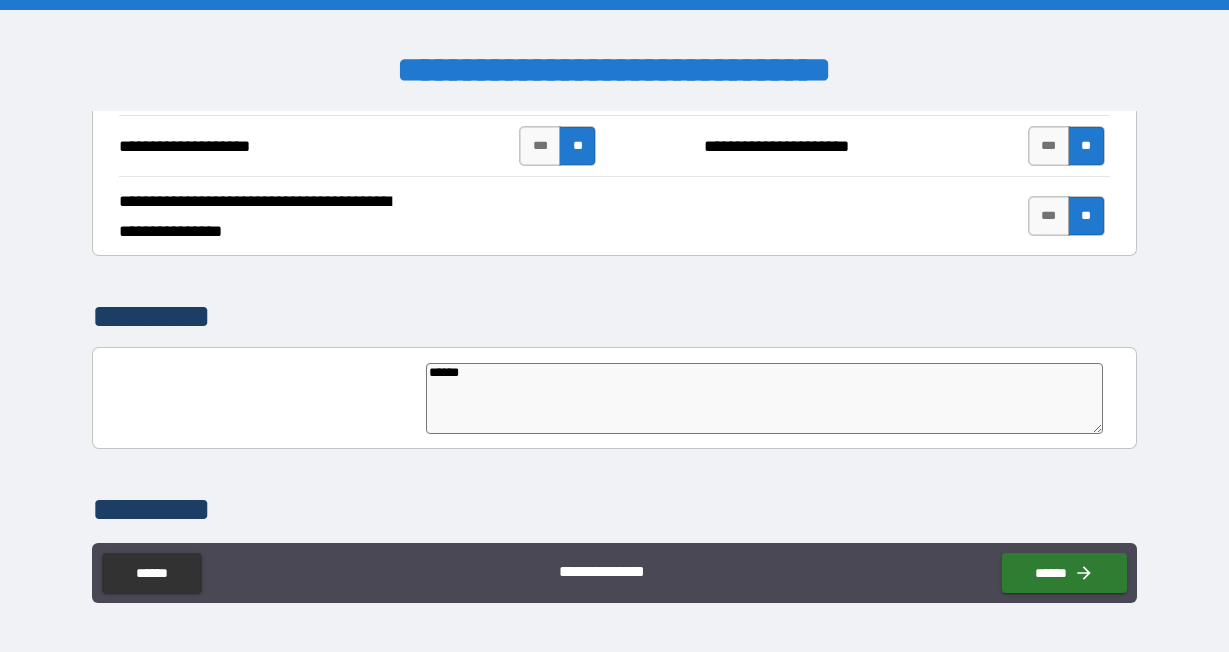type on "*" 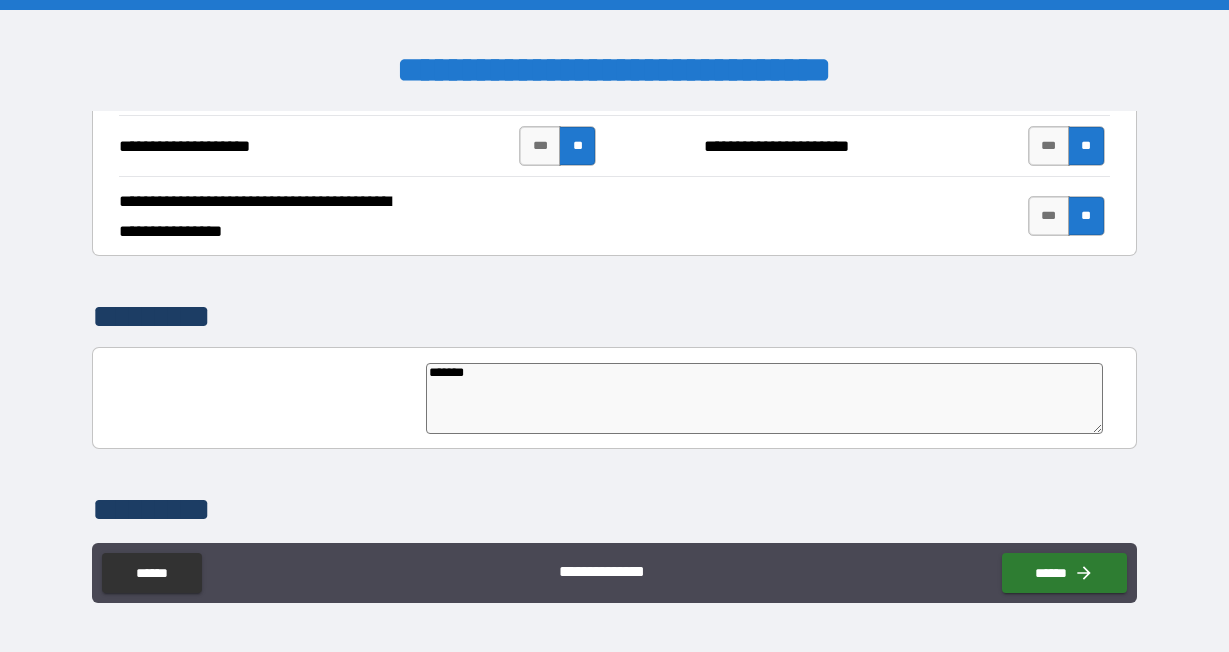 type on "*******" 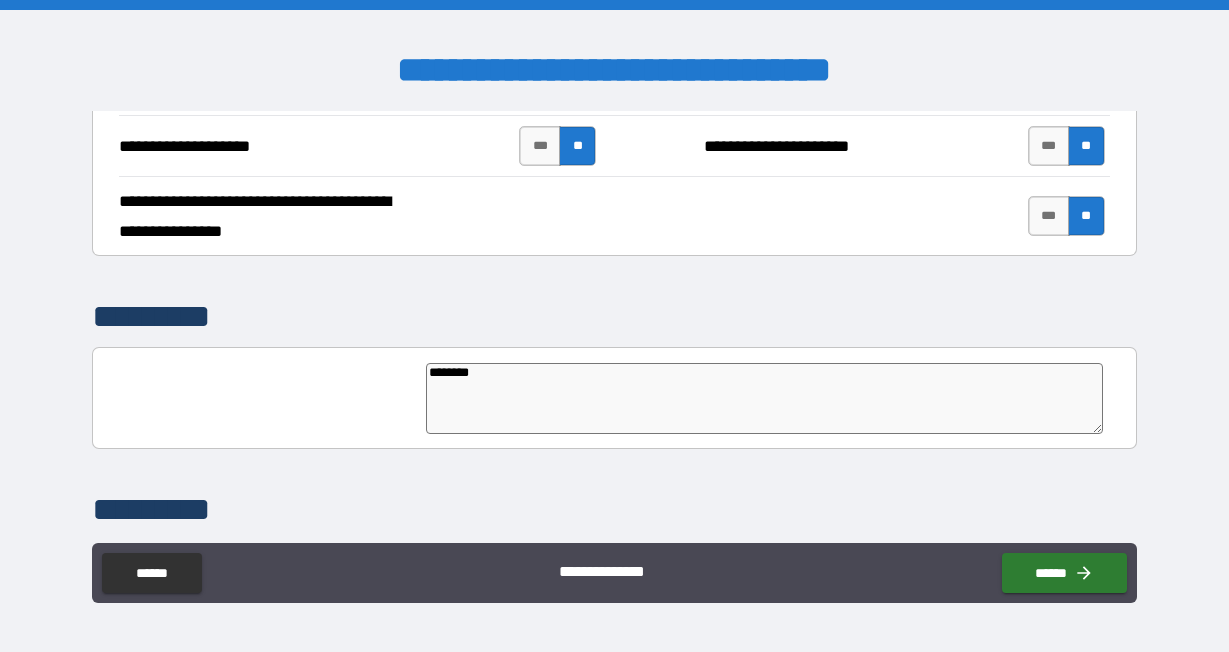 type on "*********" 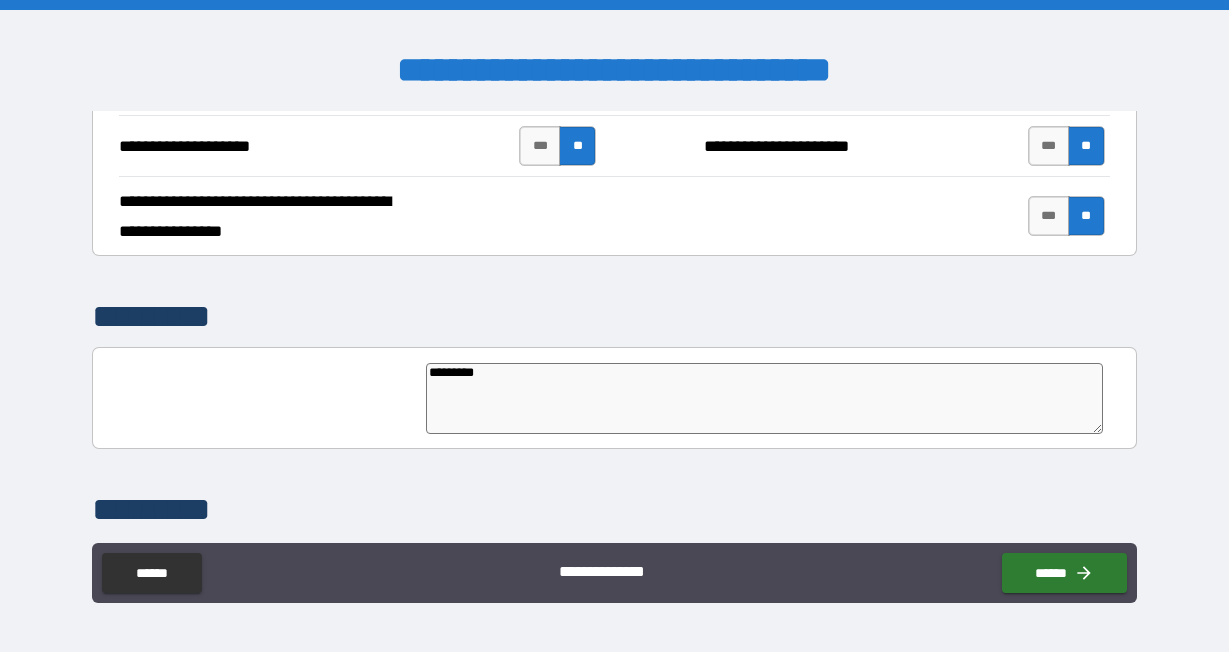 type on "**********" 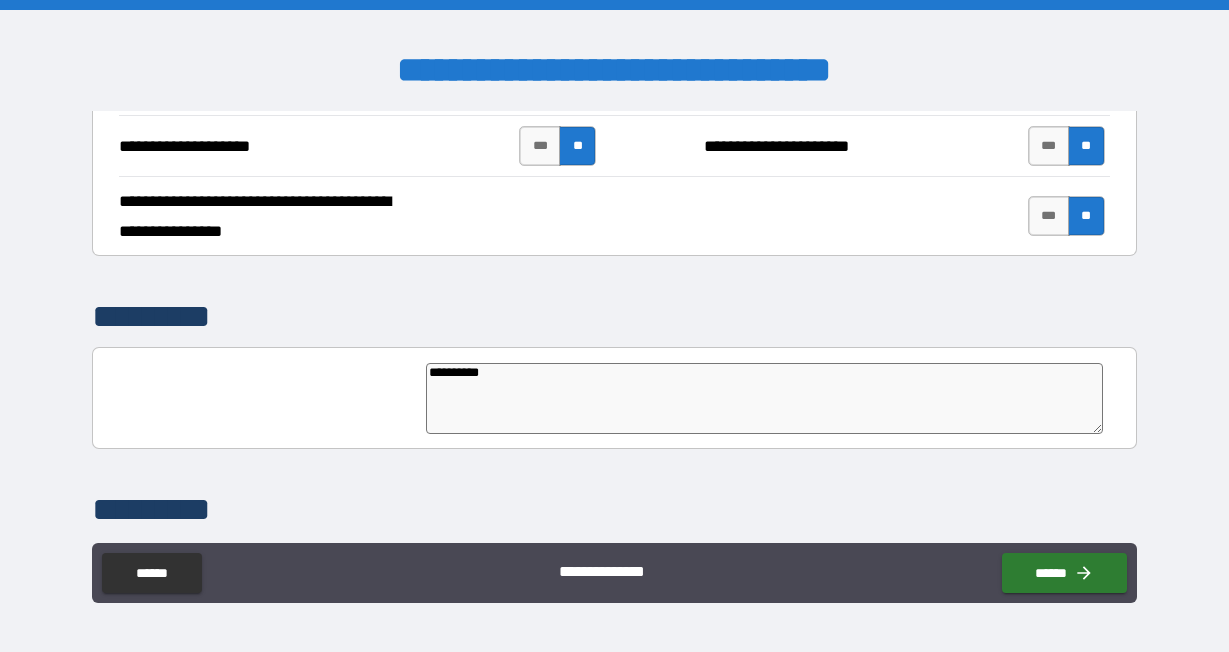type on "**********" 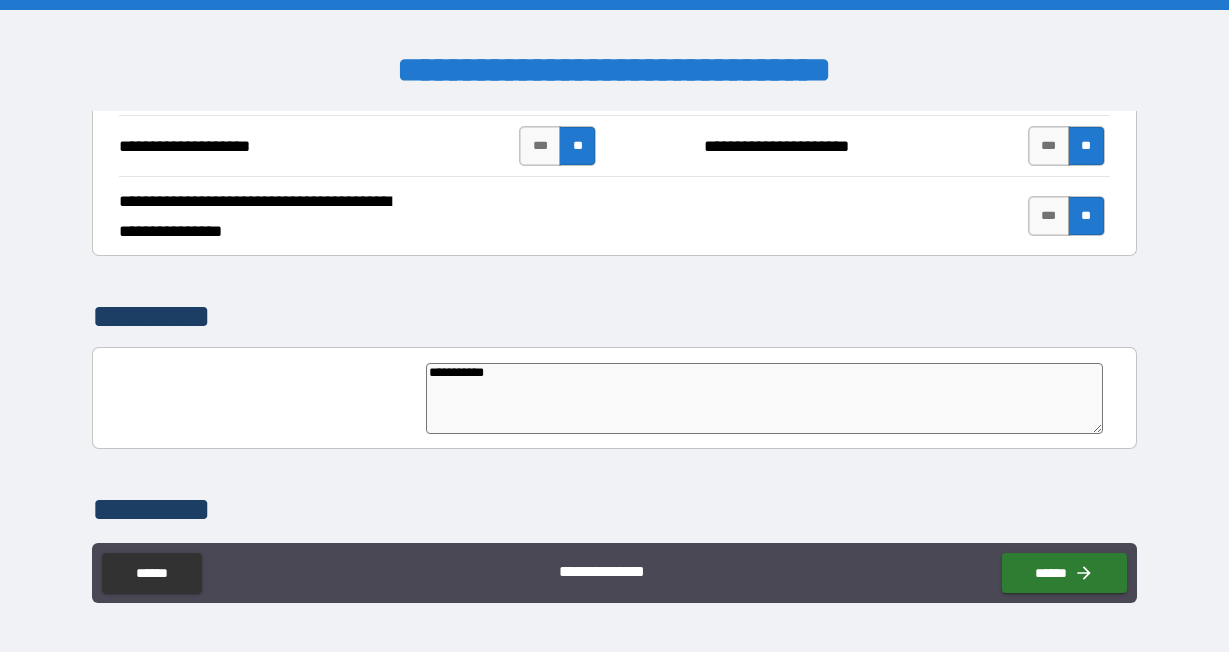 type on "**********" 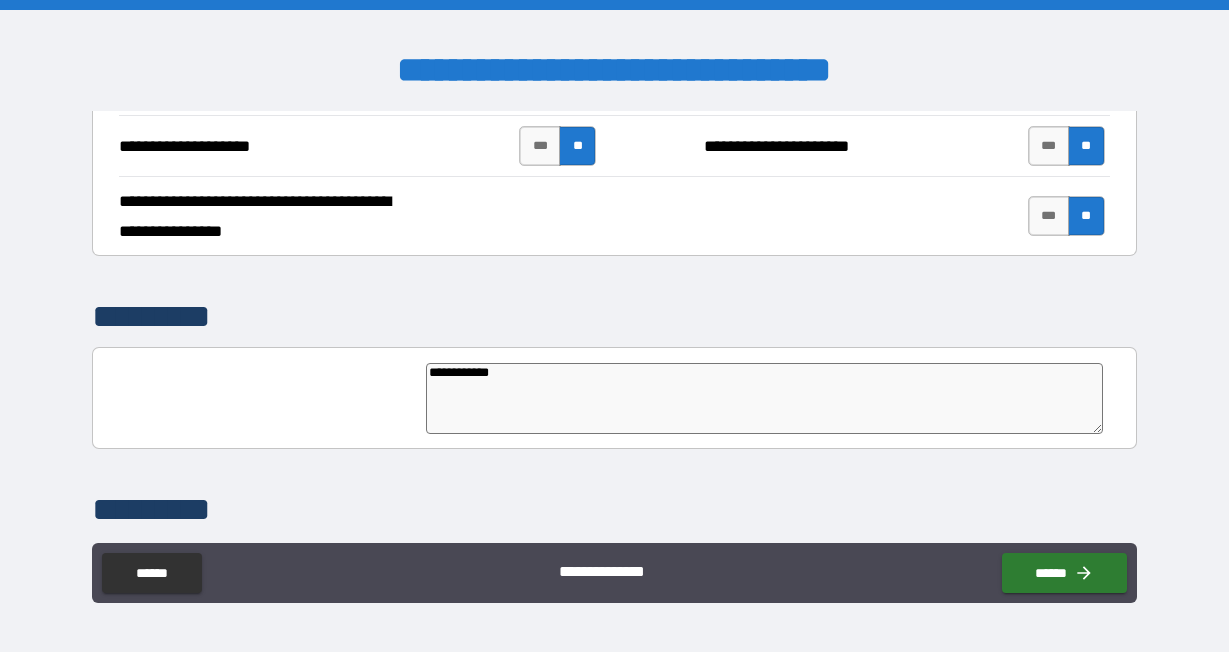 type on "**********" 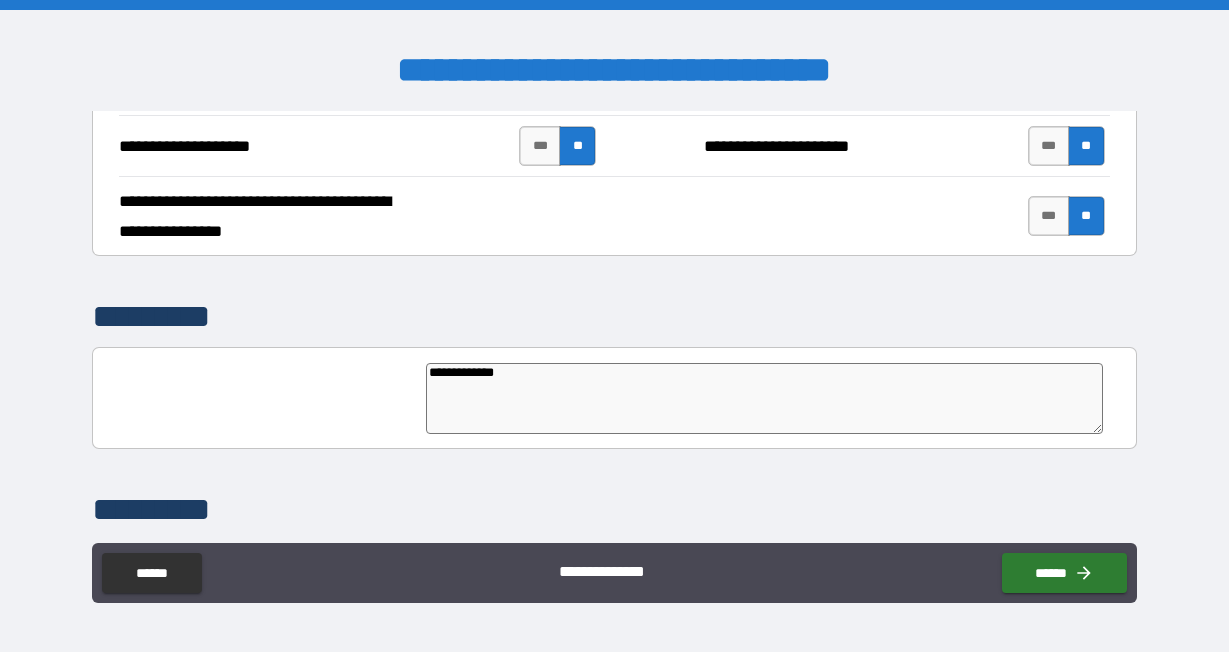 type on "**********" 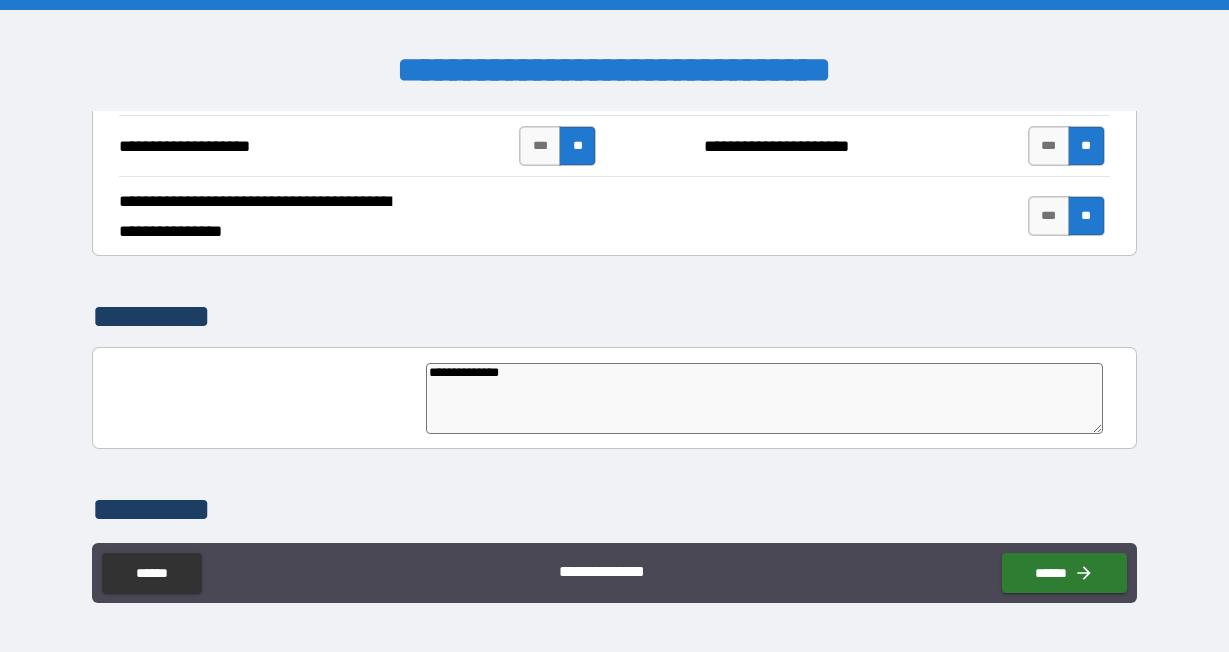 type on "**********" 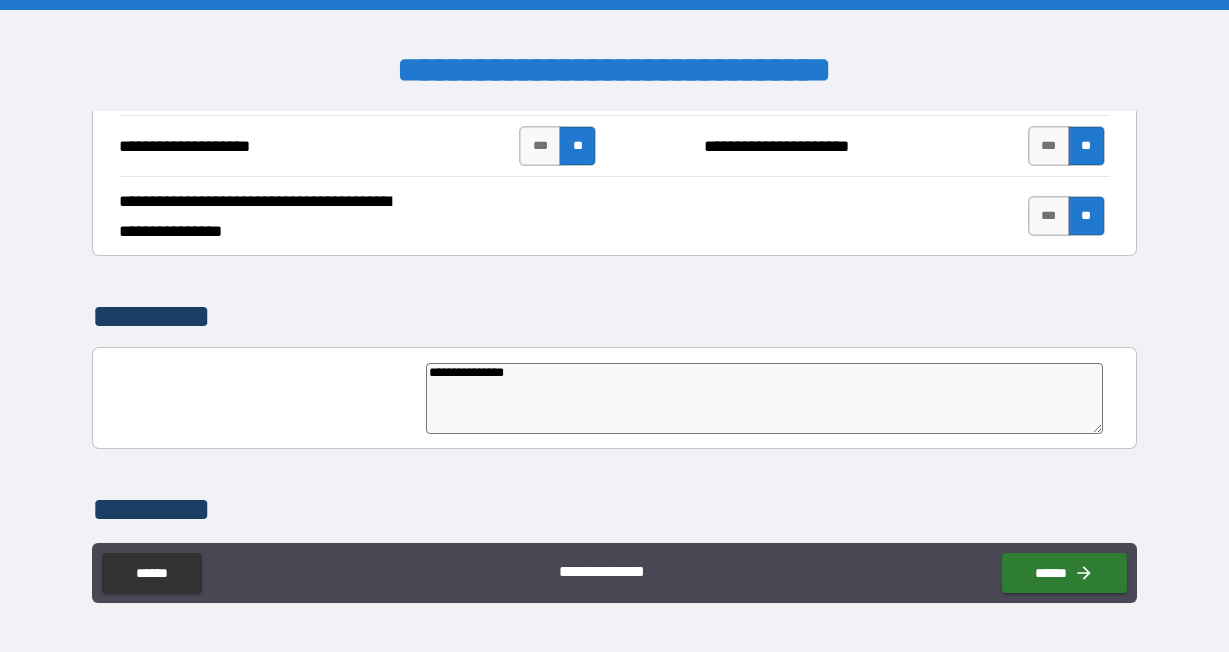 type on "**********" 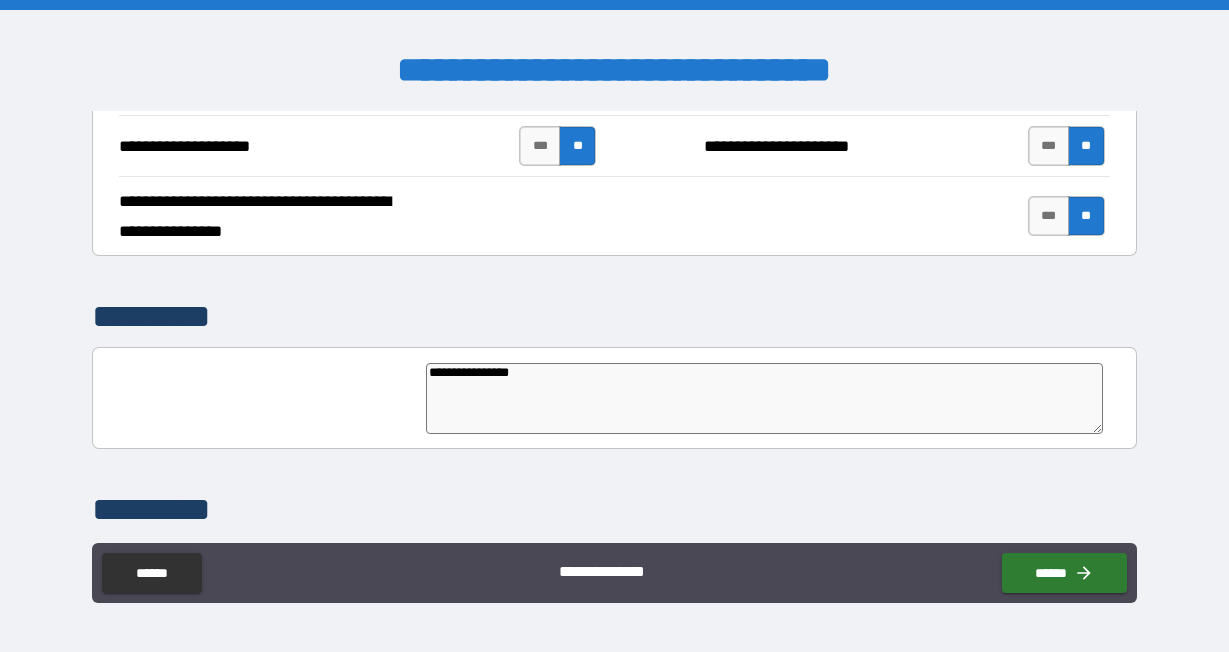 type on "**********" 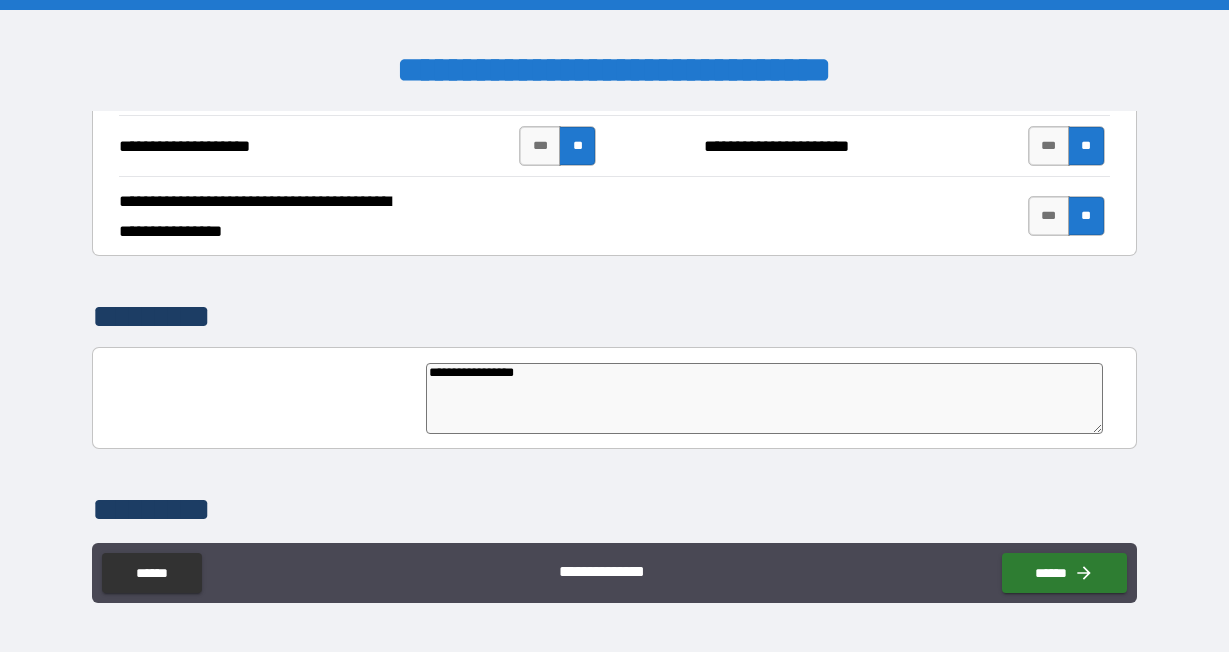 type on "**********" 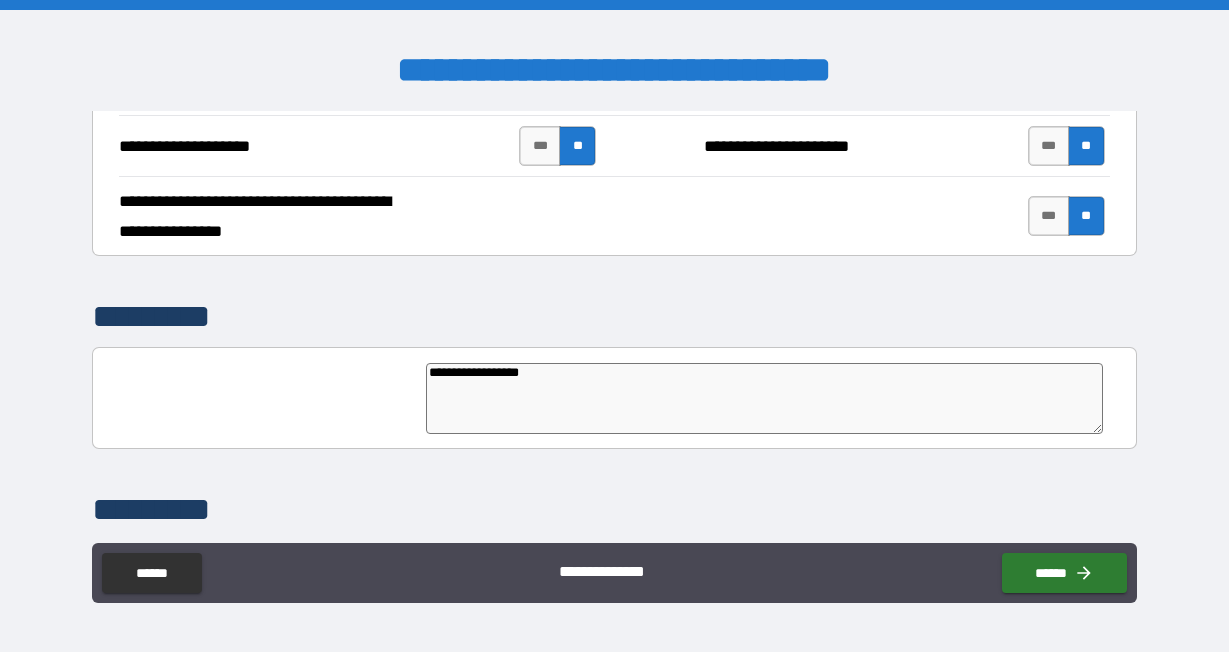 type on "*" 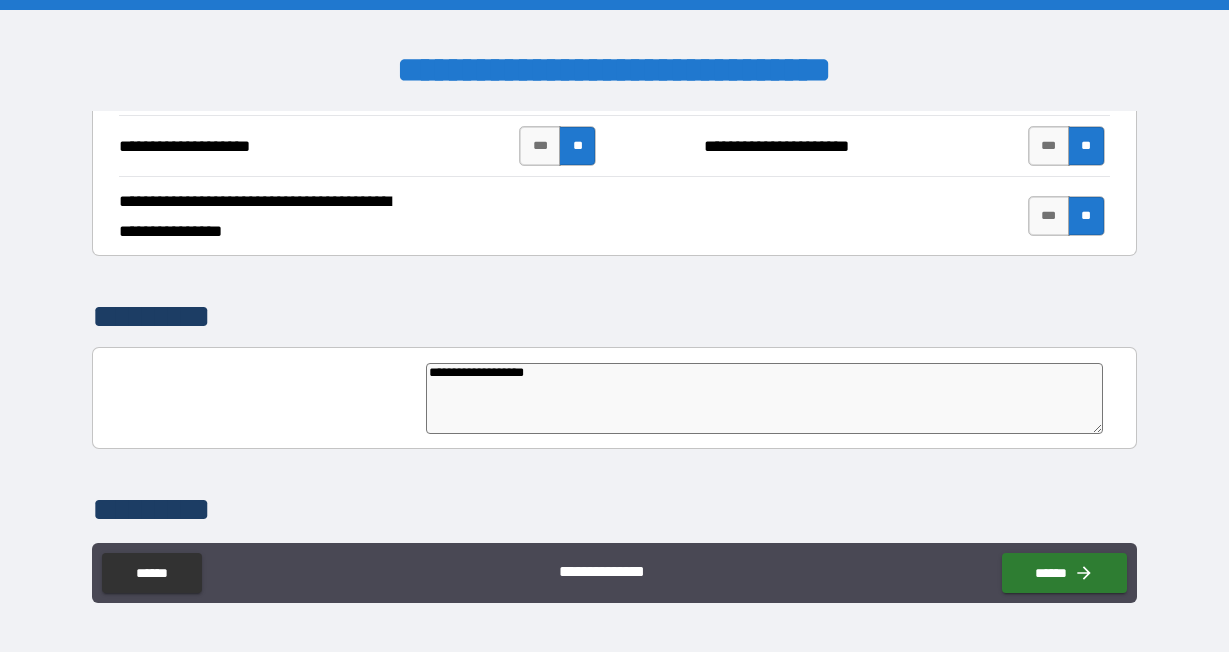 type on "**********" 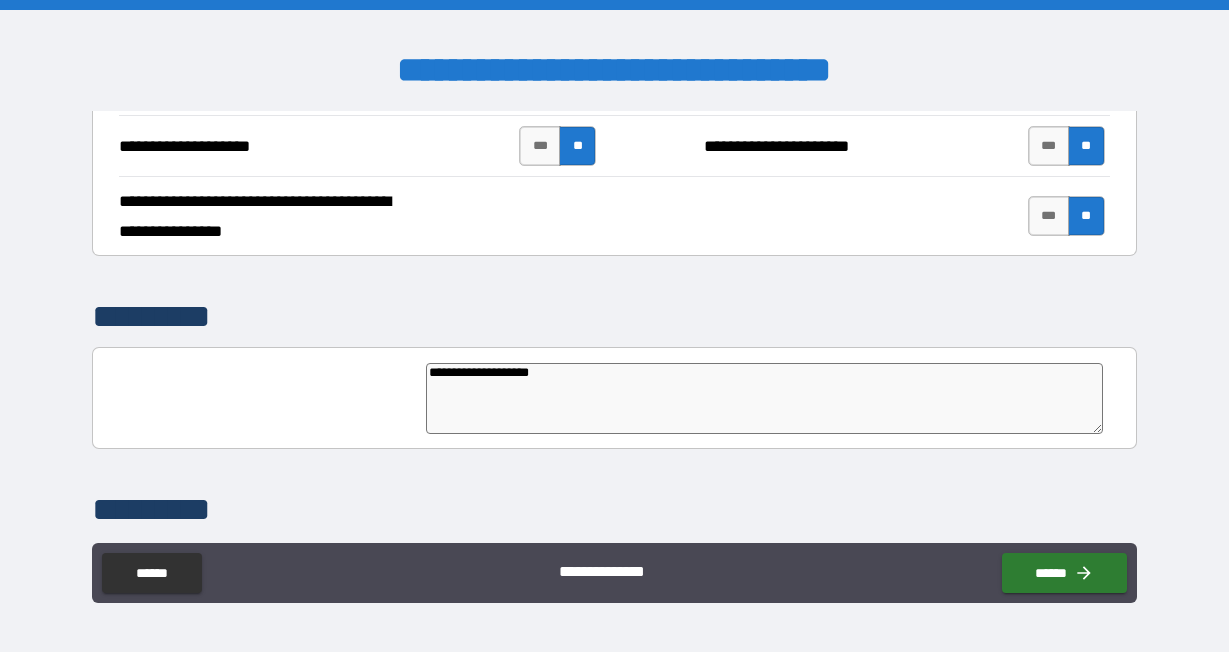 type on "**********" 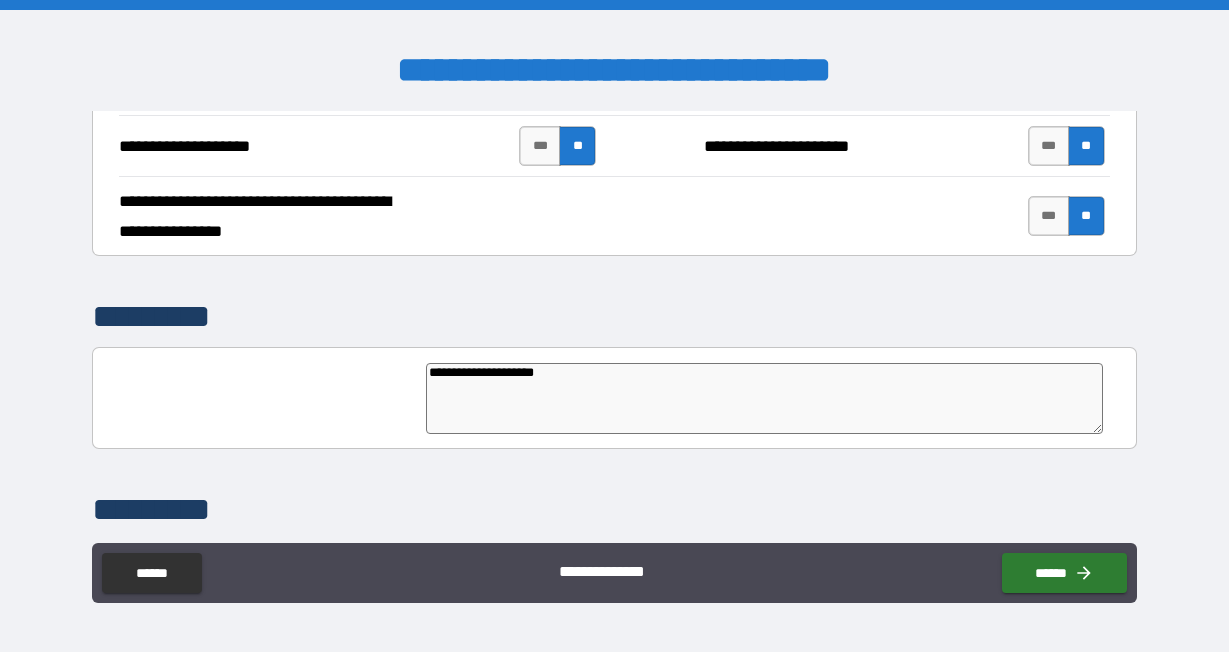 type on "**********" 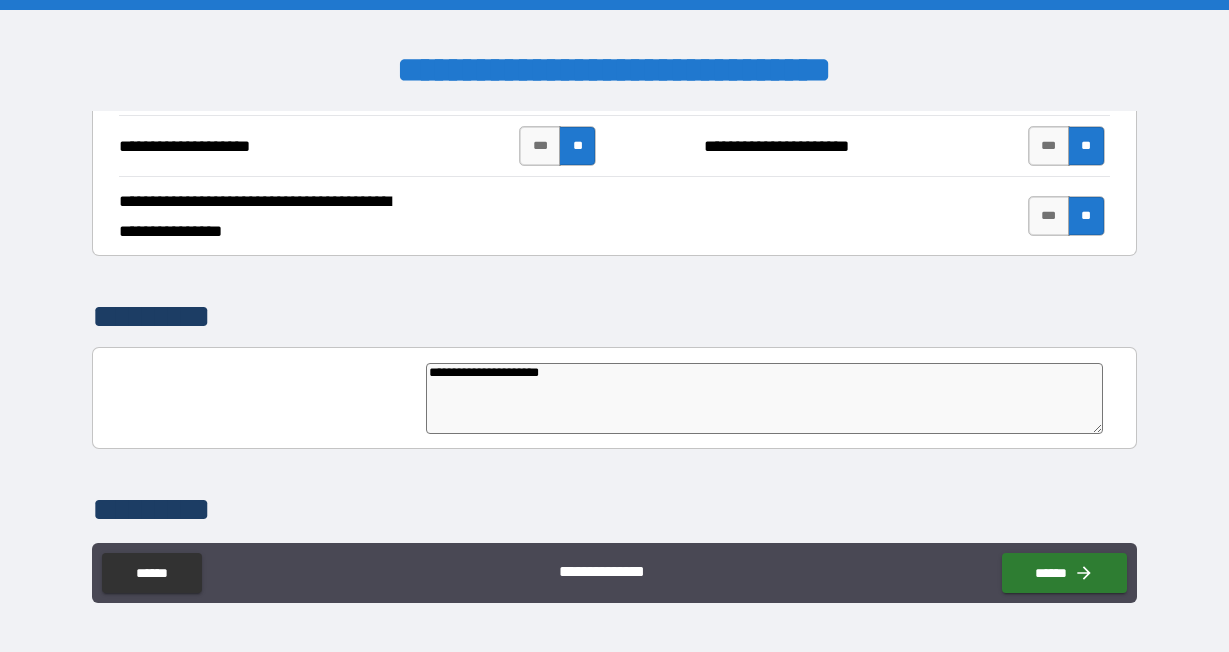 type on "**********" 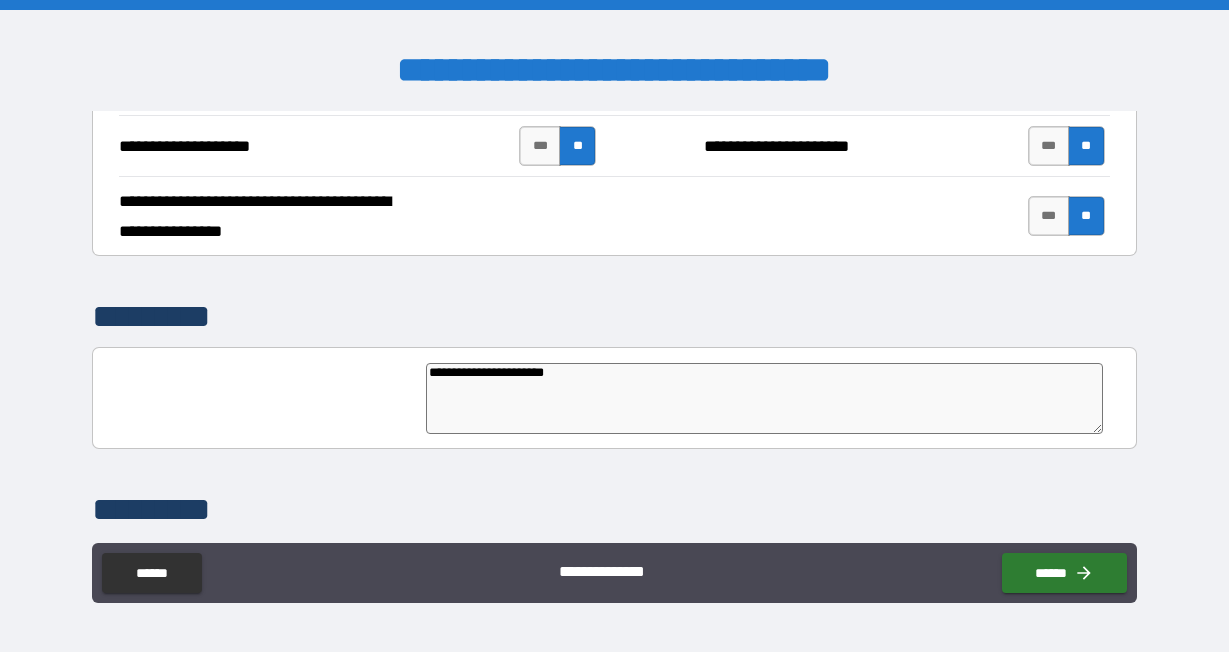 type on "**********" 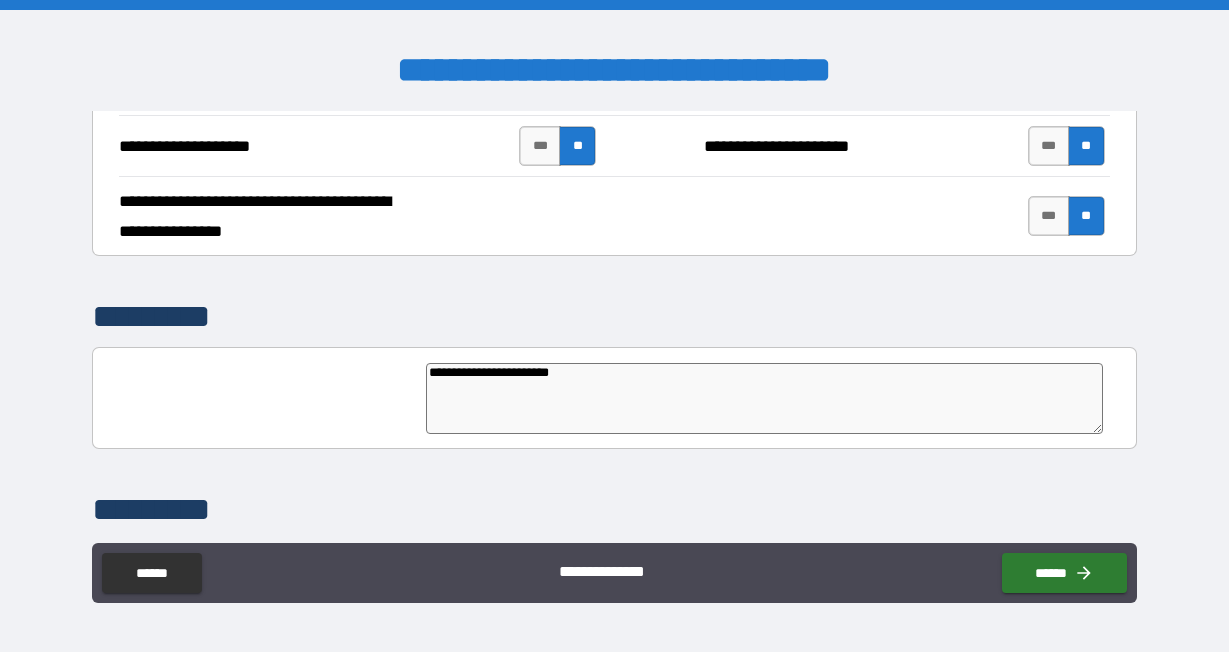 type on "**********" 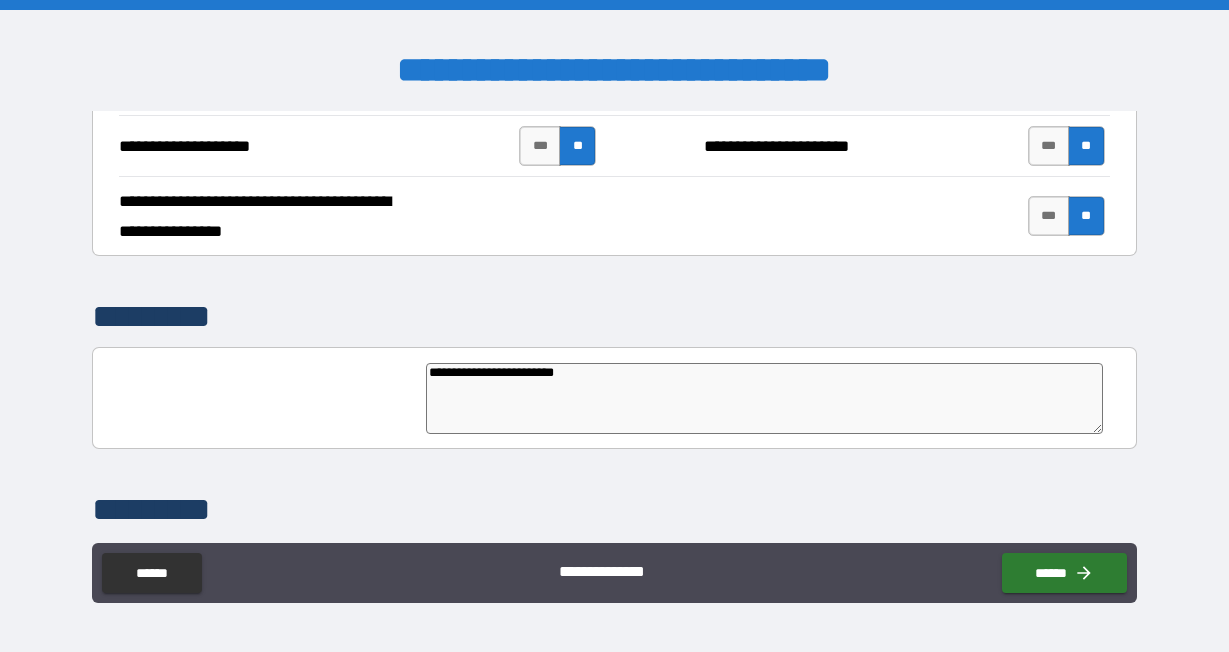 type on "**********" 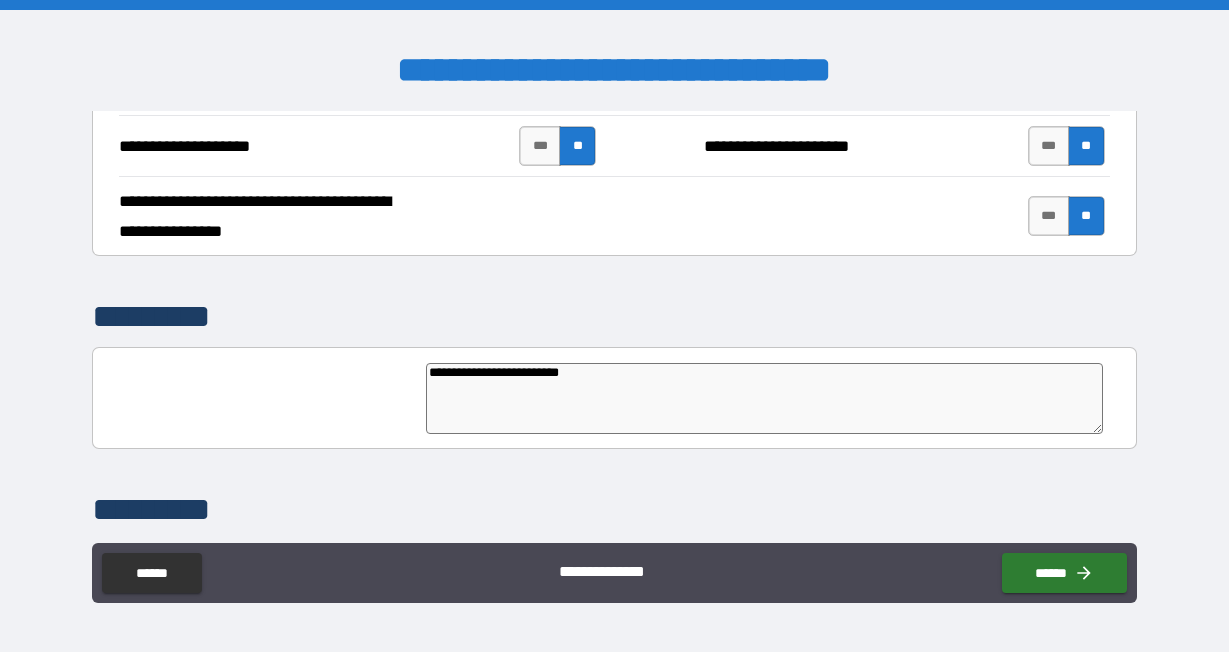 type on "**********" 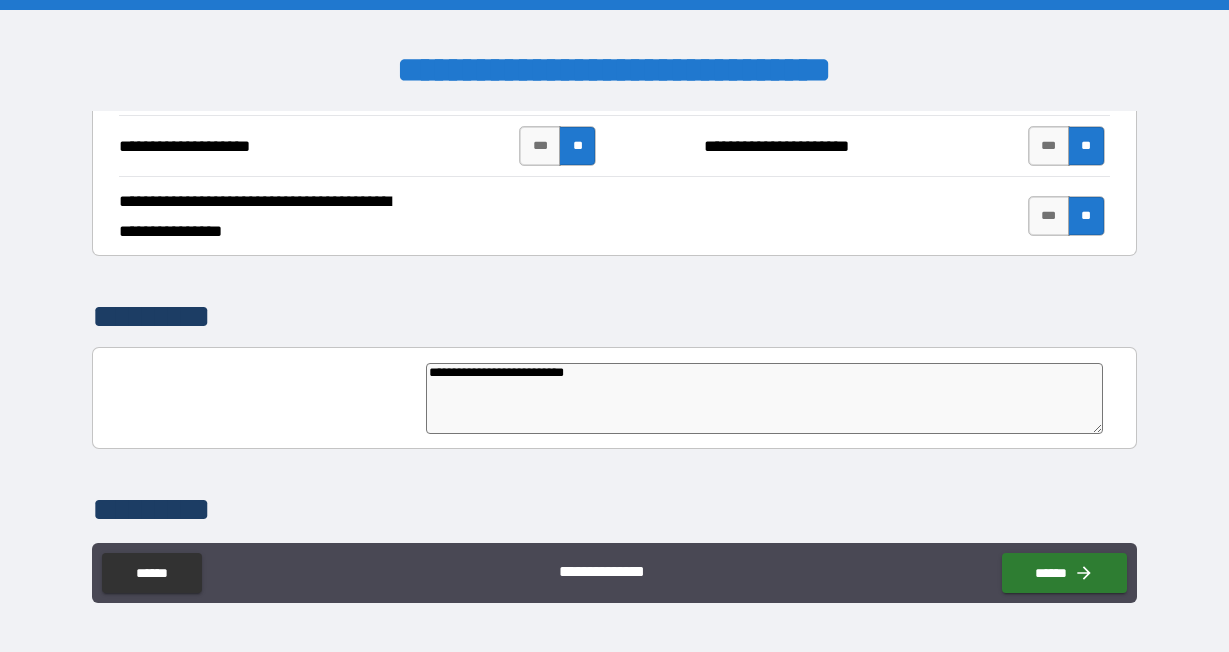 type on "**********" 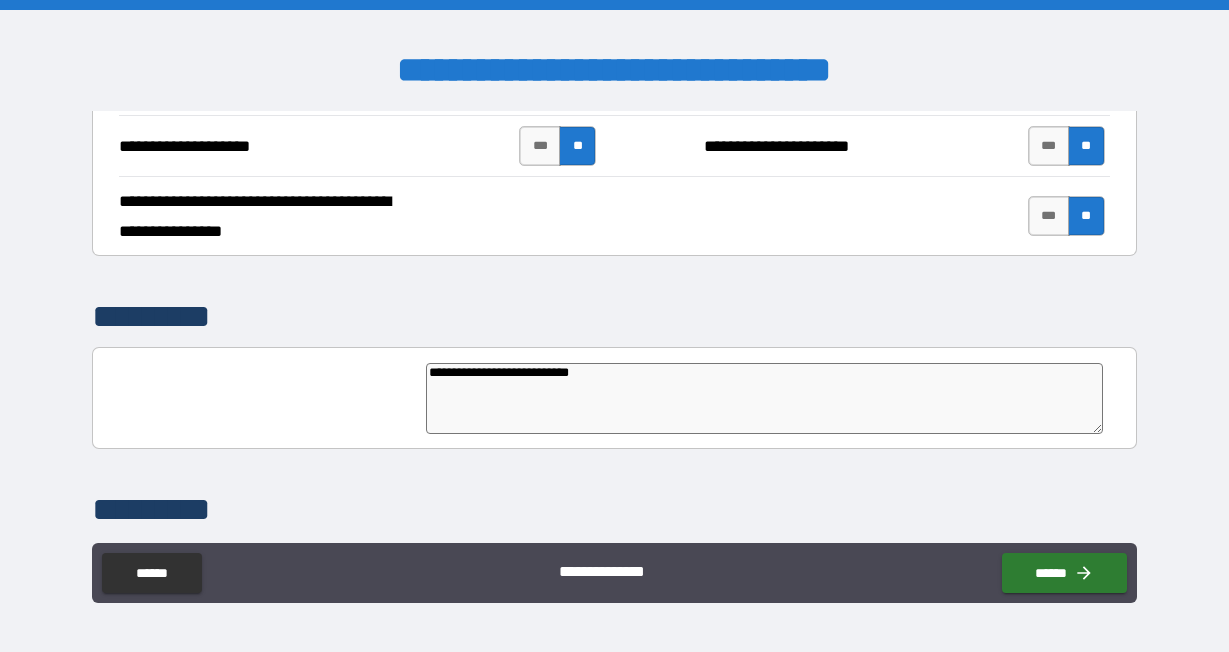 type on "**********" 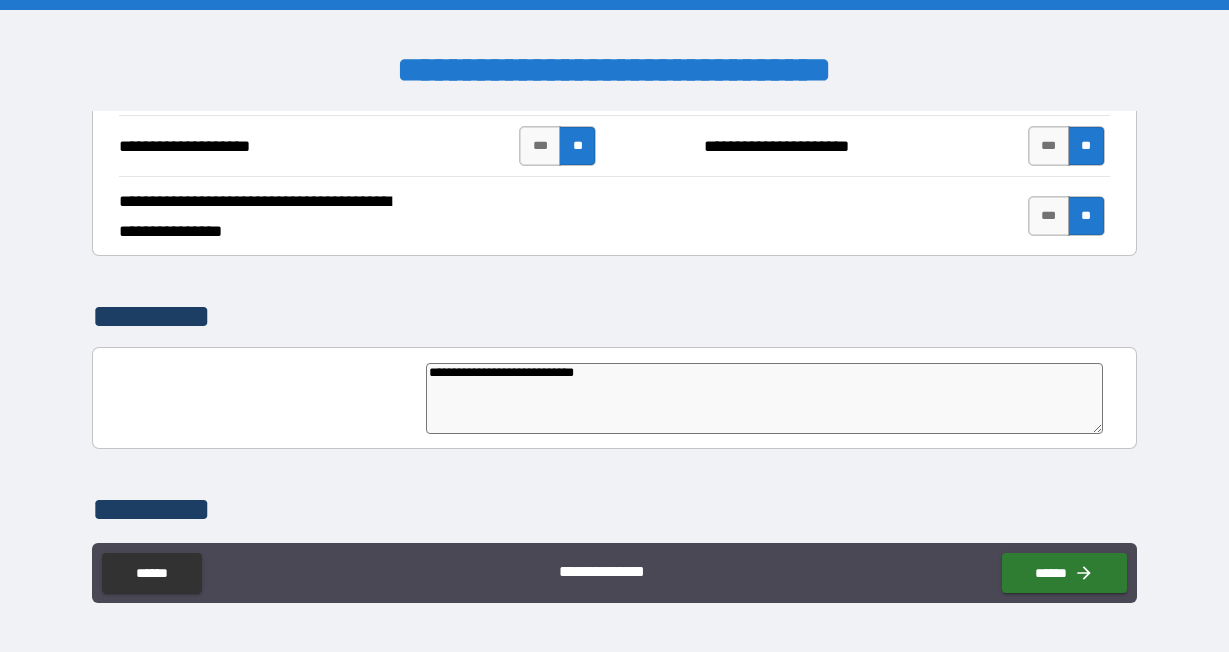 type on "**********" 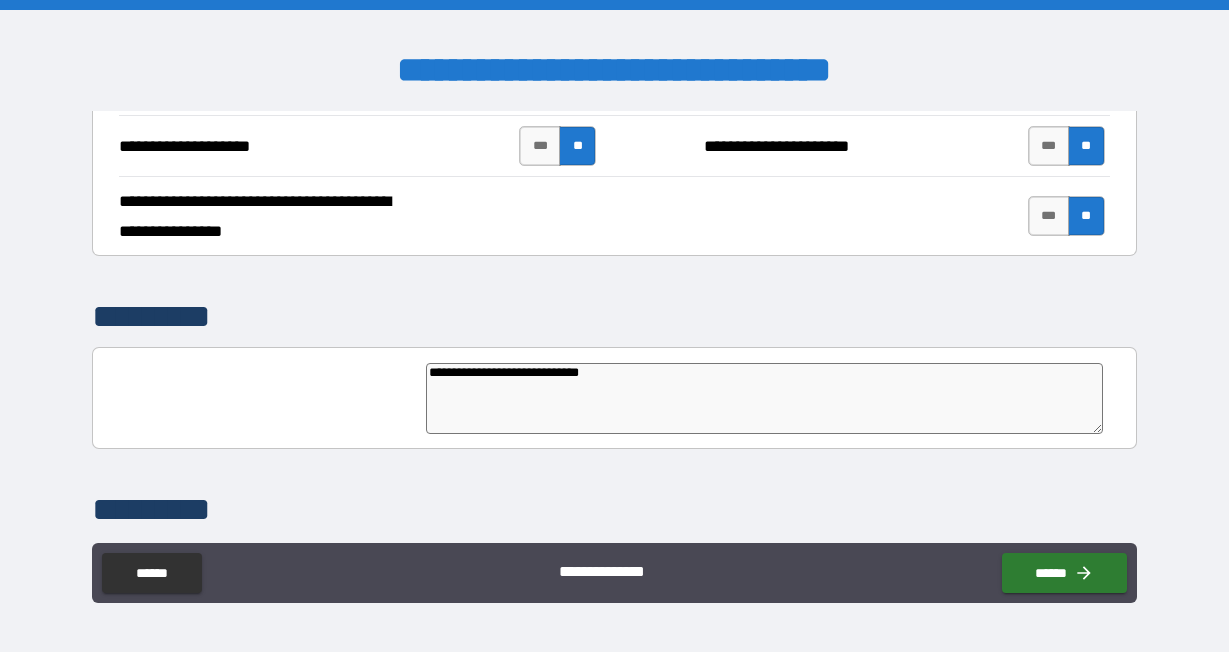 type on "*" 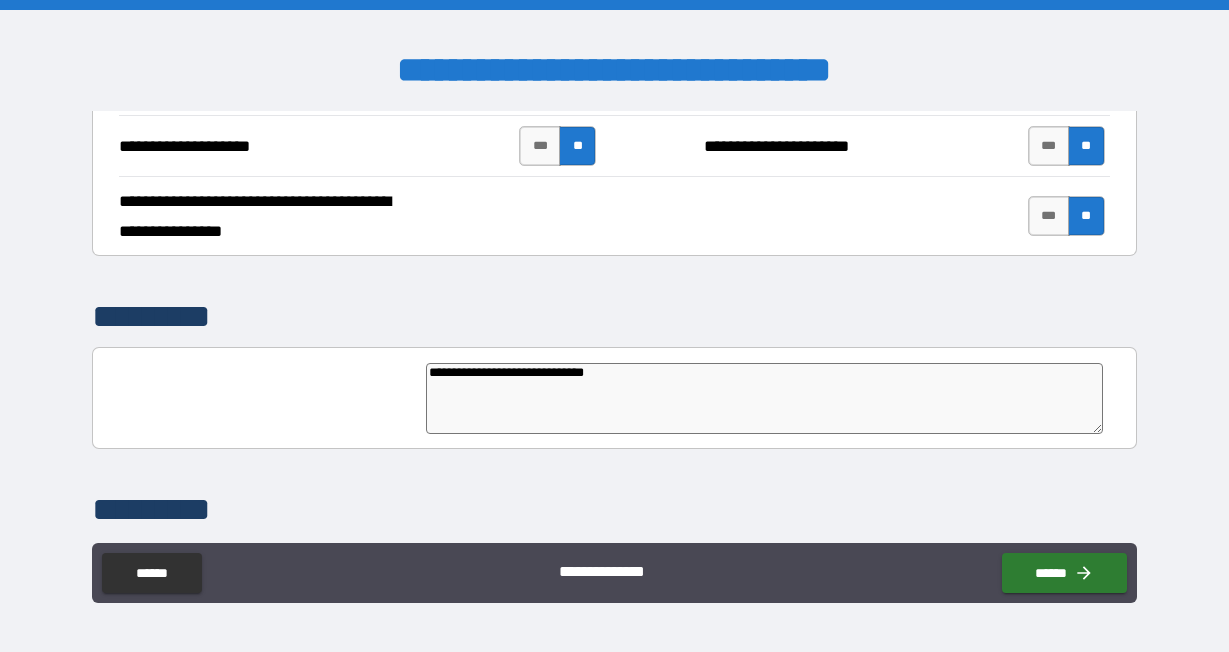type on "**********" 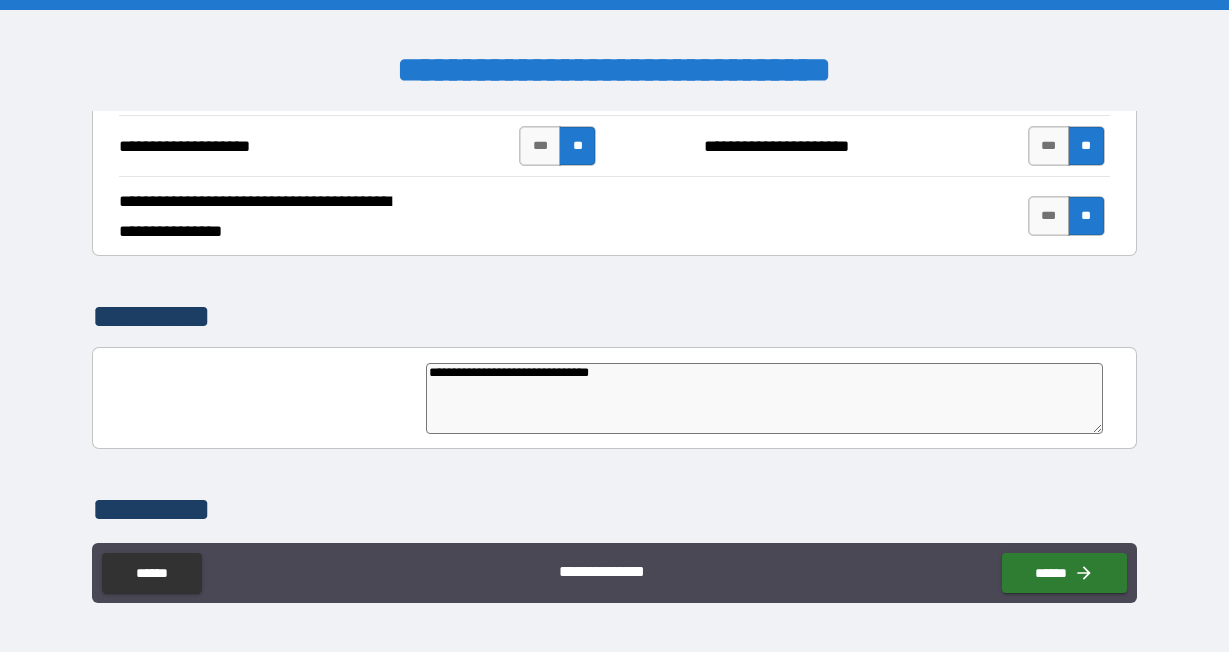 type on "*" 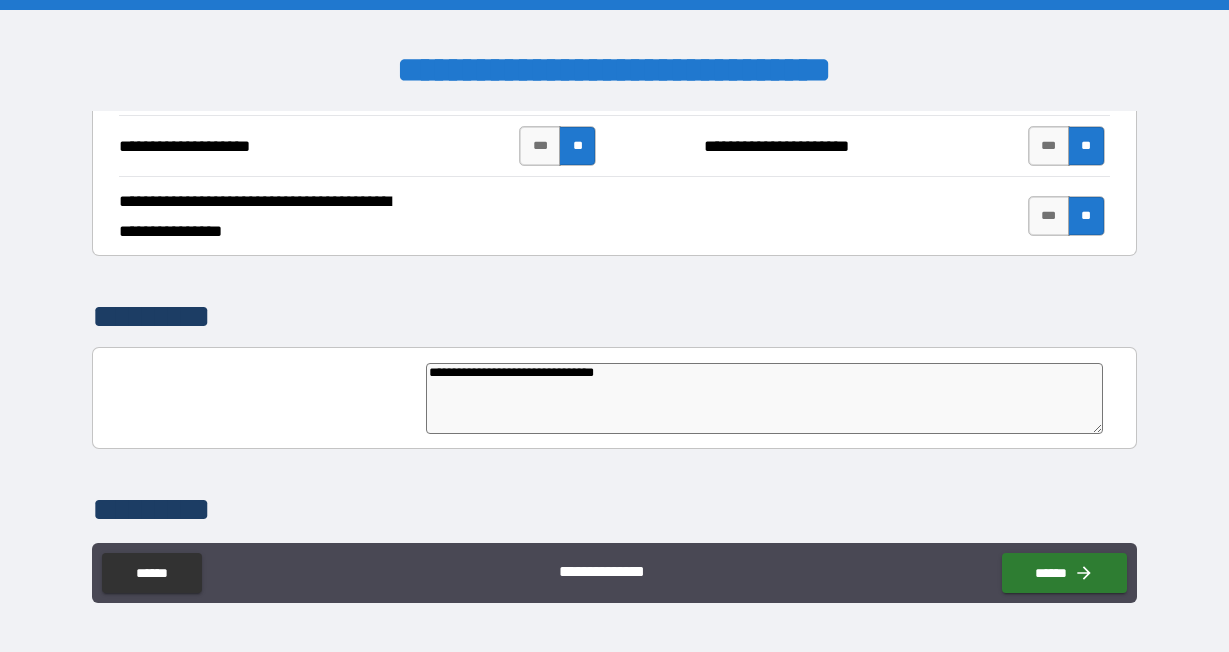 type on "**********" 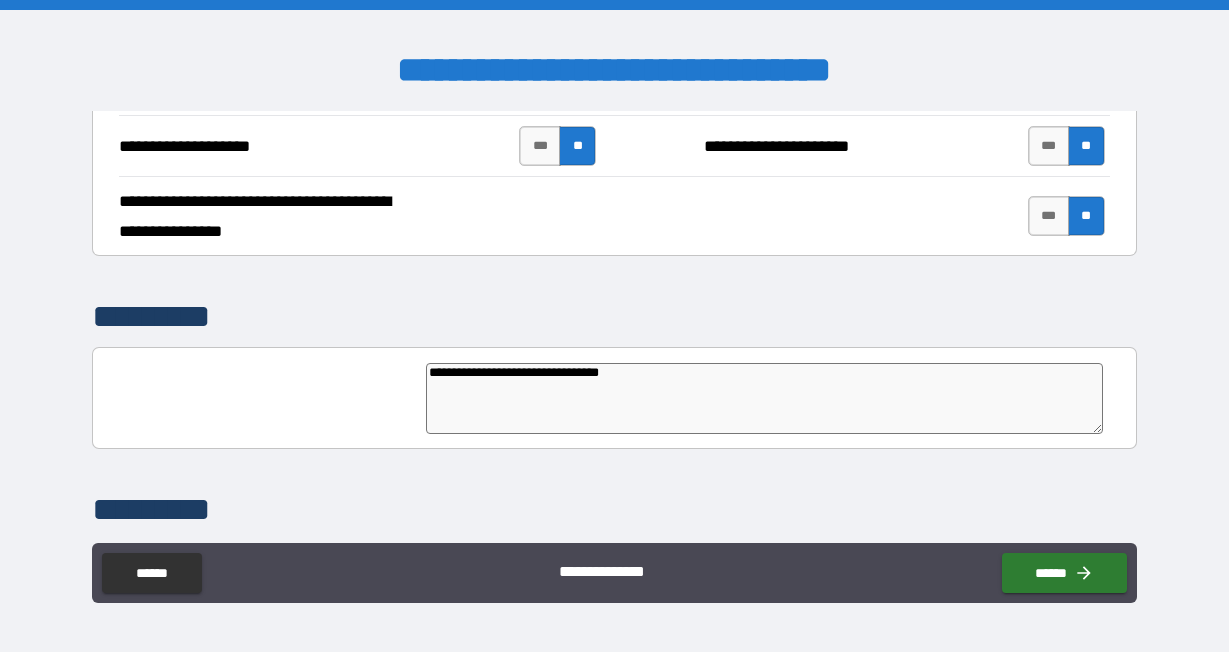 type on "*" 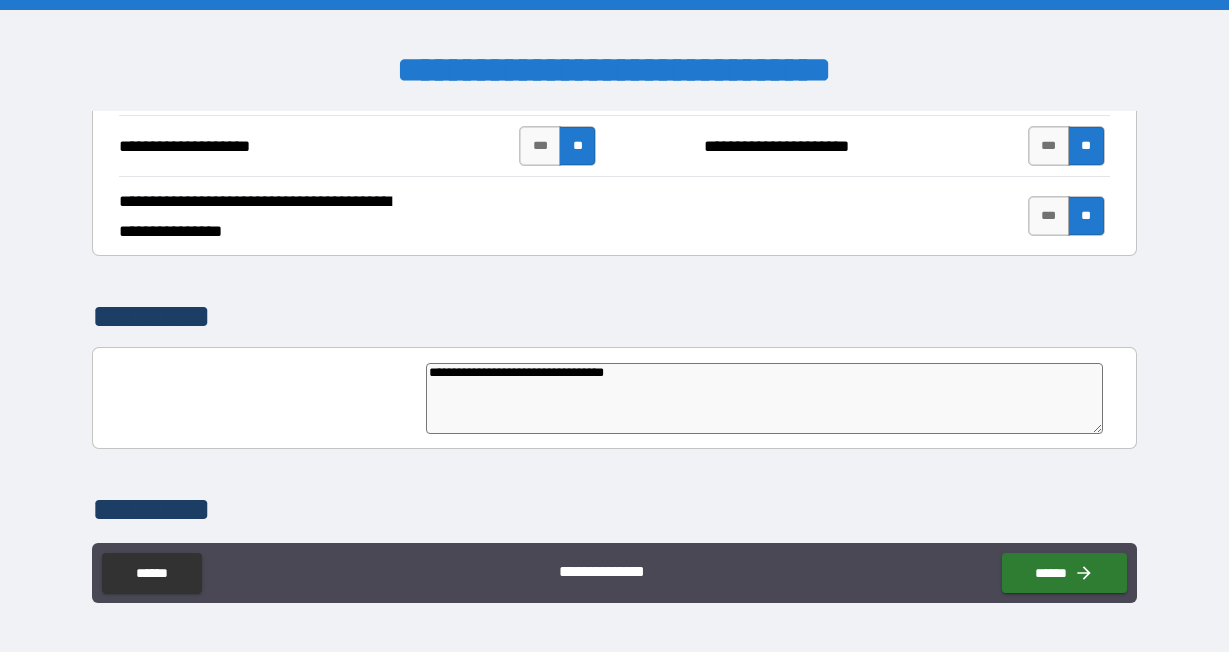type on "**********" 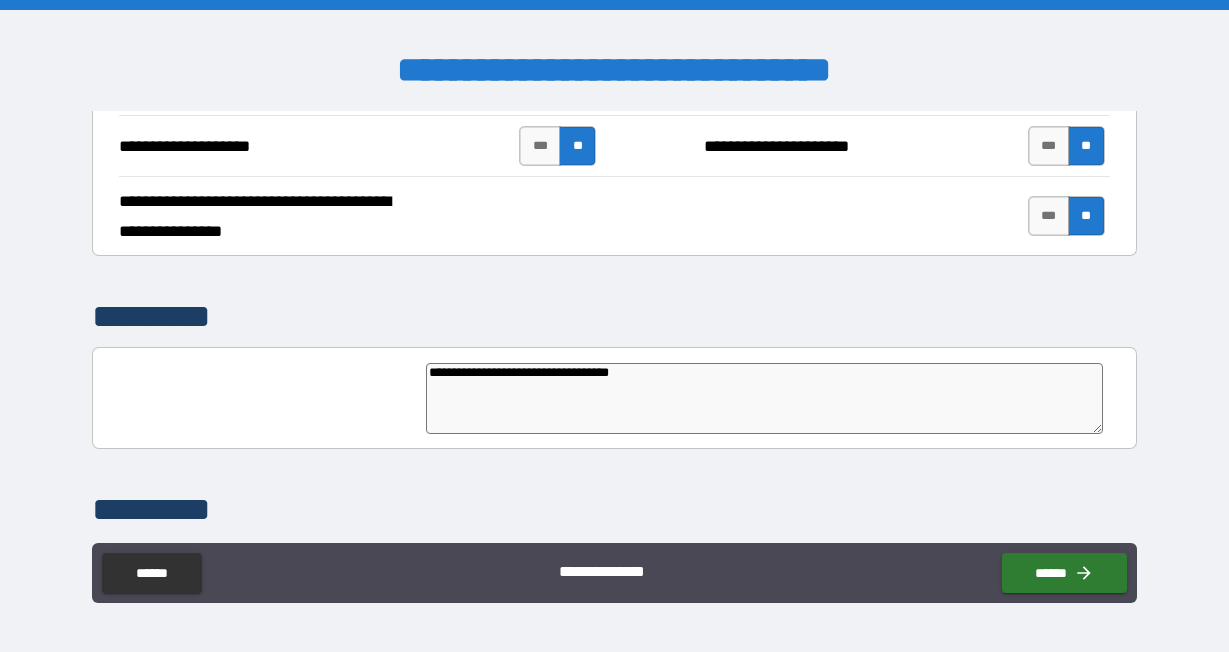 type on "**********" 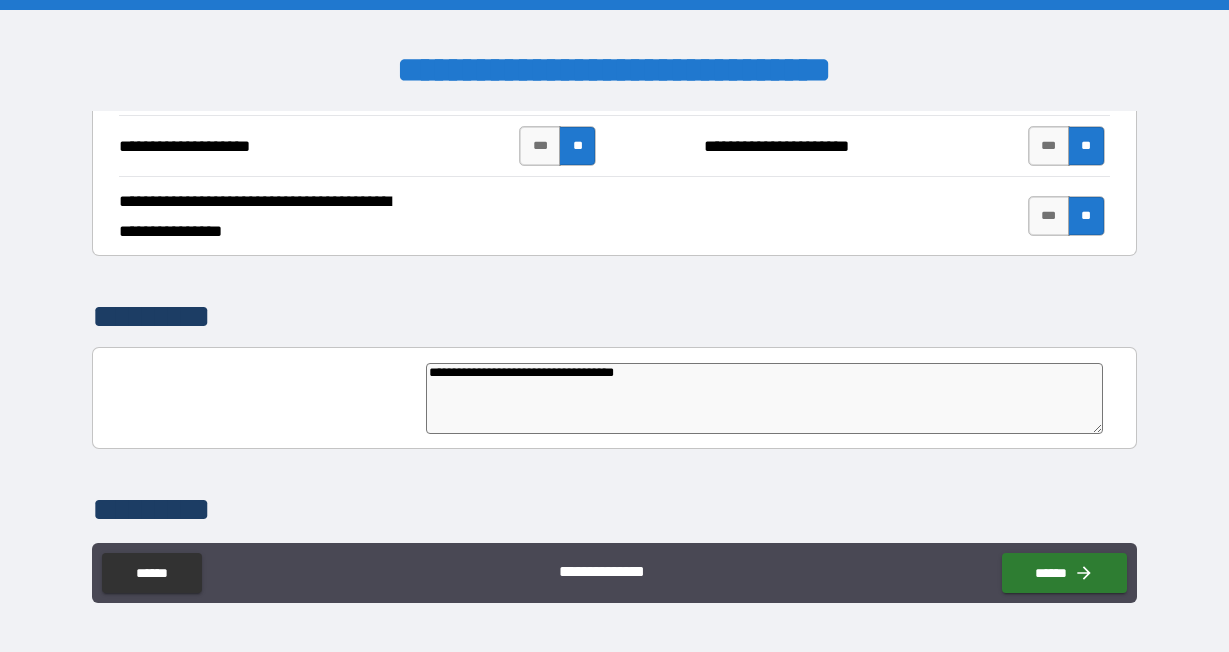 type on "**********" 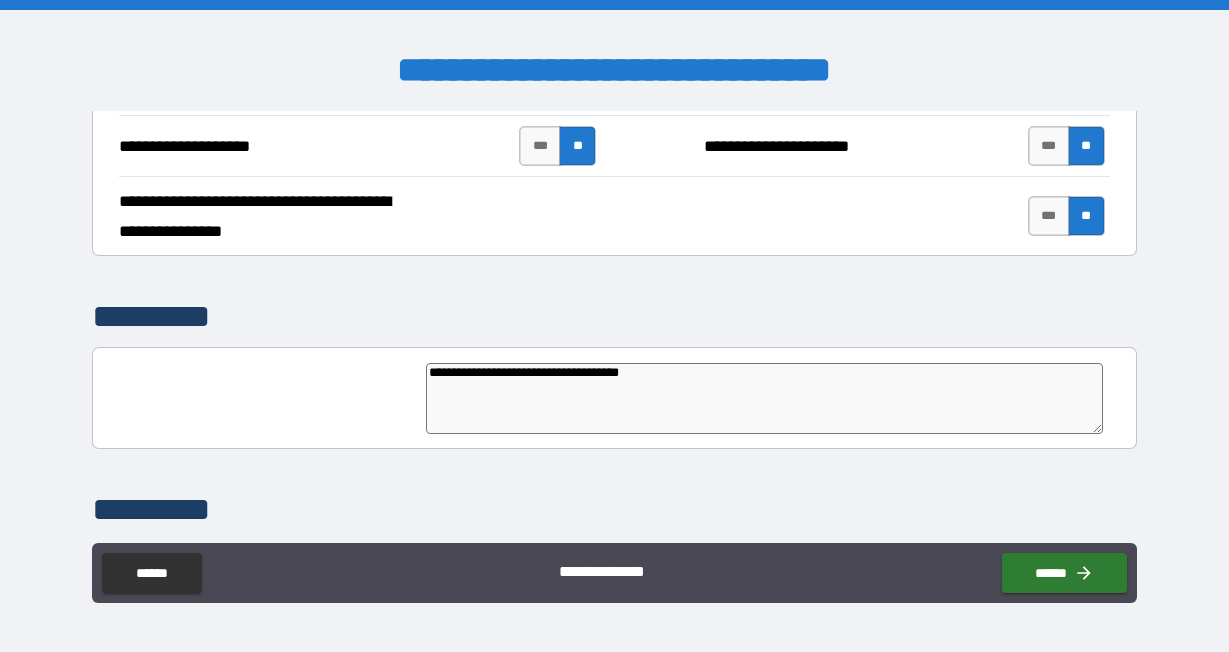 type on "**********" 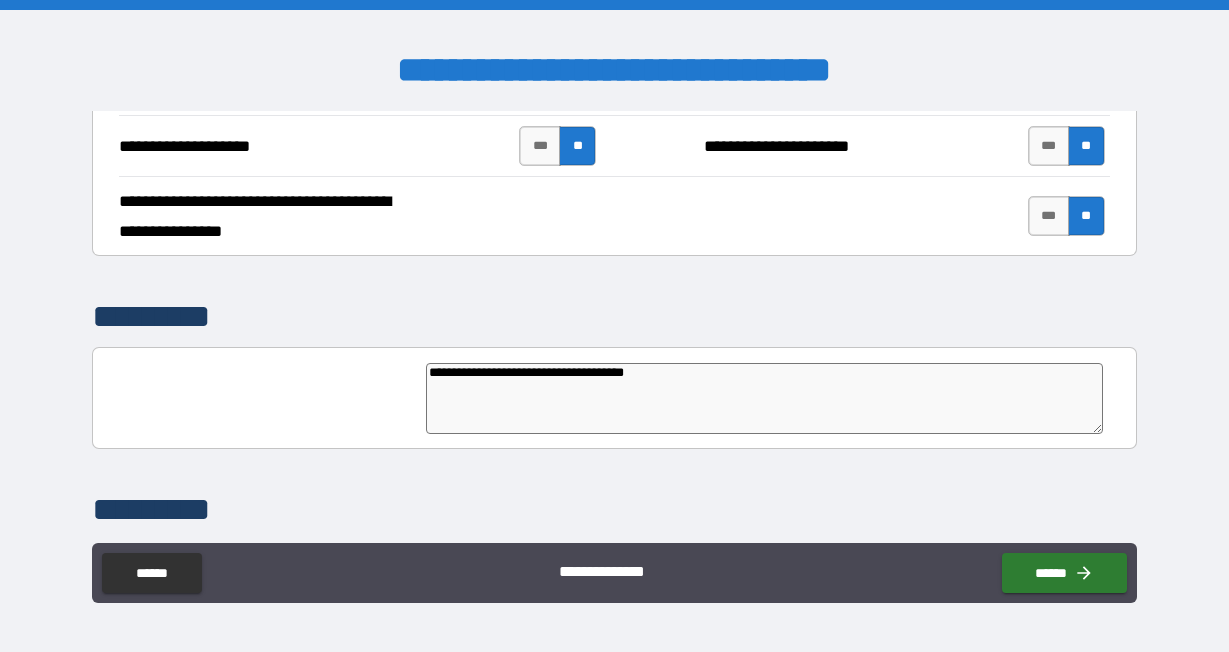 type on "**********" 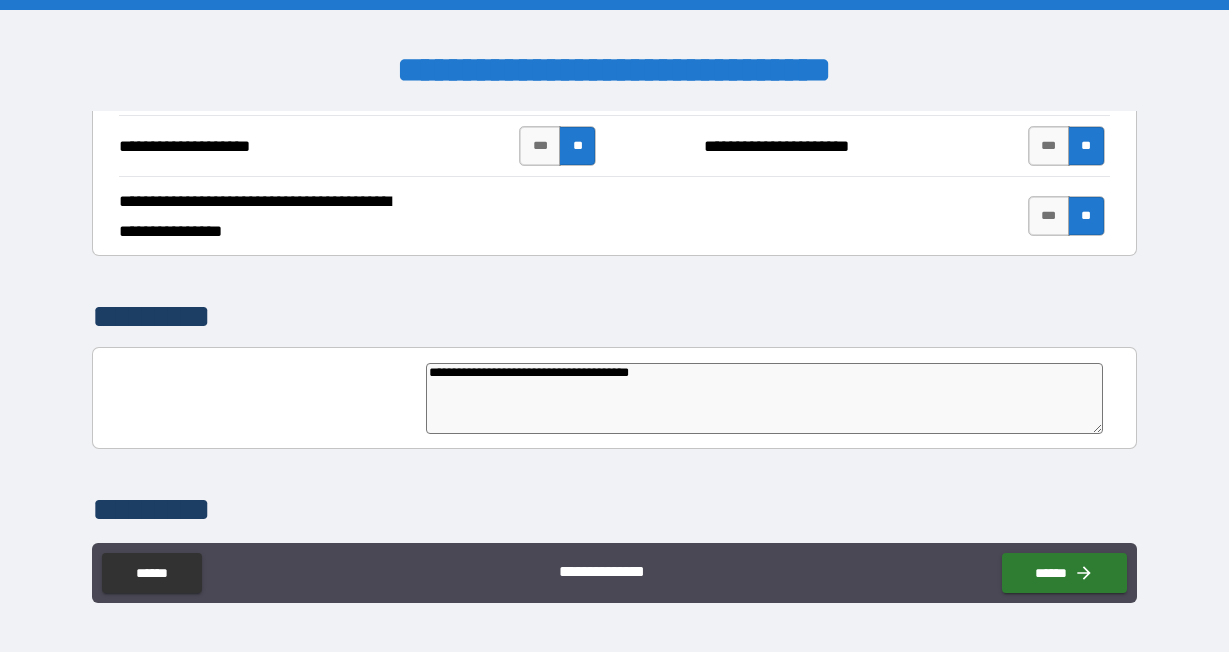 type on "*" 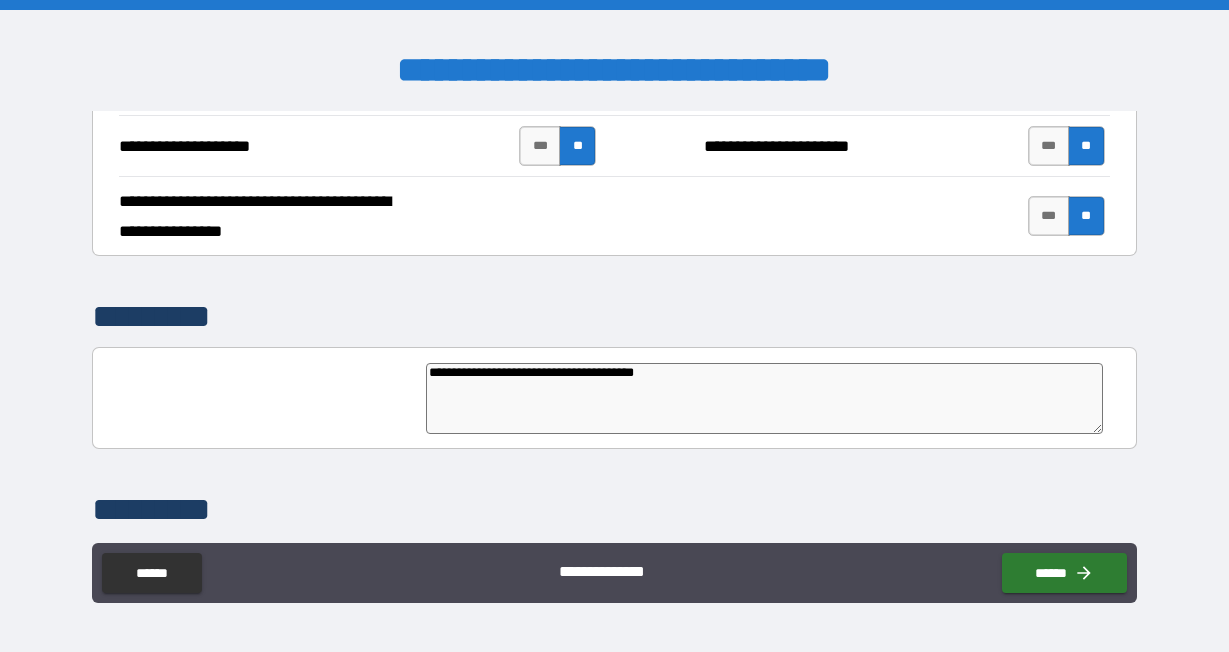 type on "**********" 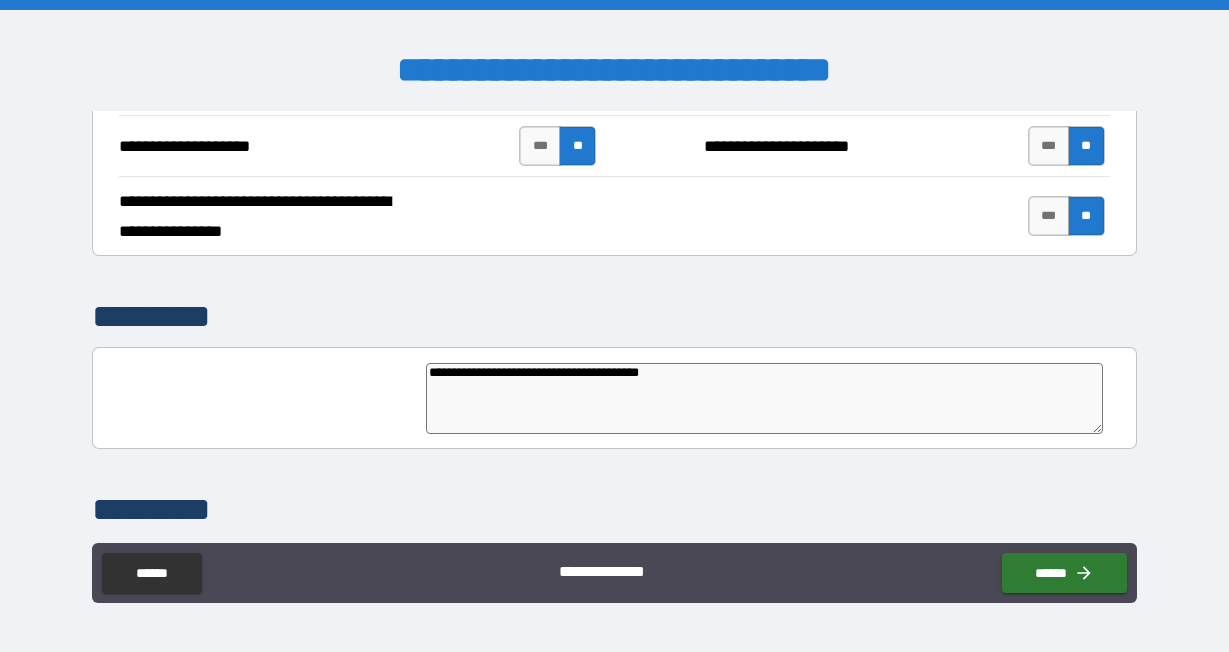 type on "*" 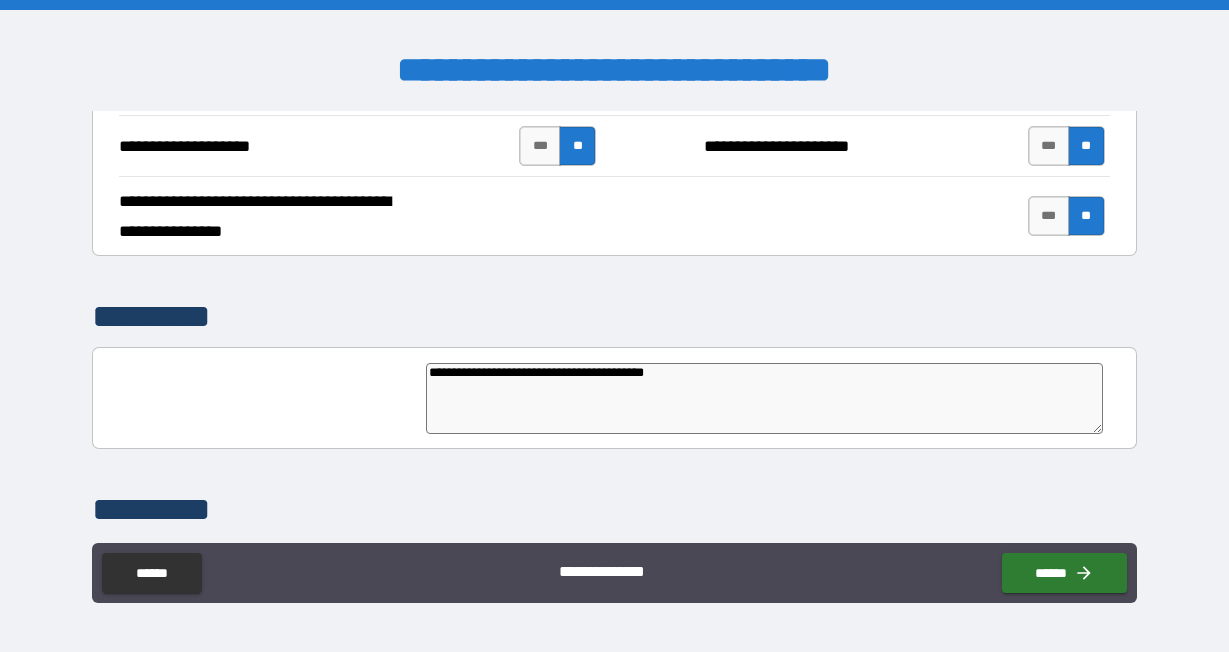 type on "**********" 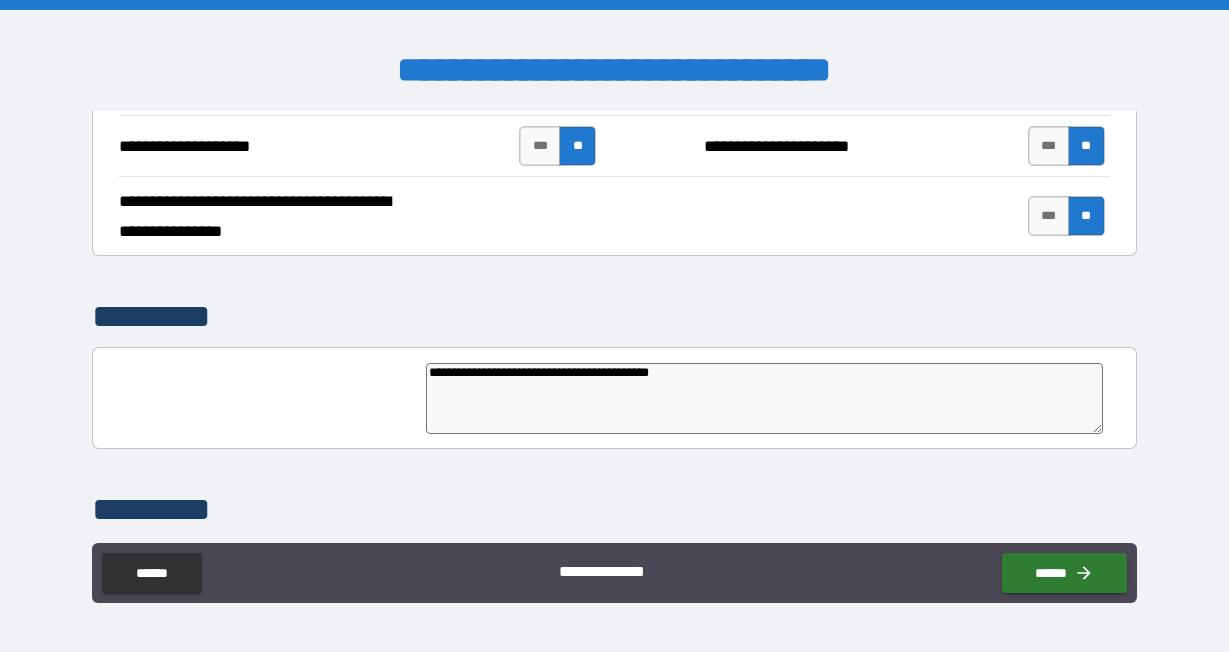 type on "**********" 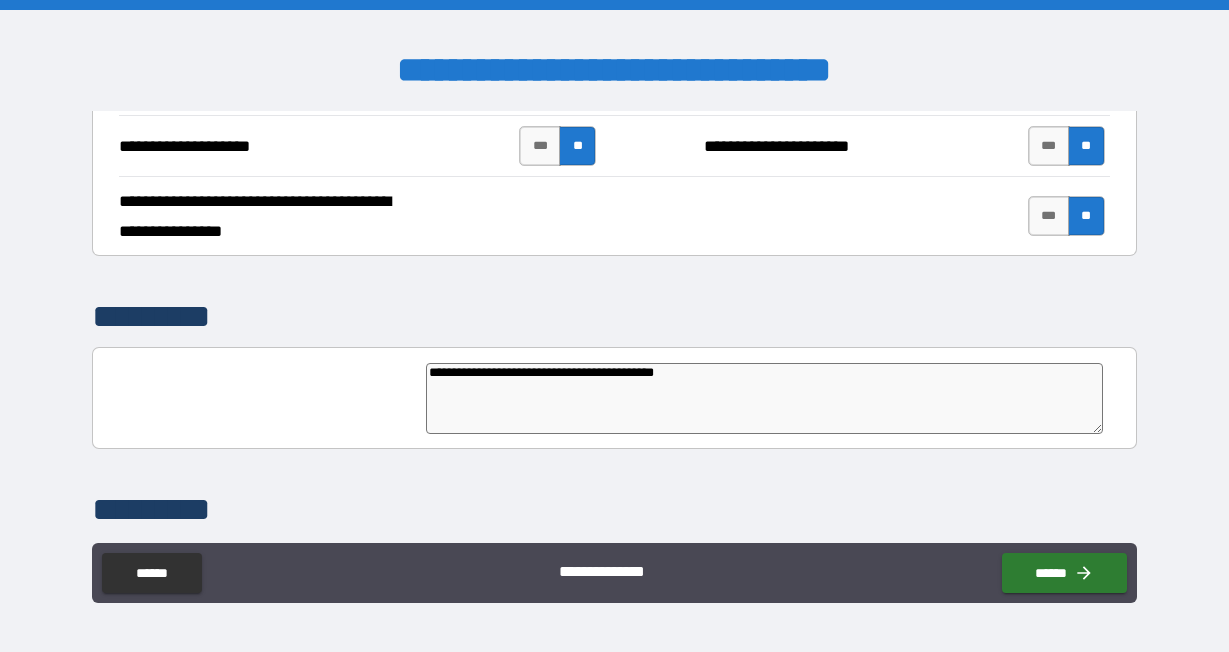 type on "**********" 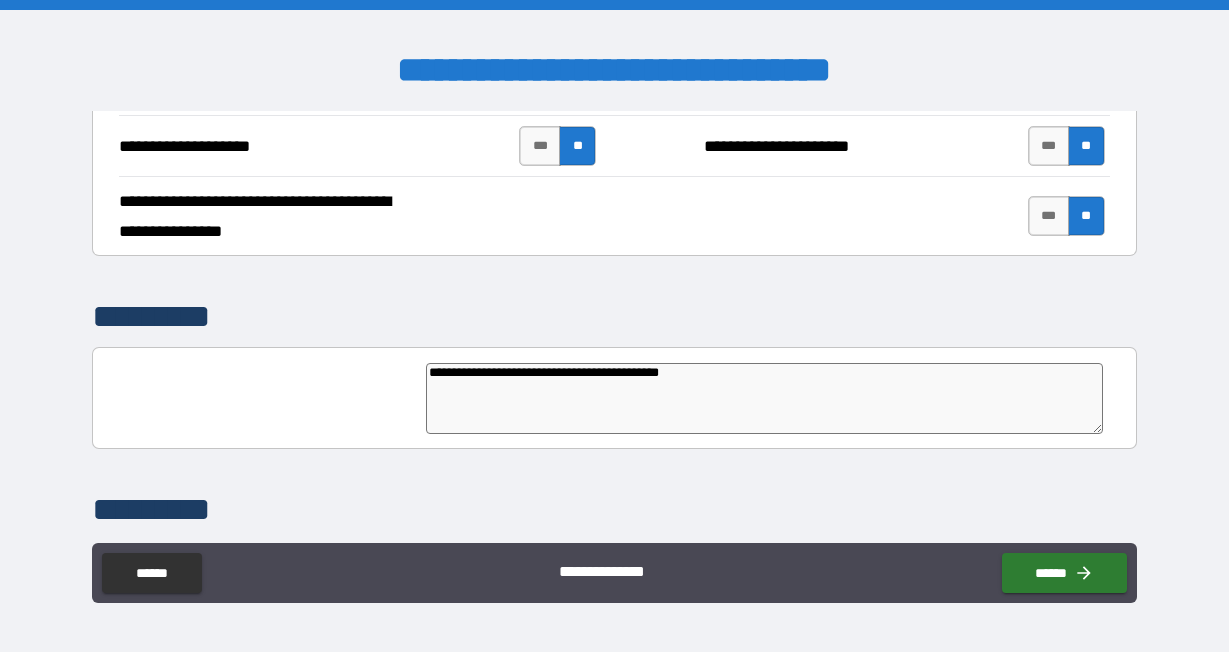 type on "**********" 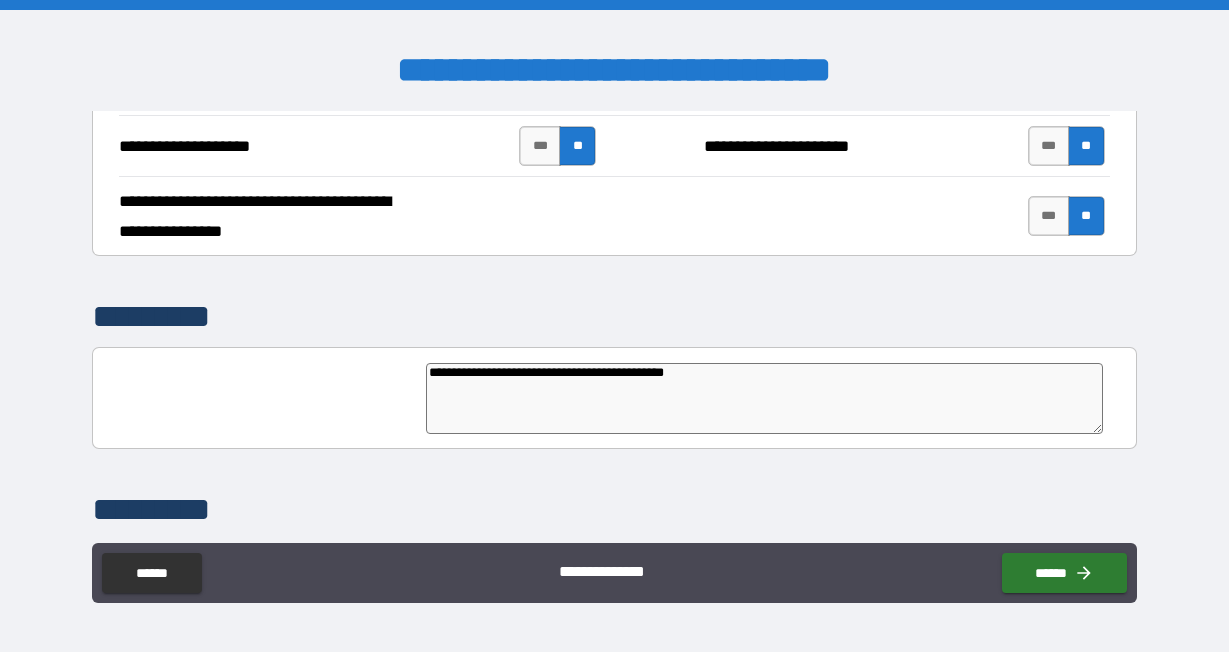 type on "*" 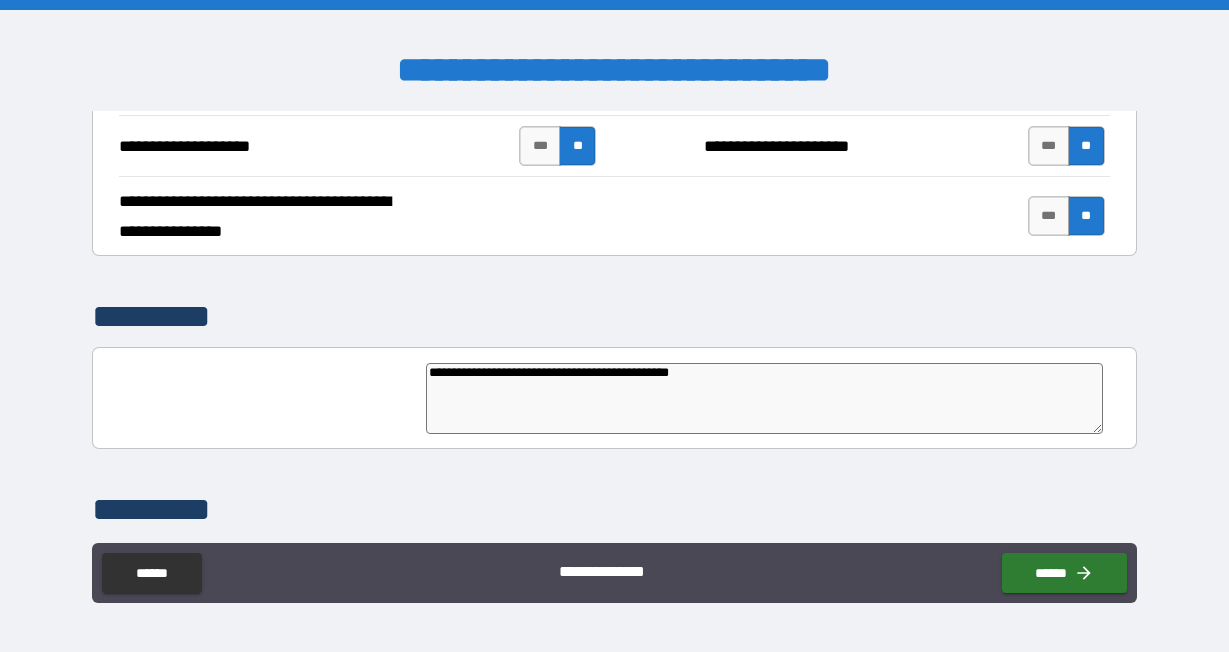 type on "*" 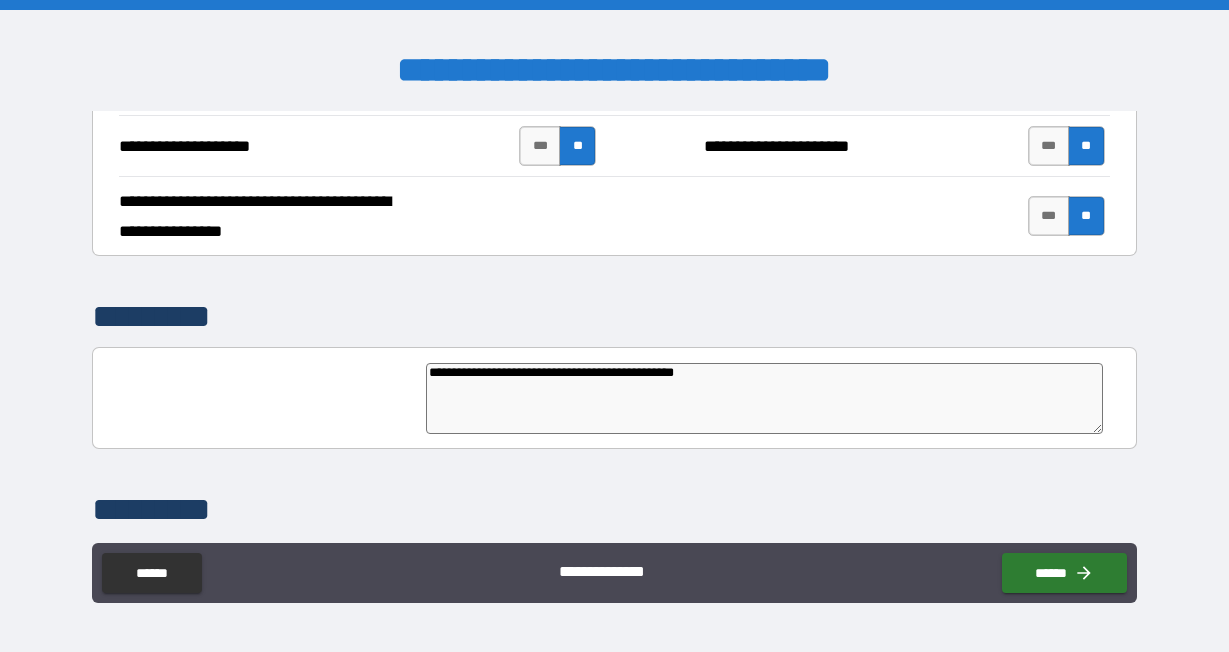 type on "**********" 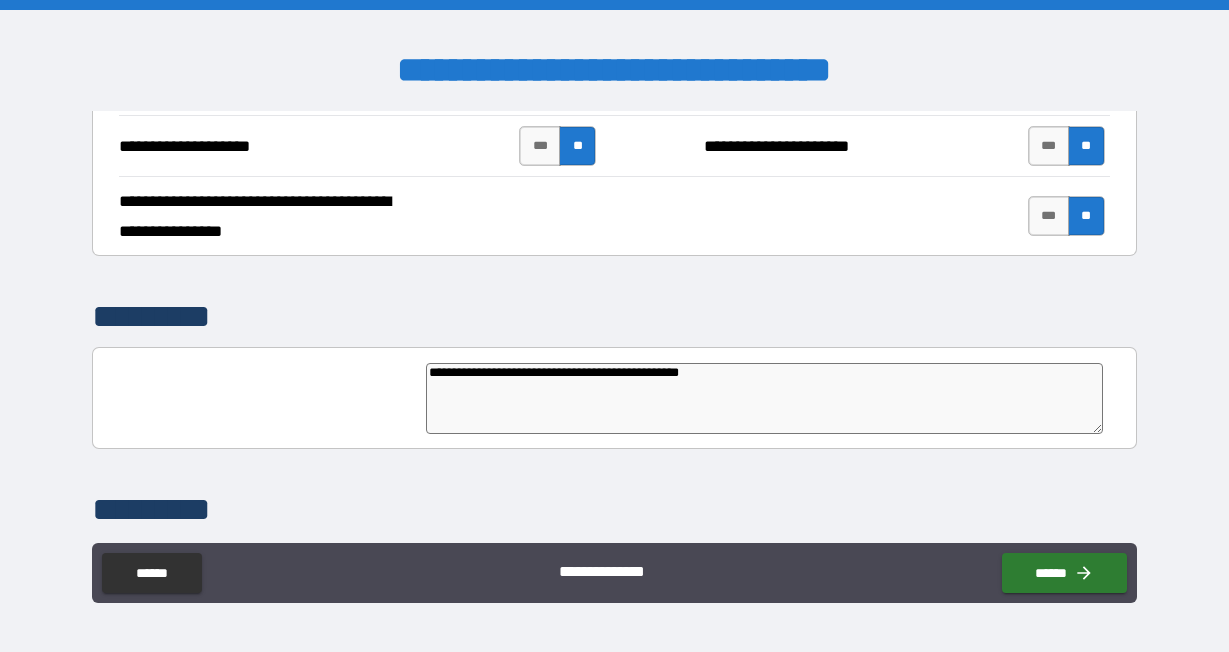 type on "*" 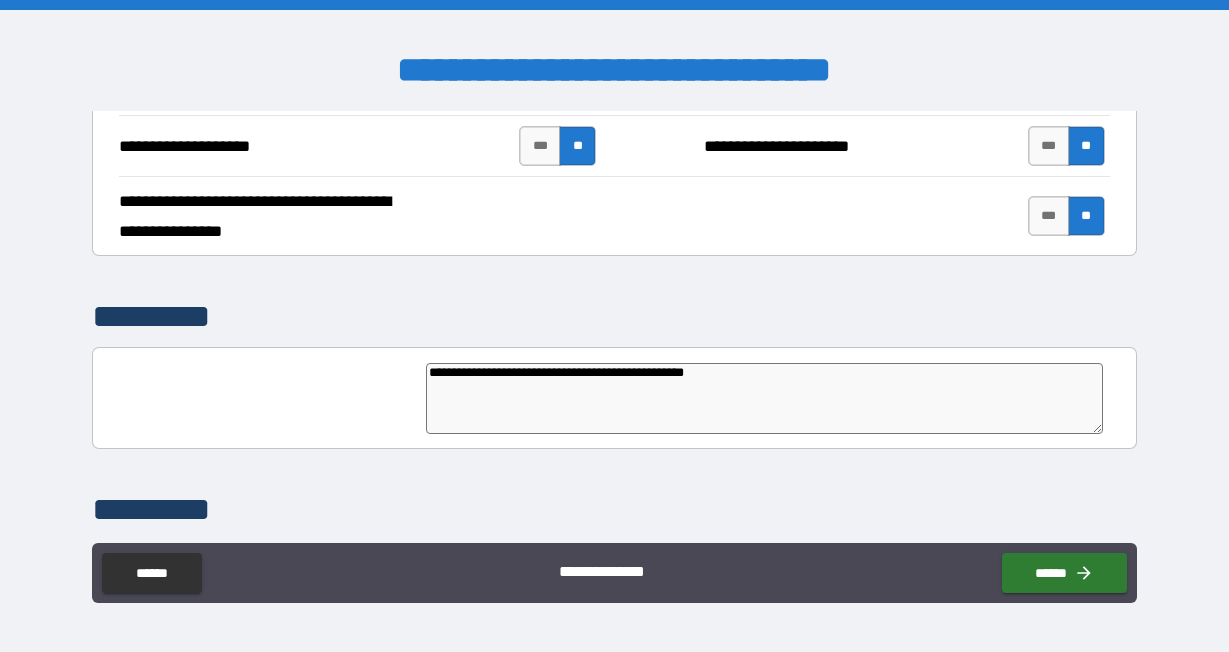 type on "**********" 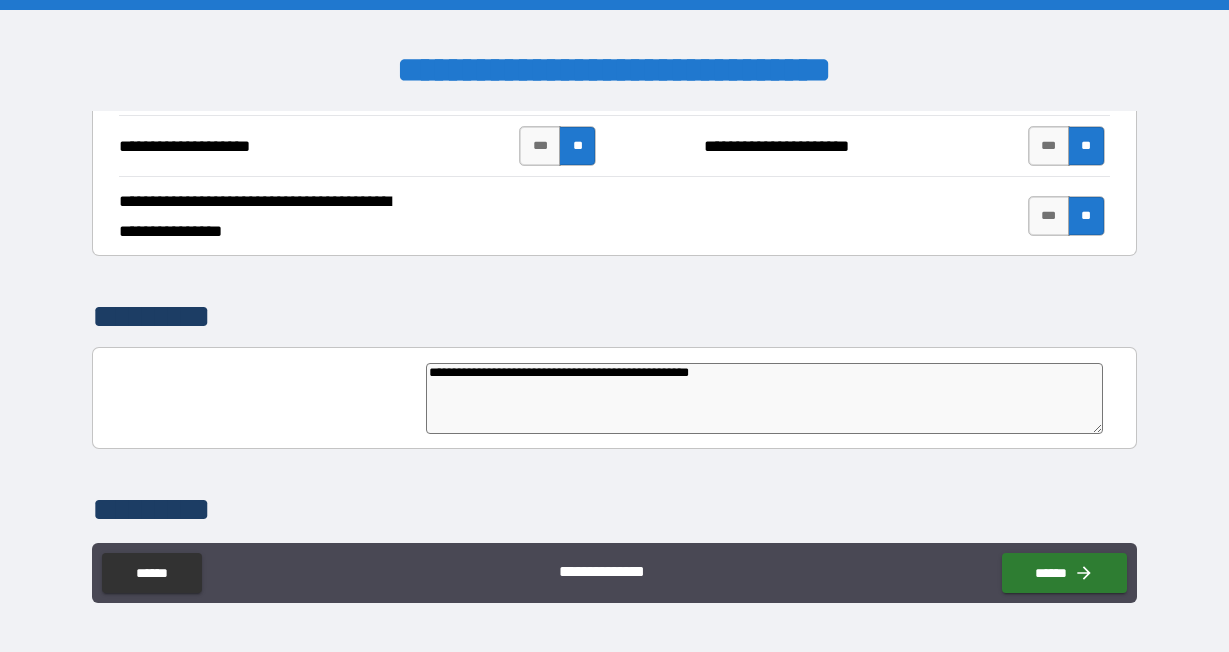 type on "*" 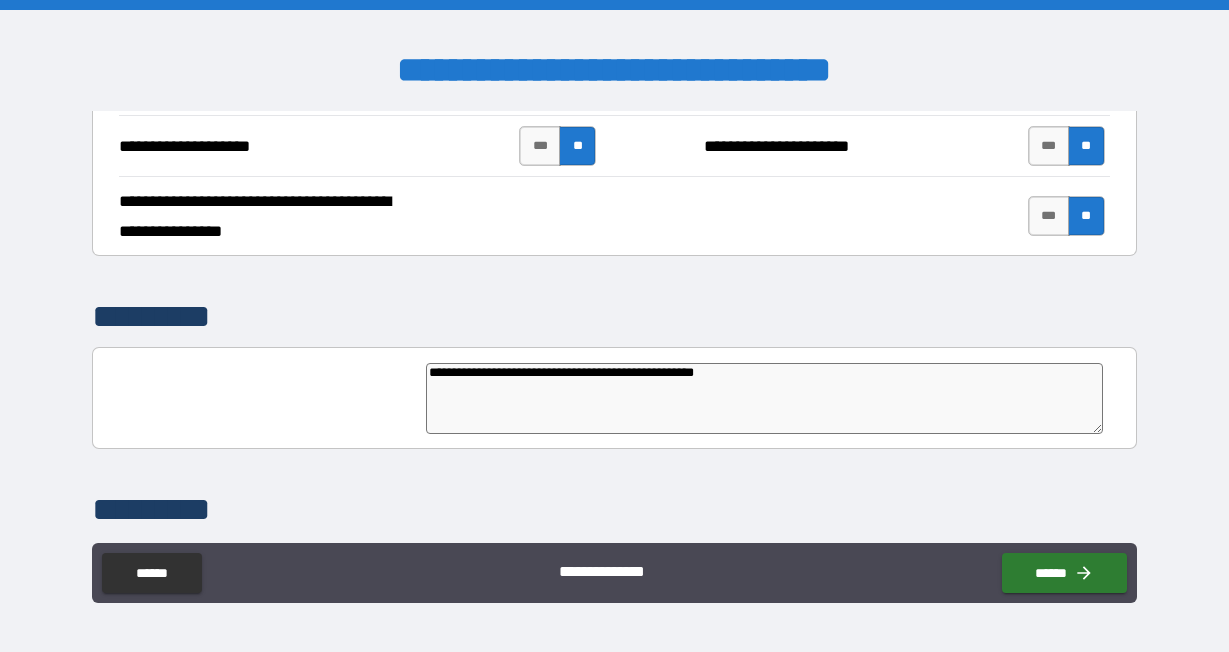 type on "**********" 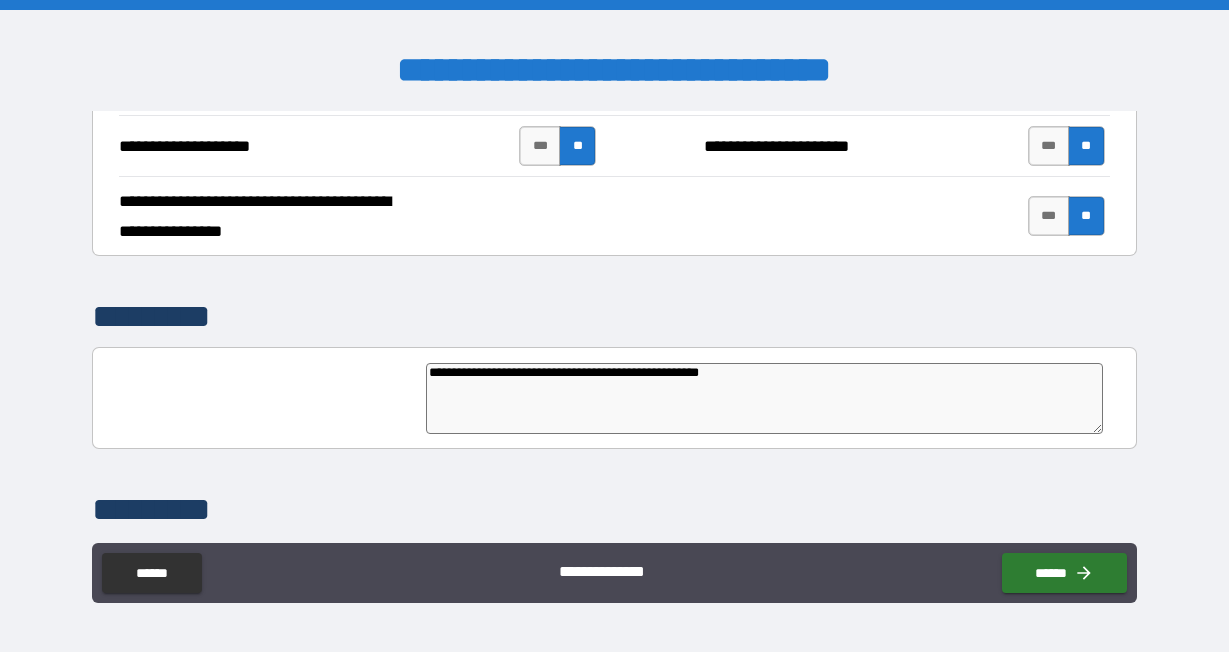 type on "**********" 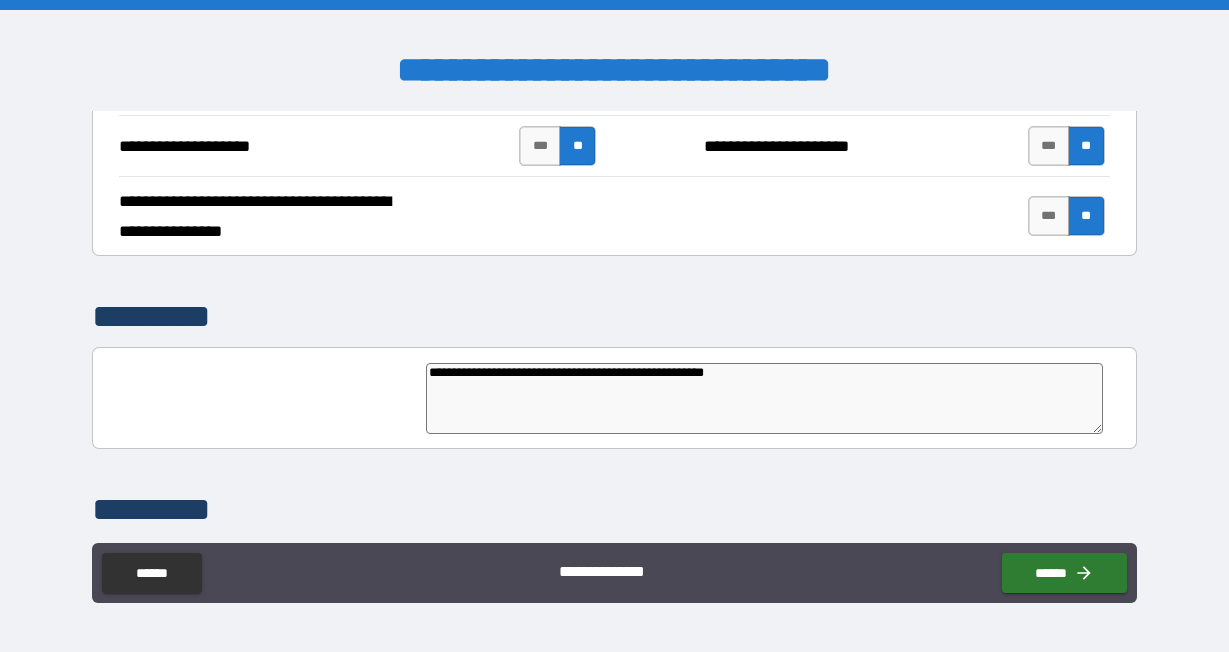 type on "**********" 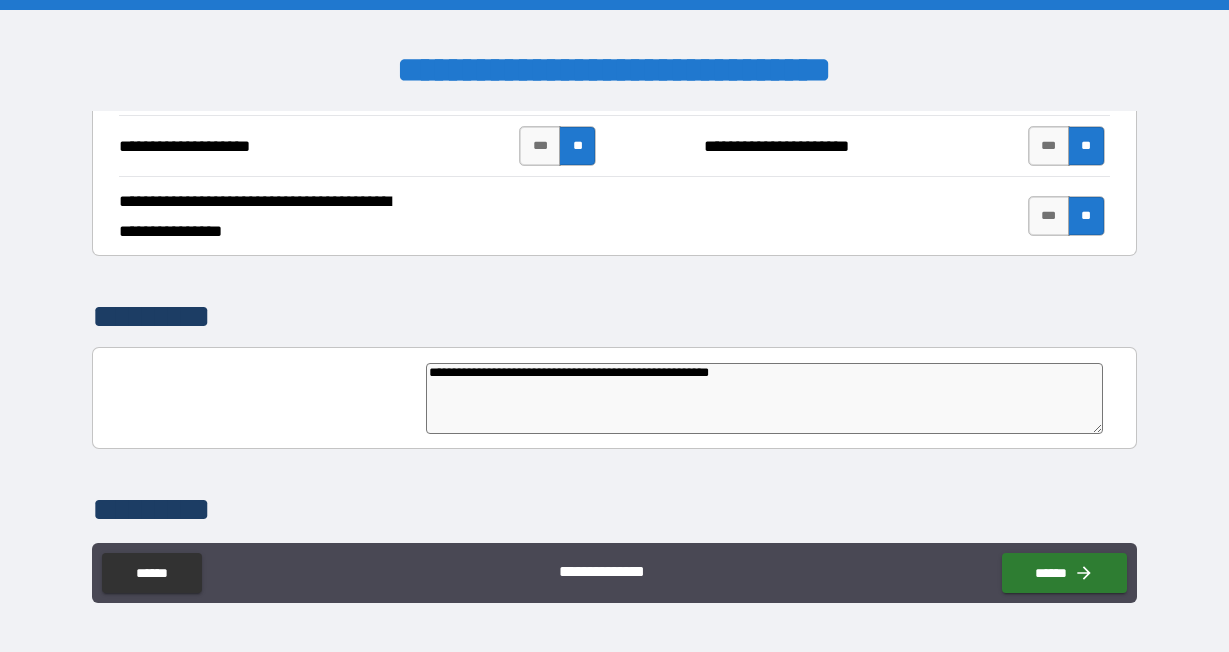 type on "**********" 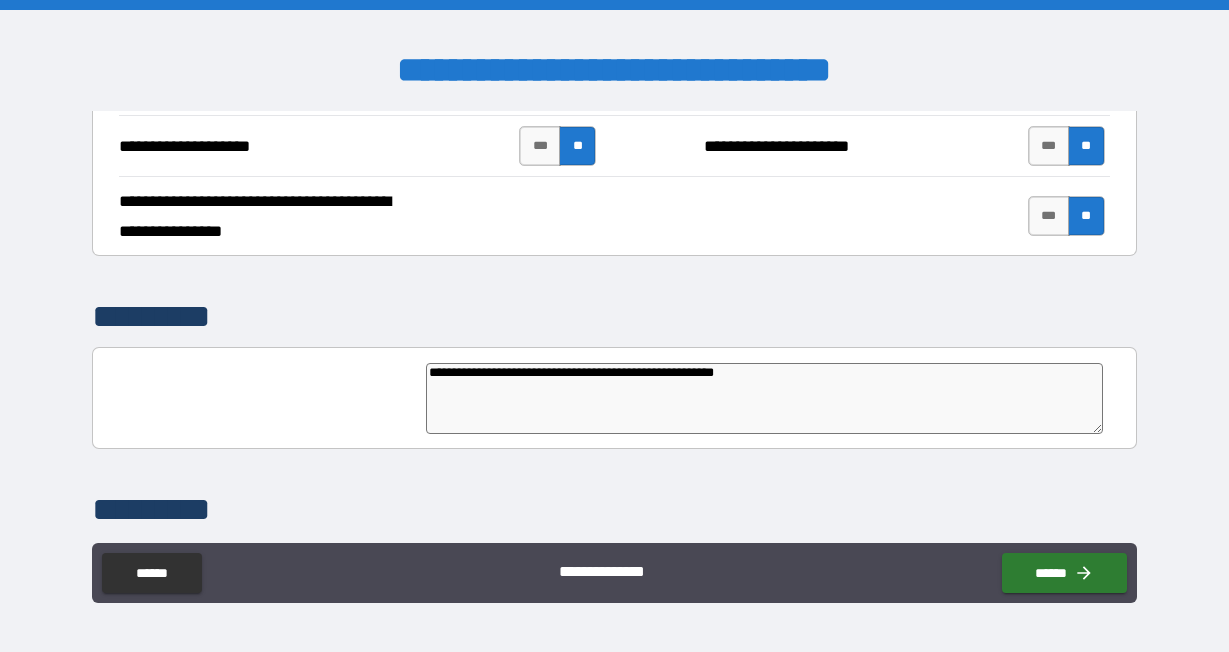 type on "*" 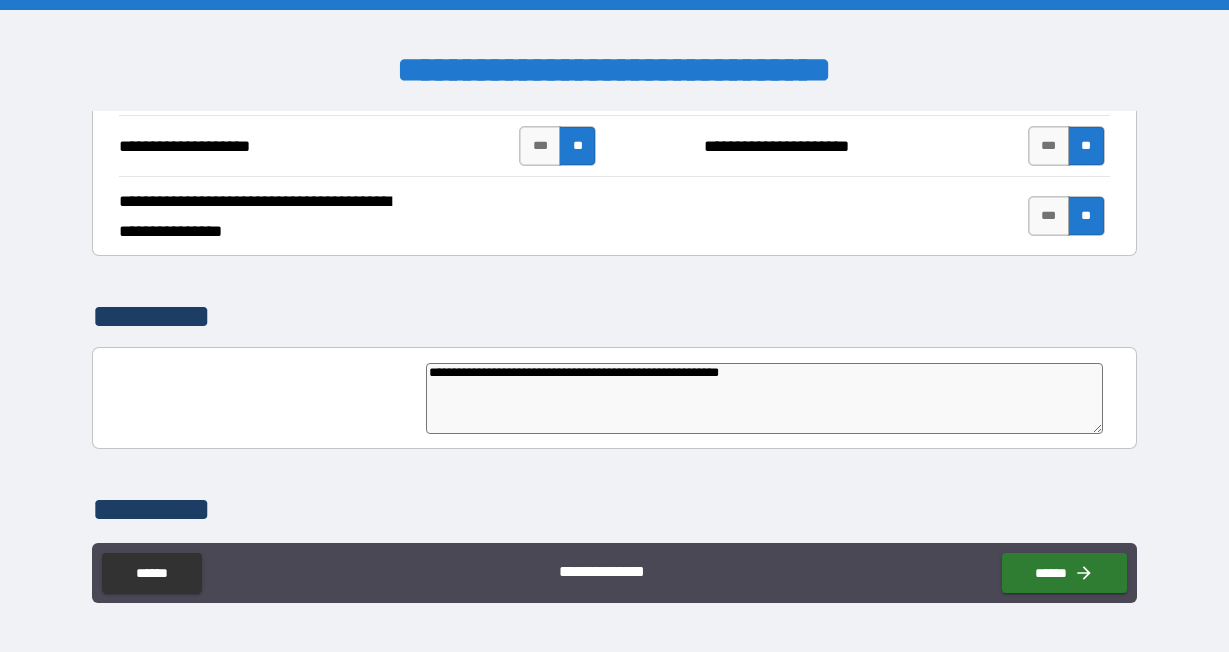 type on "**********" 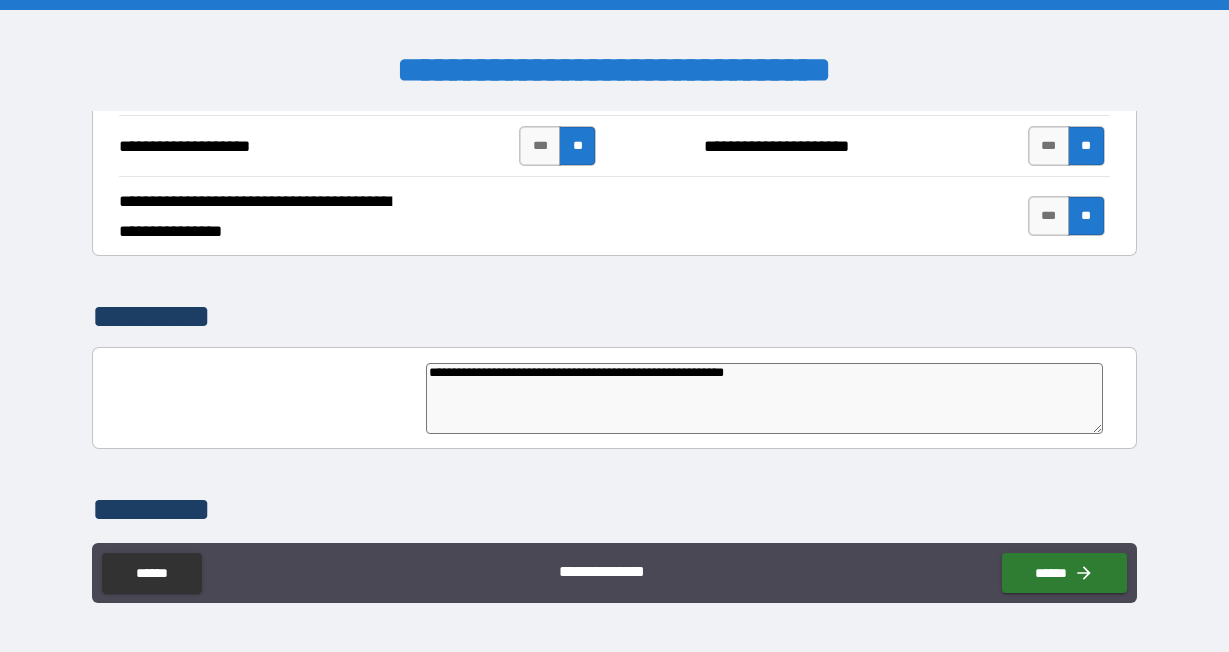 type on "**********" 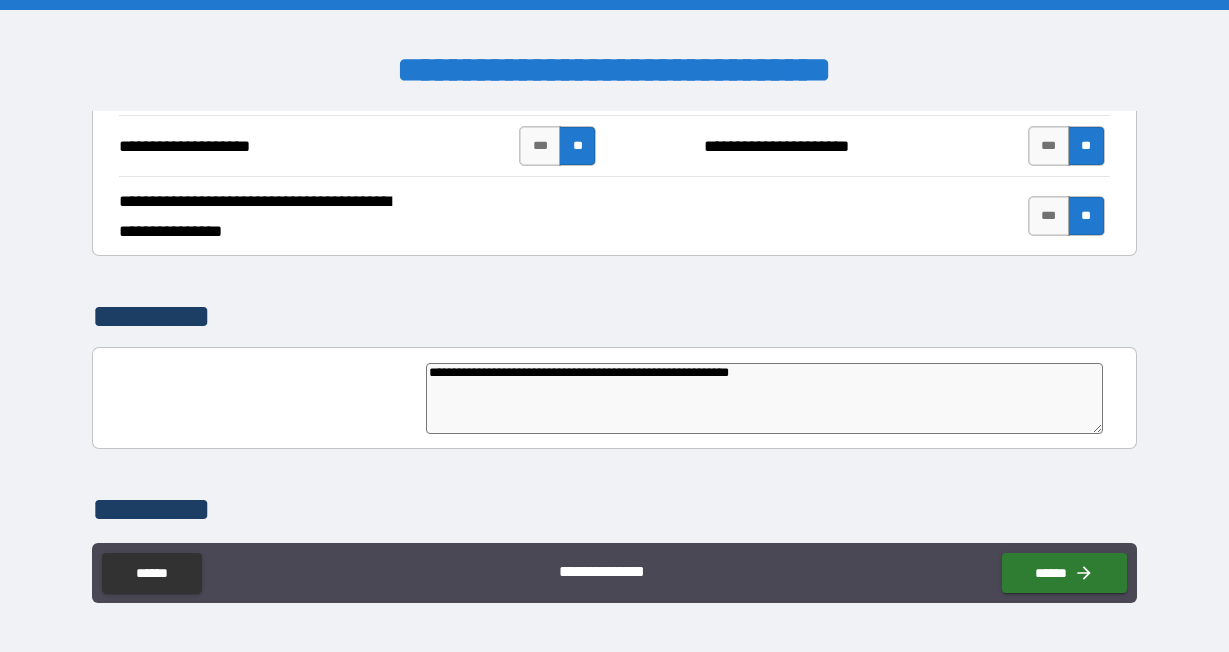 type on "*" 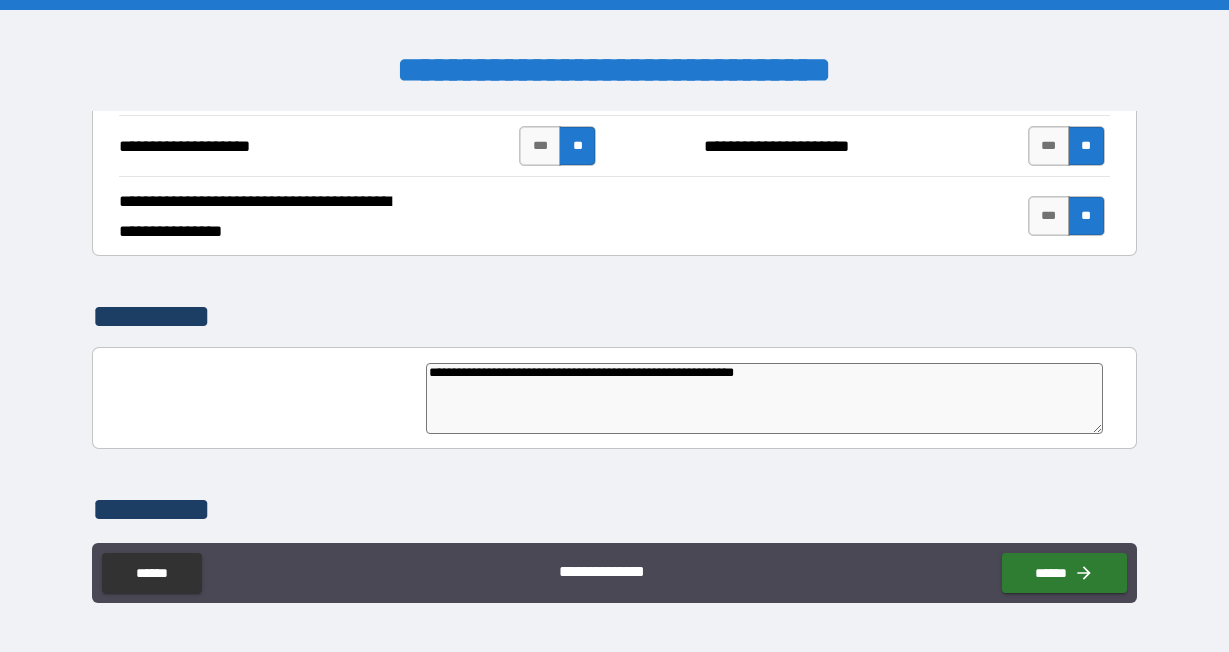 type on "**********" 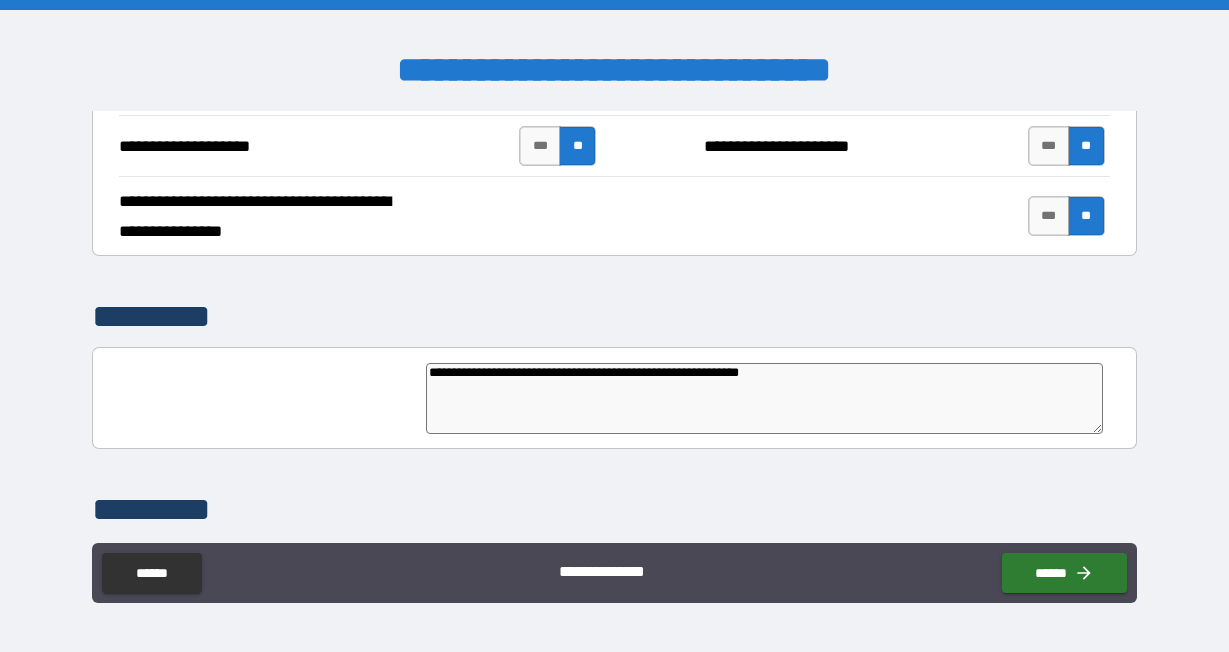 type on "**********" 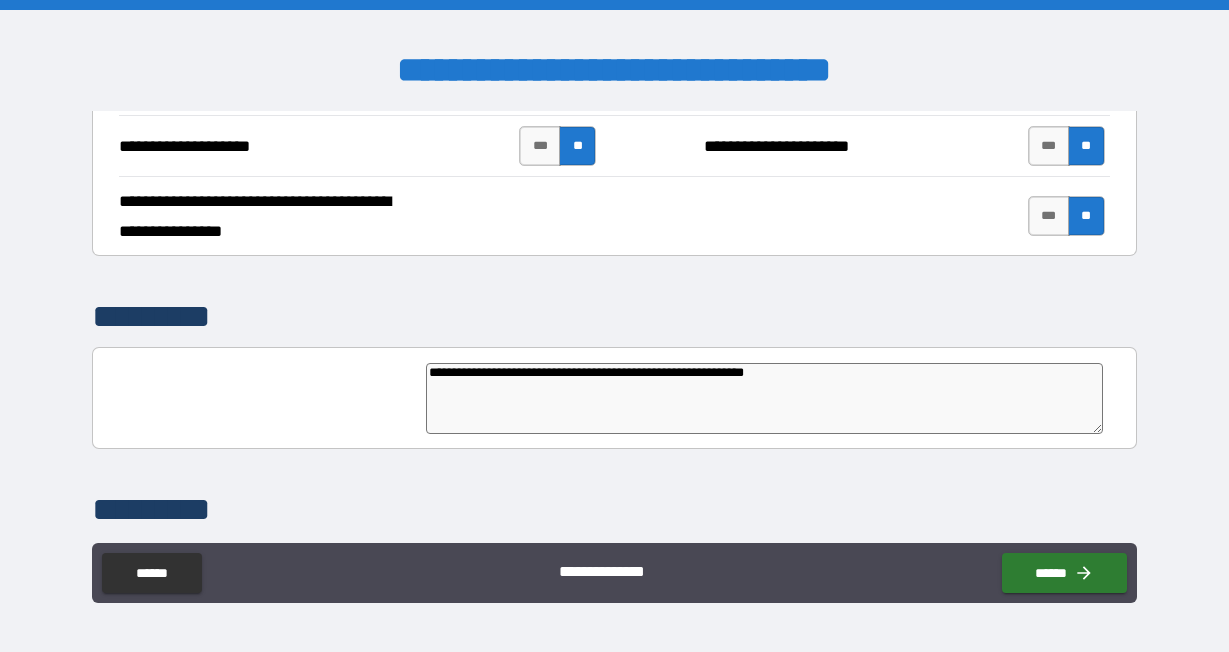 type on "**********" 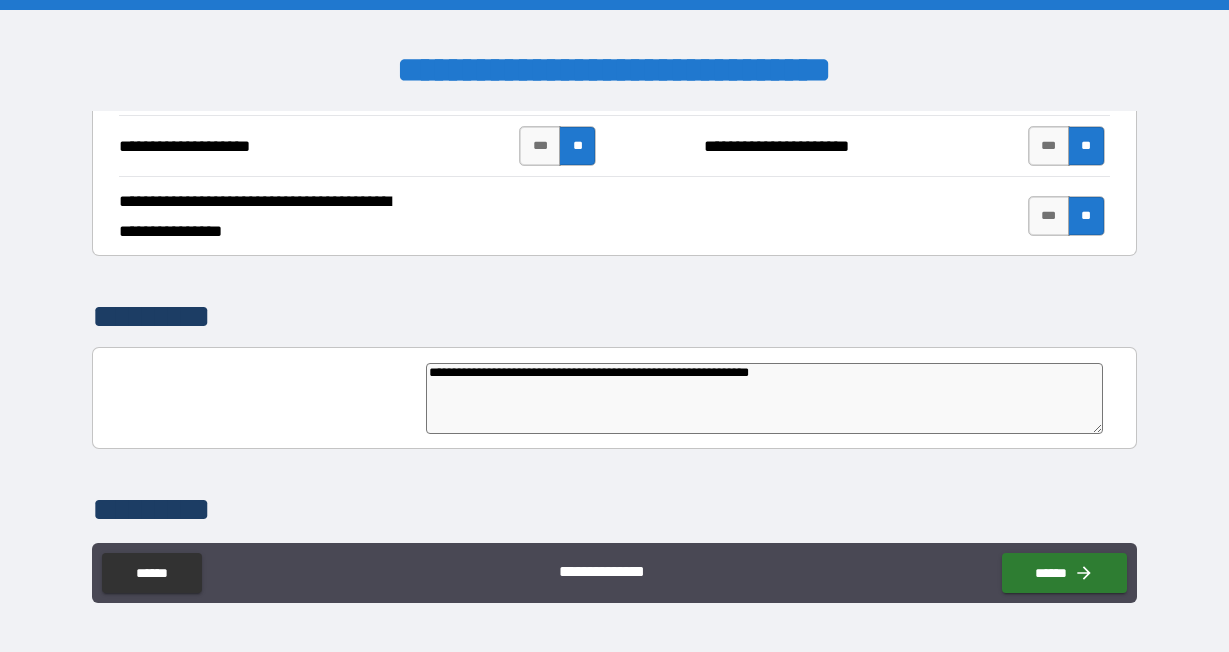 type on "*" 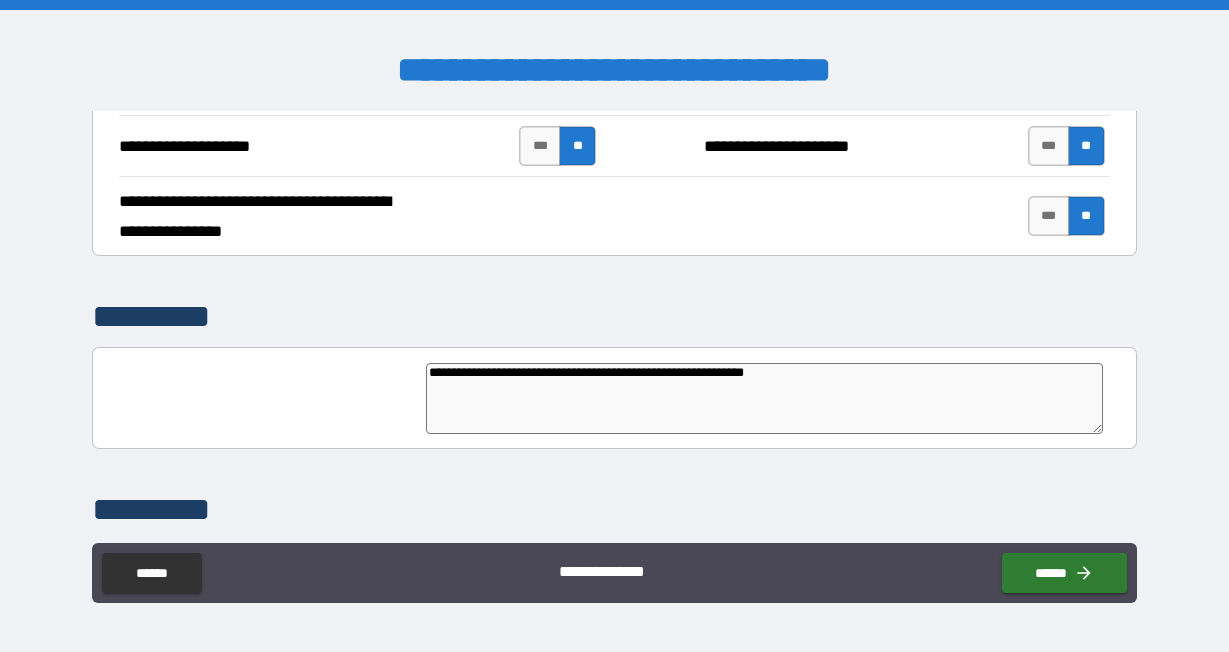 type on "**********" 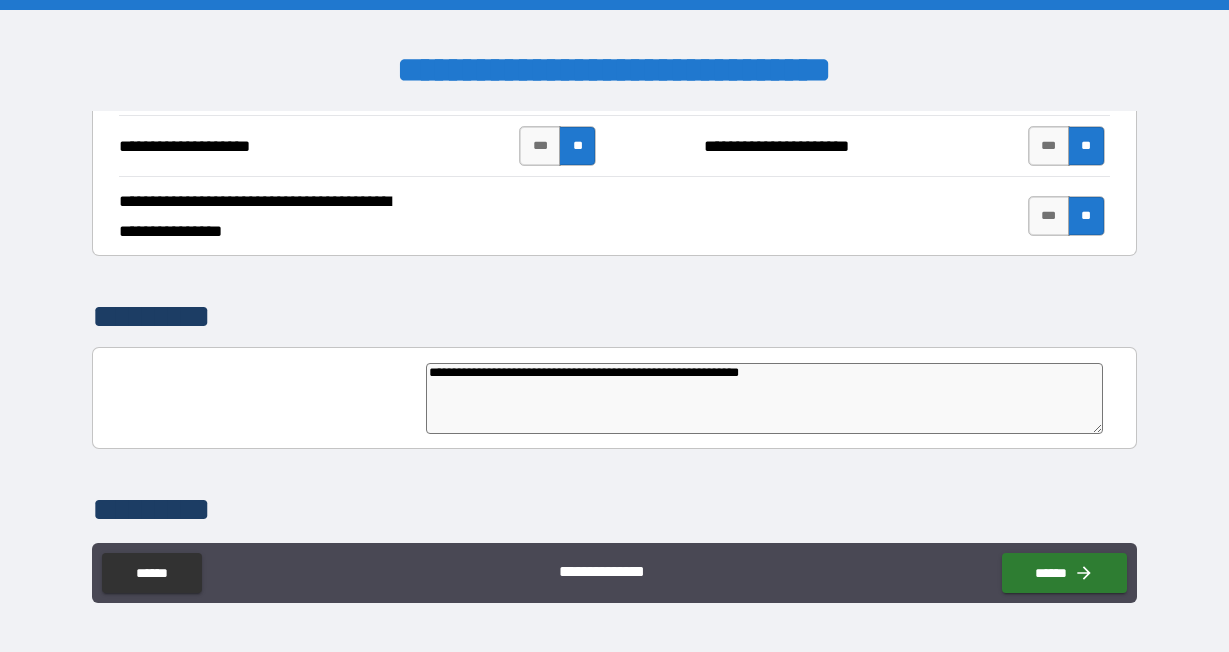 type on "*" 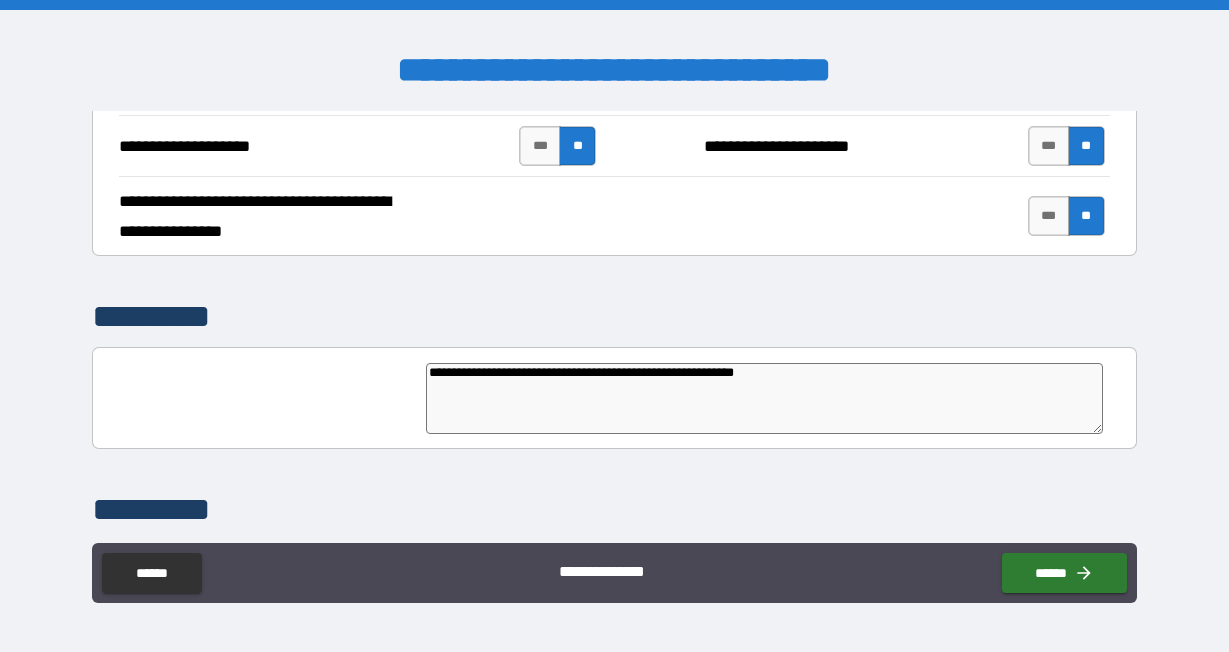 type on "**********" 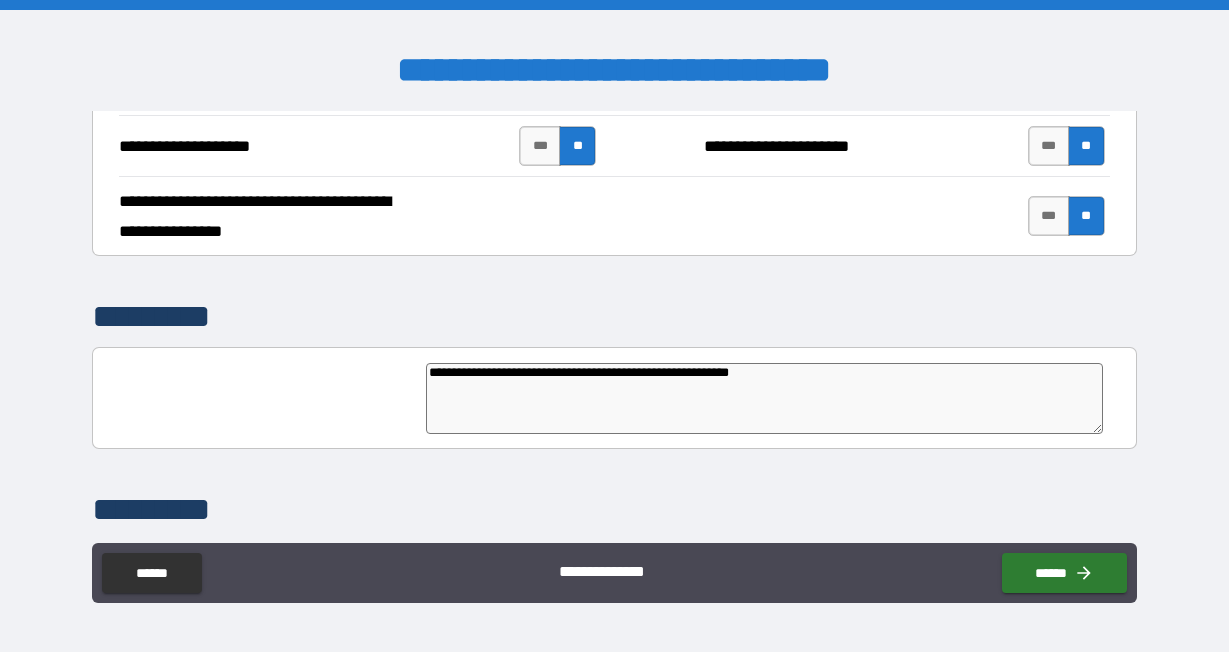 type on "**********" 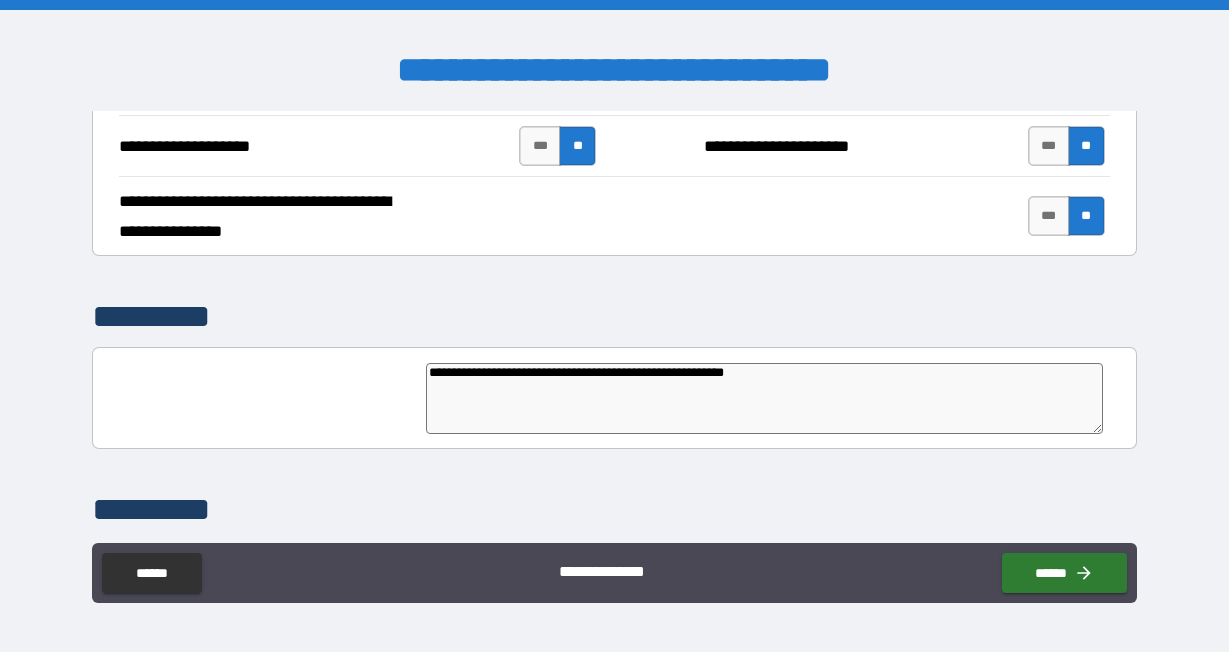 type on "*" 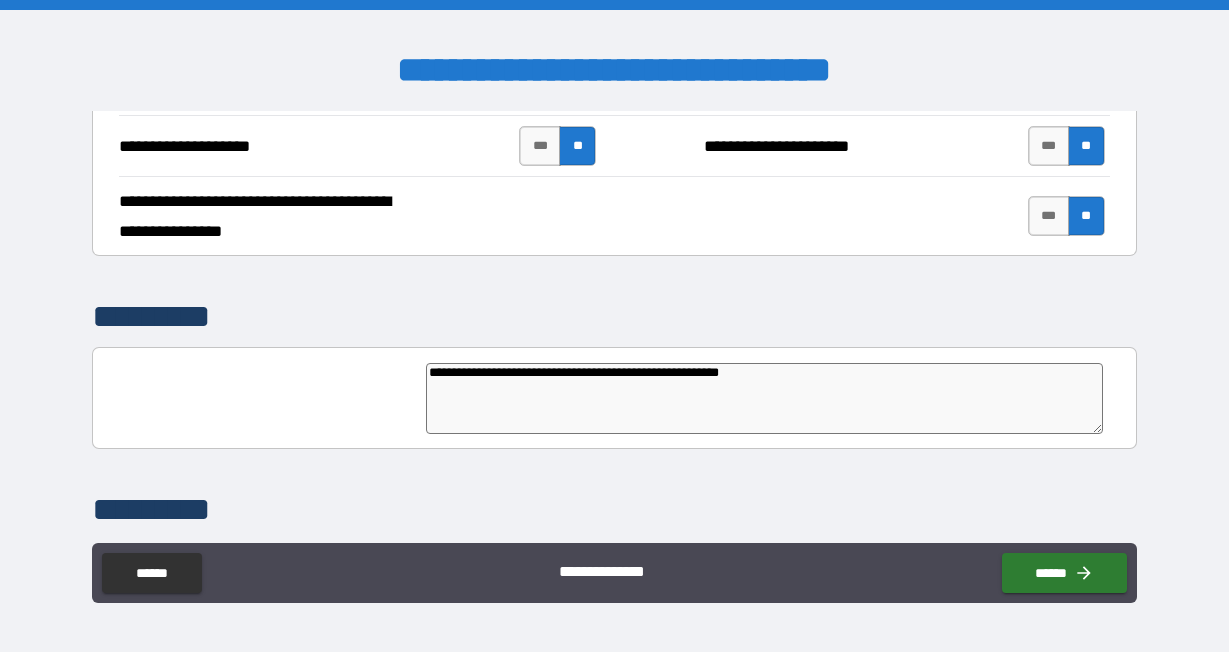 type on "*" 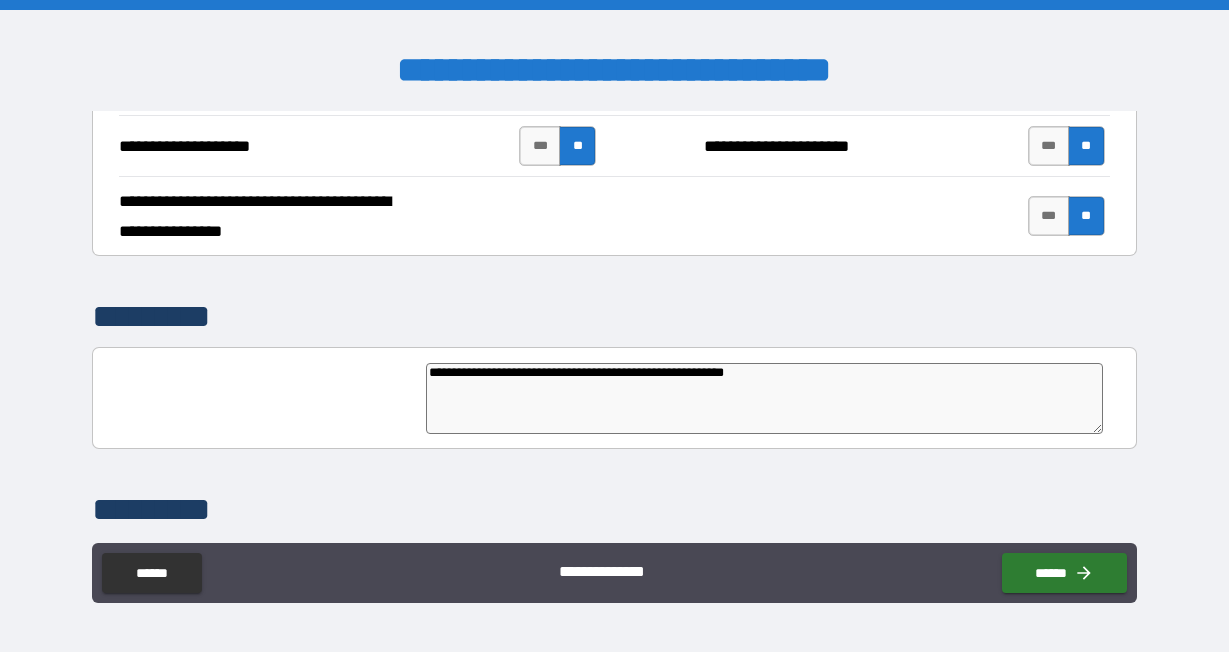 type on "**********" 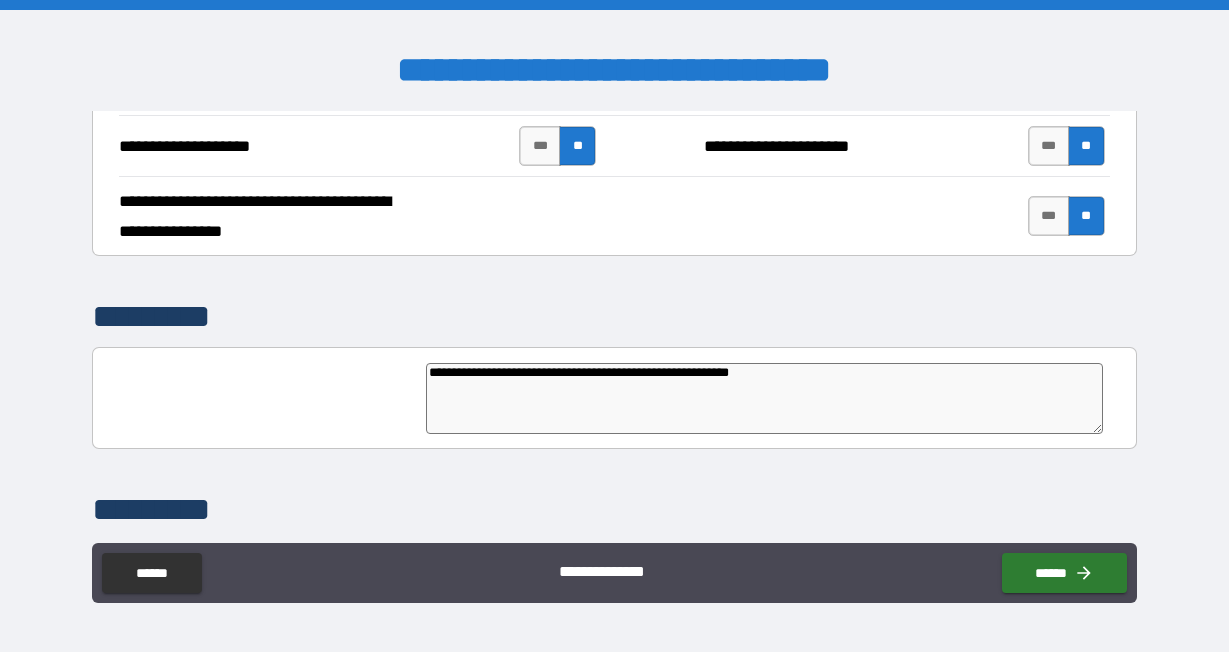 type on "**********" 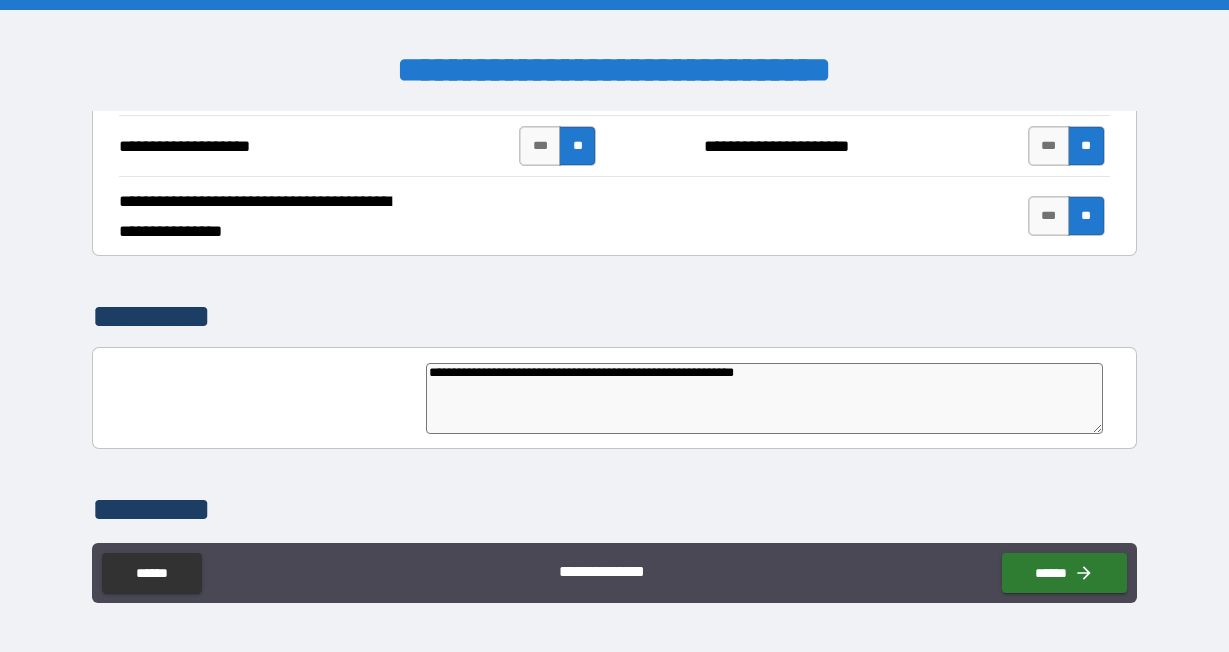type on "**********" 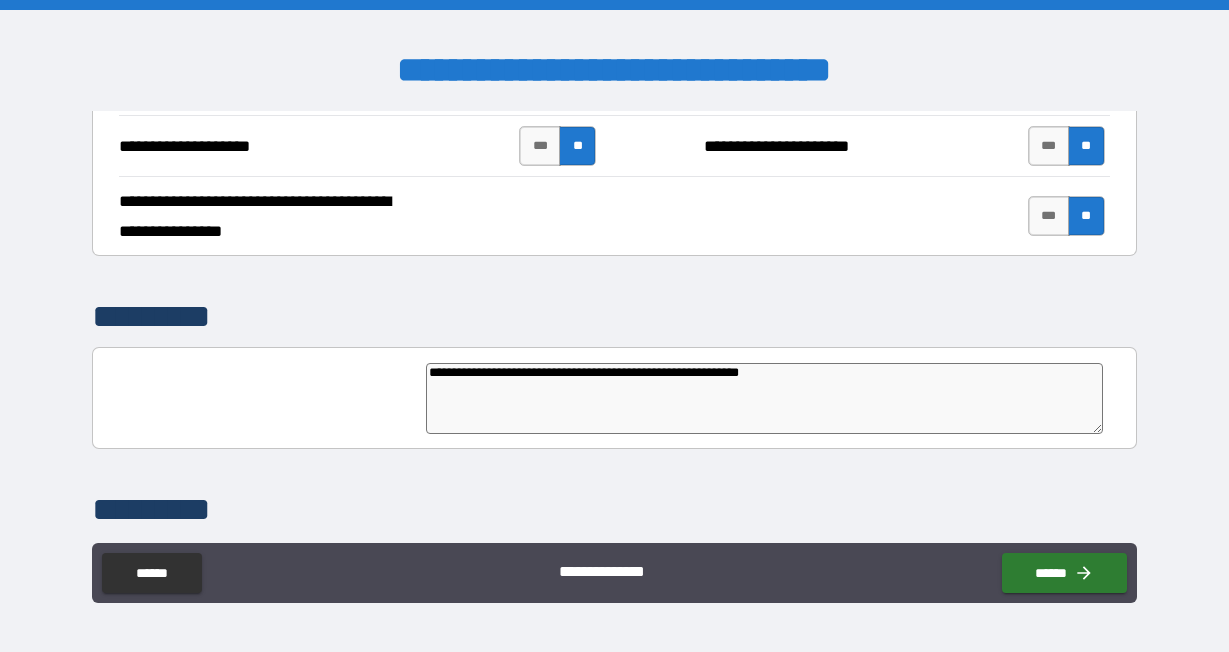 type on "*" 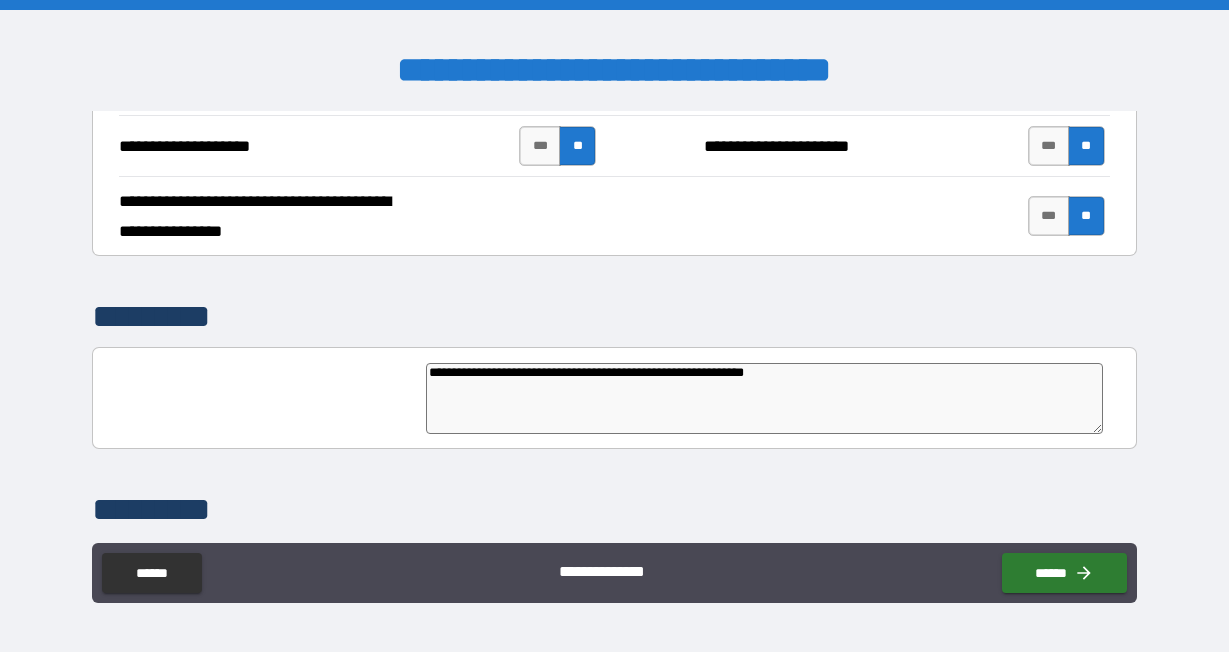 type on "*" 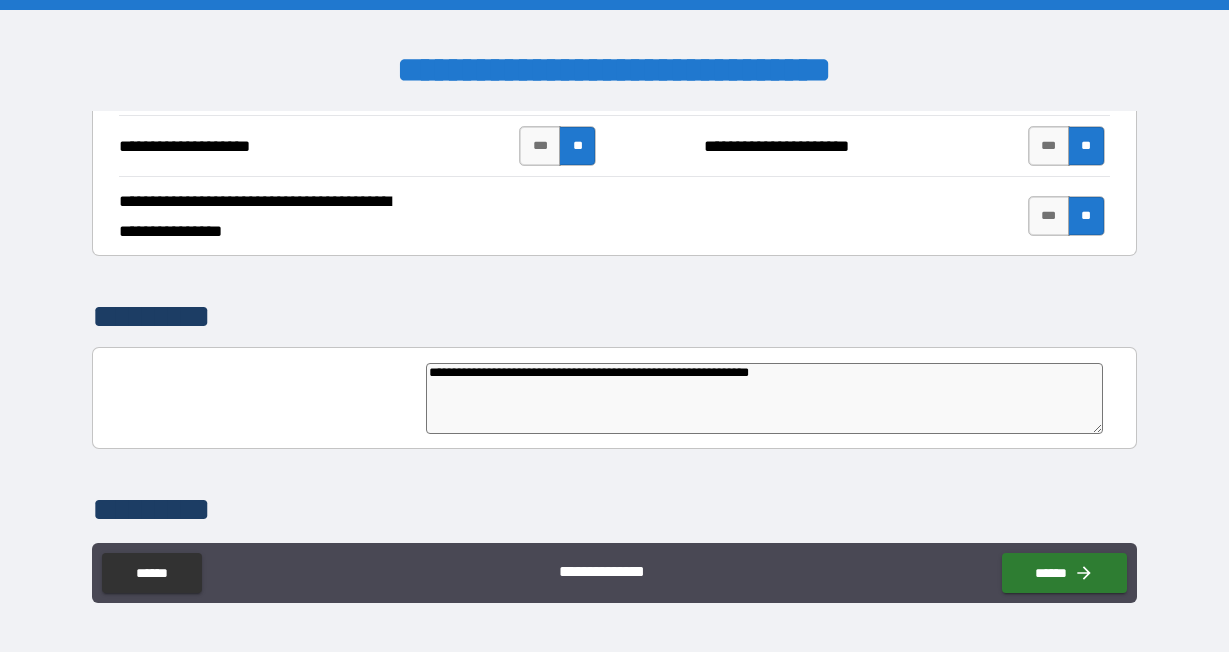 type on "**********" 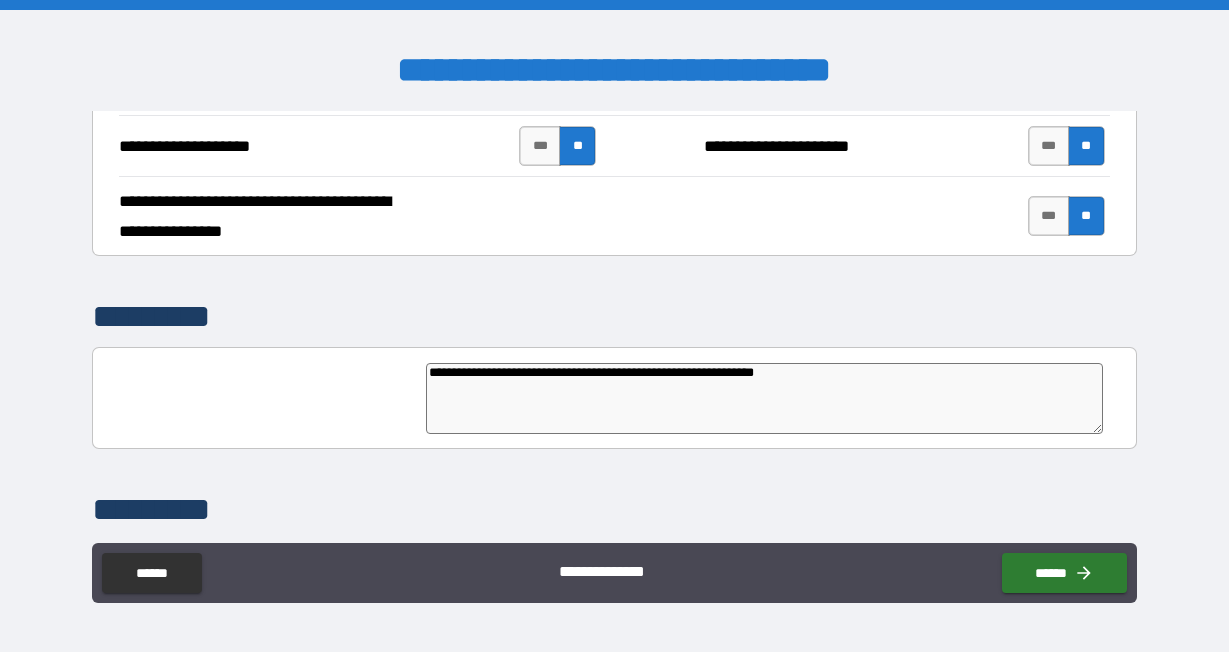 type on "**********" 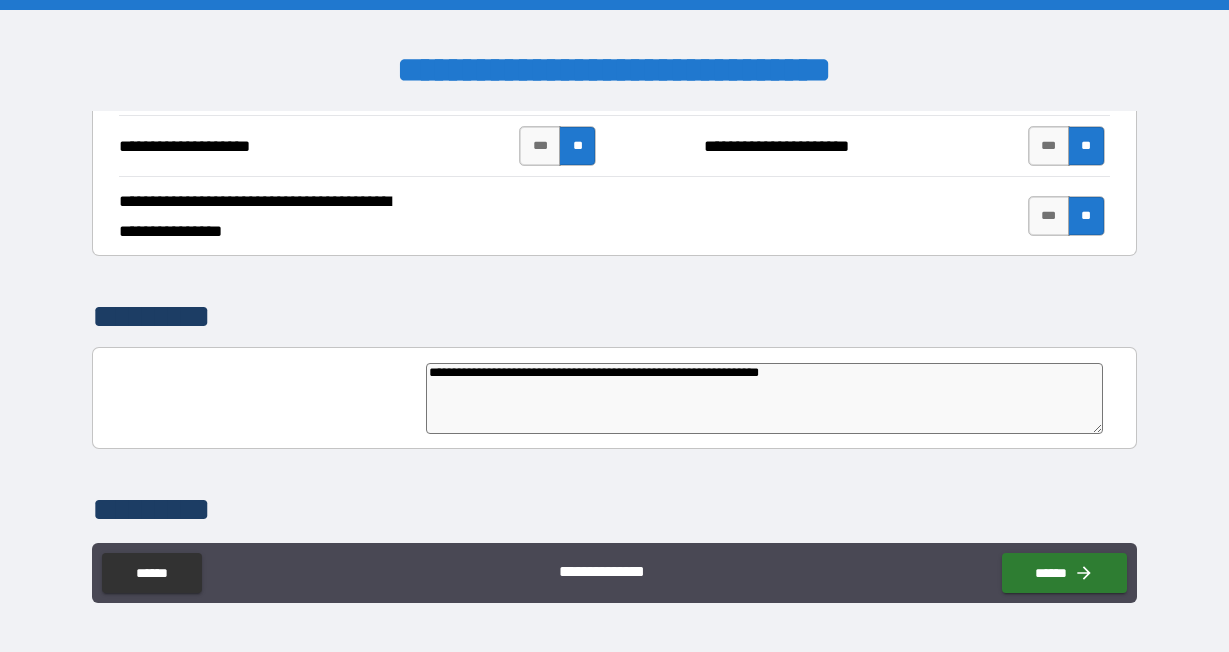type on "*" 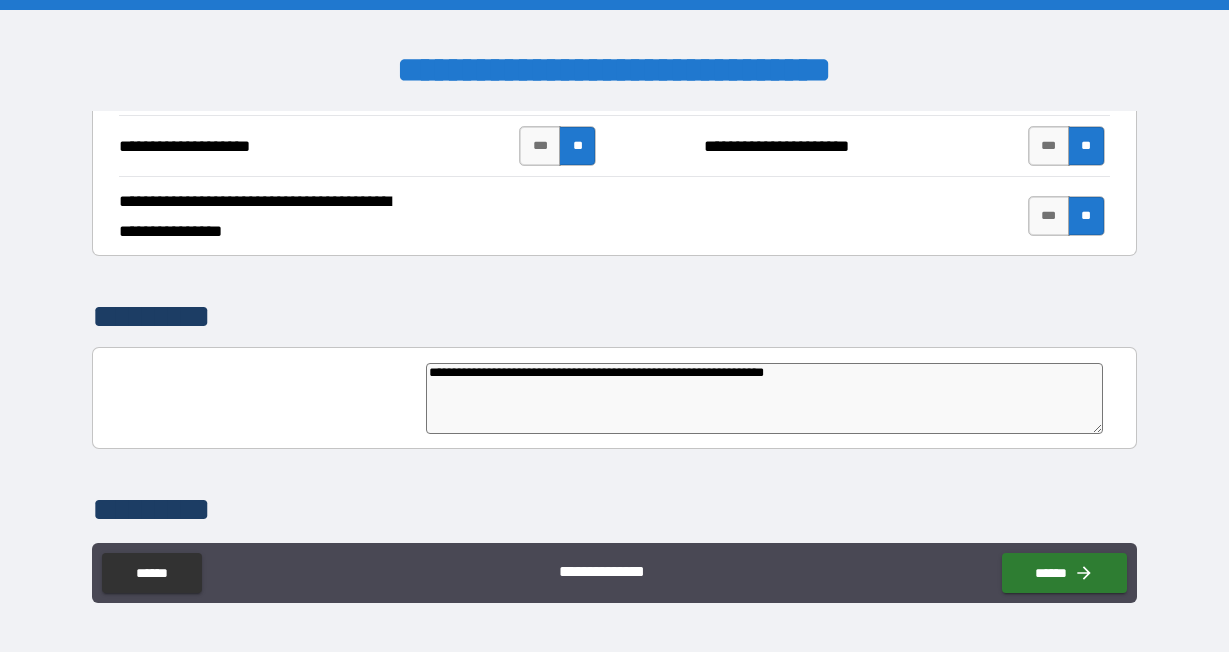 type on "**********" 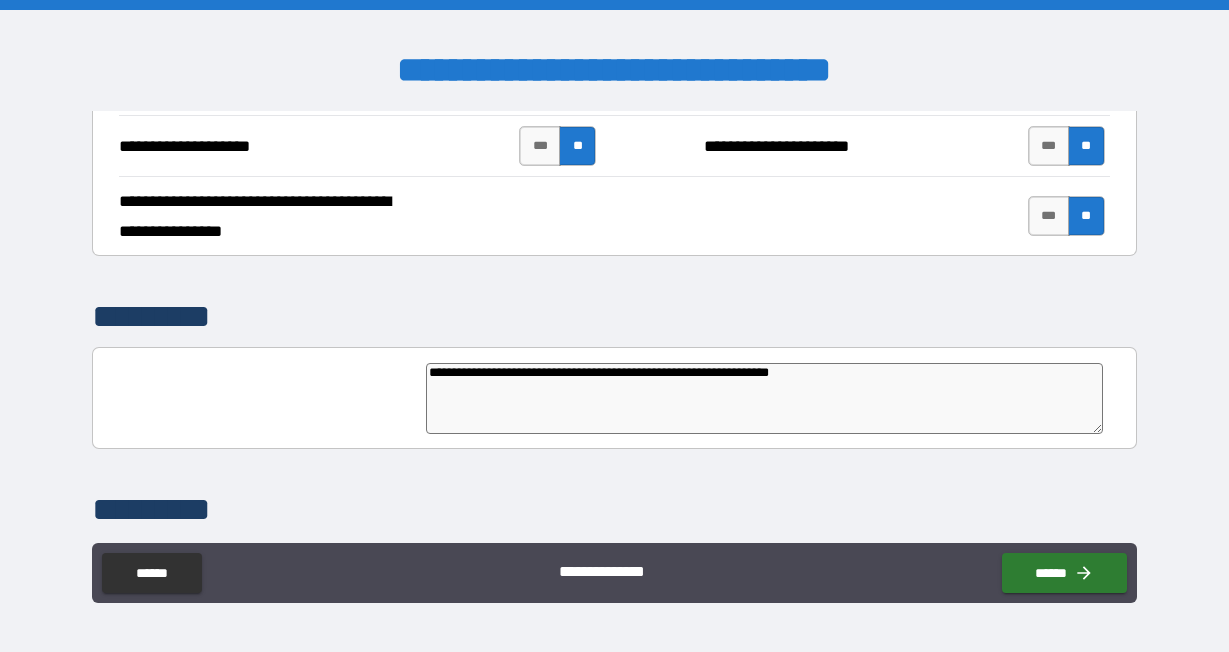 type on "**********" 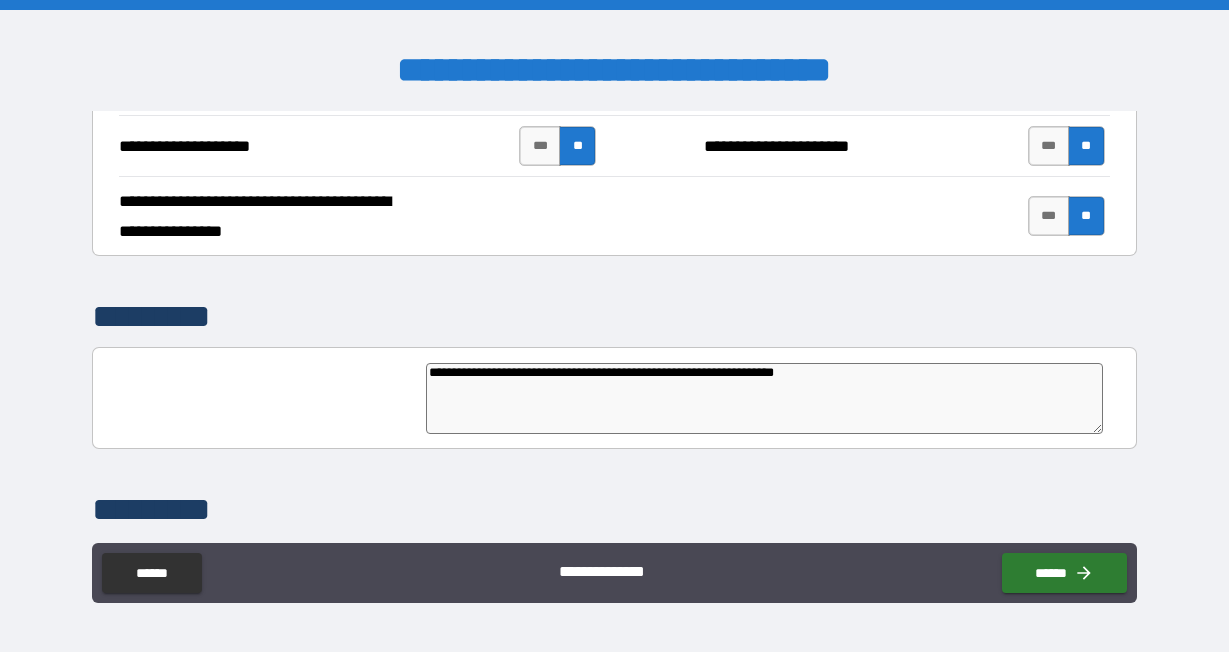 type on "**********" 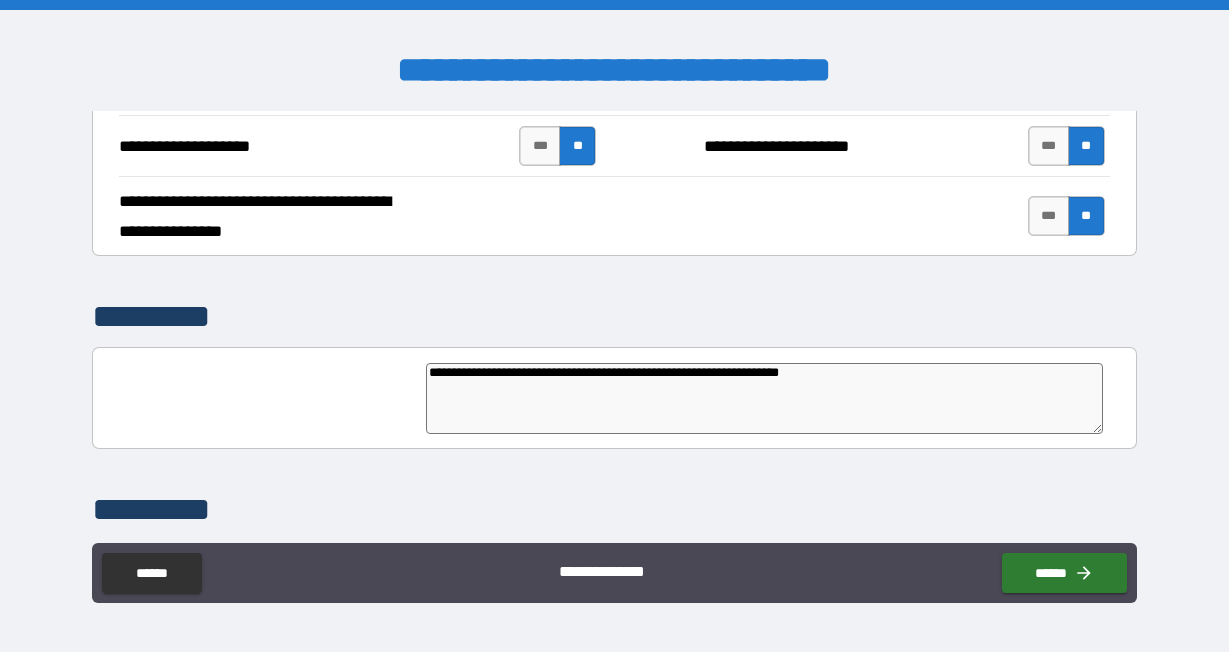 type on "**********" 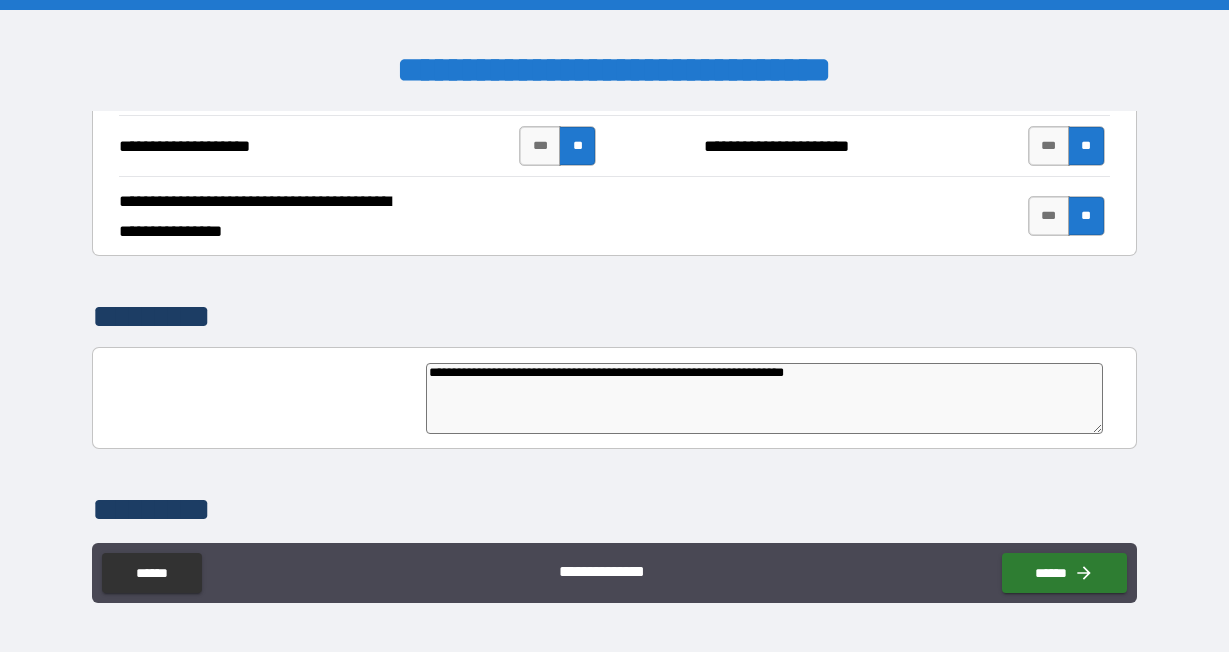 type on "*" 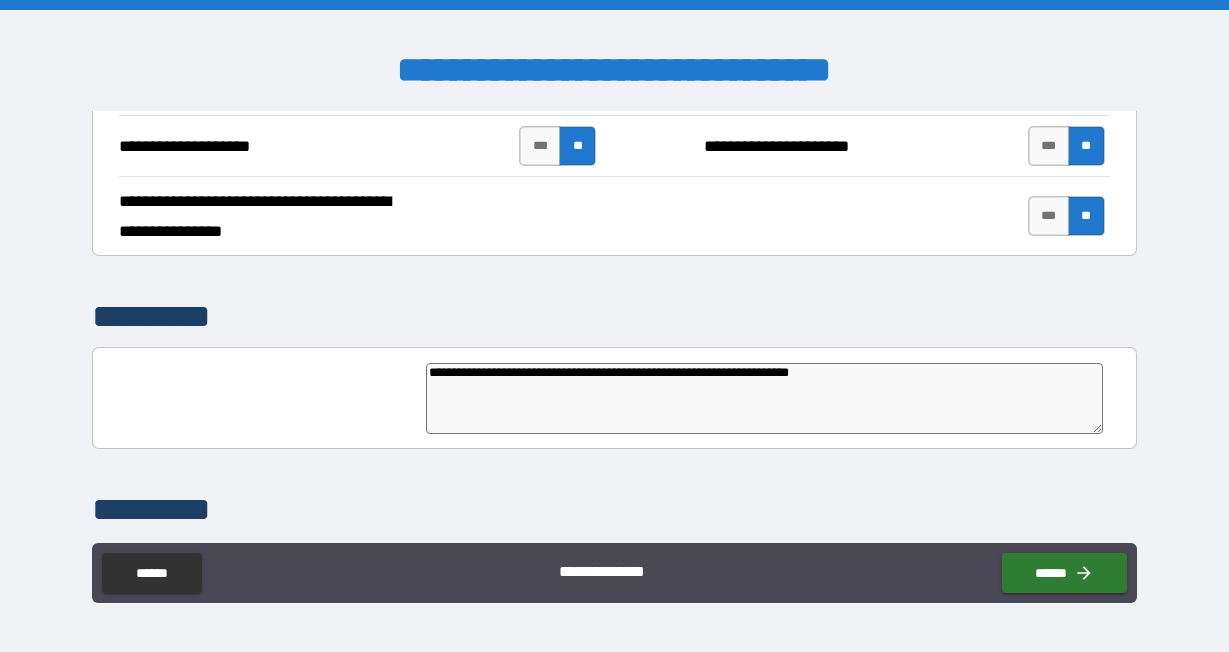 type on "*" 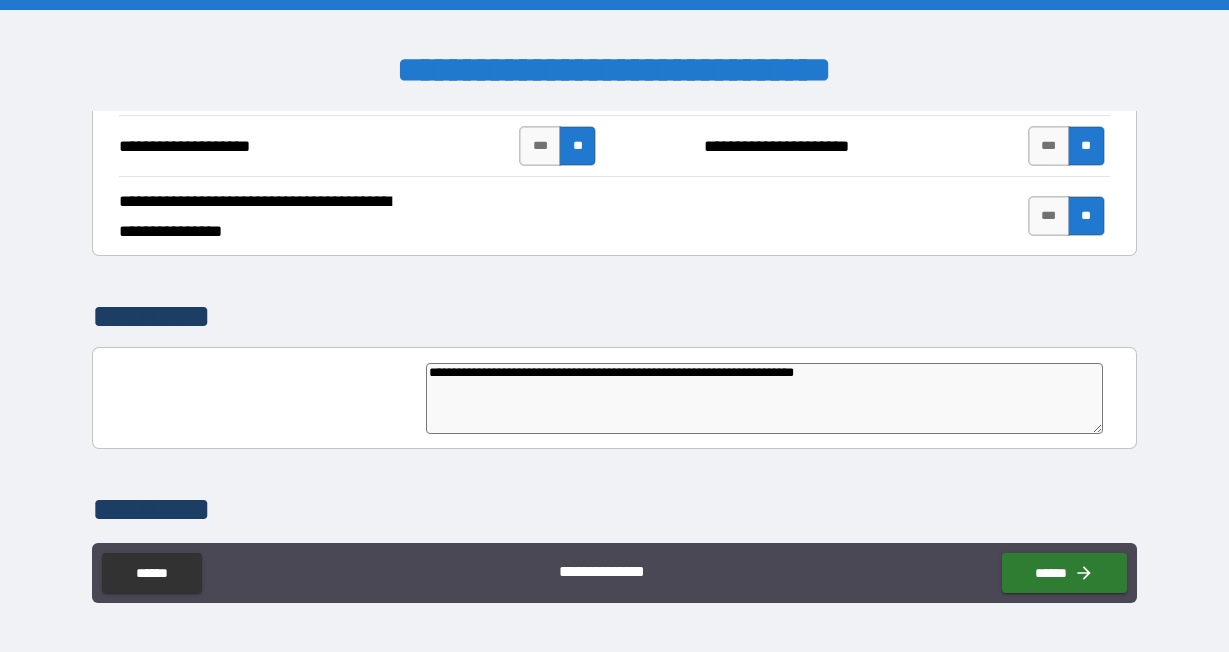 type on "**********" 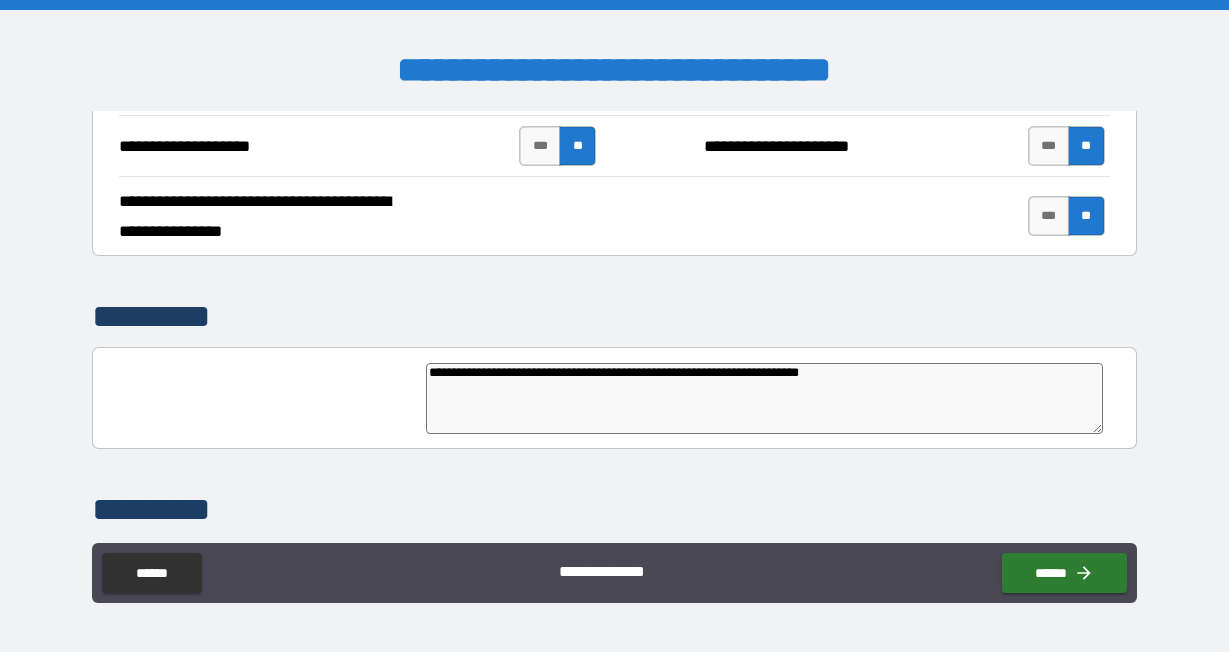 type on "**********" 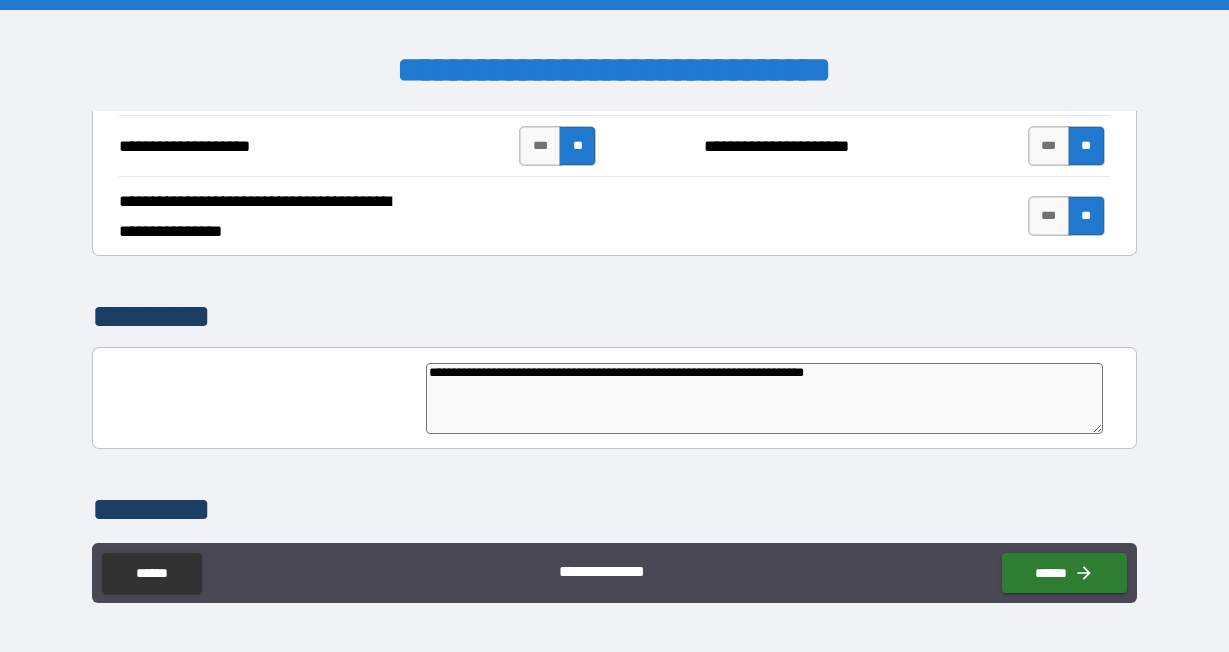 type on "**********" 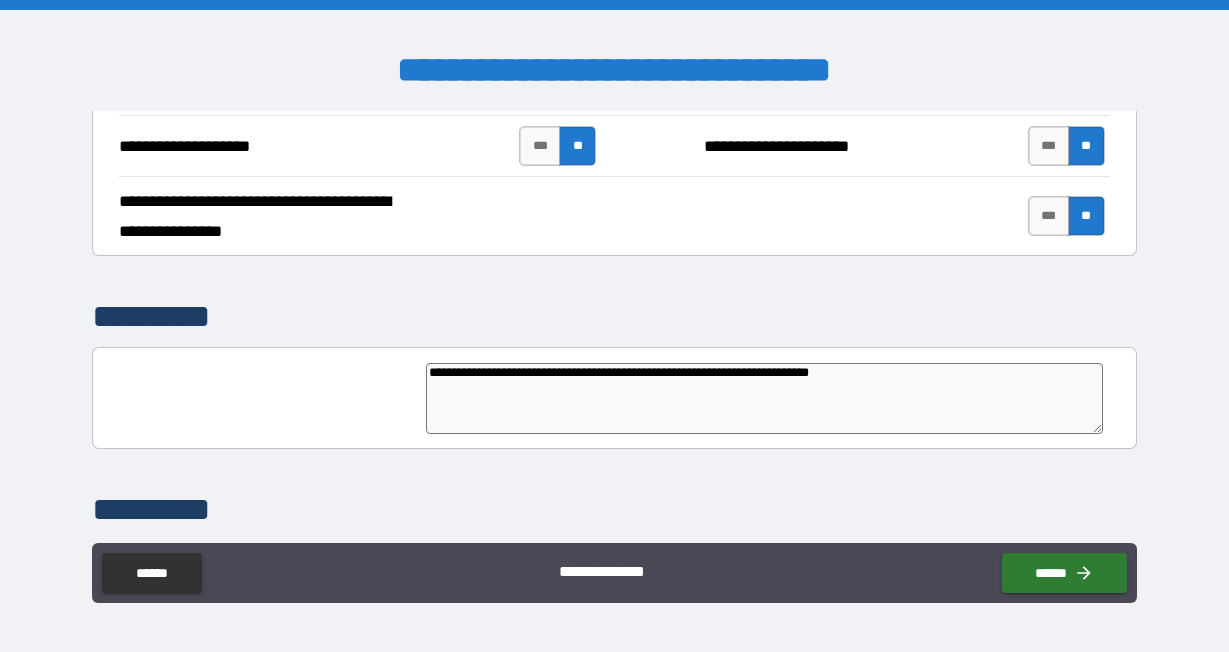 type on "*" 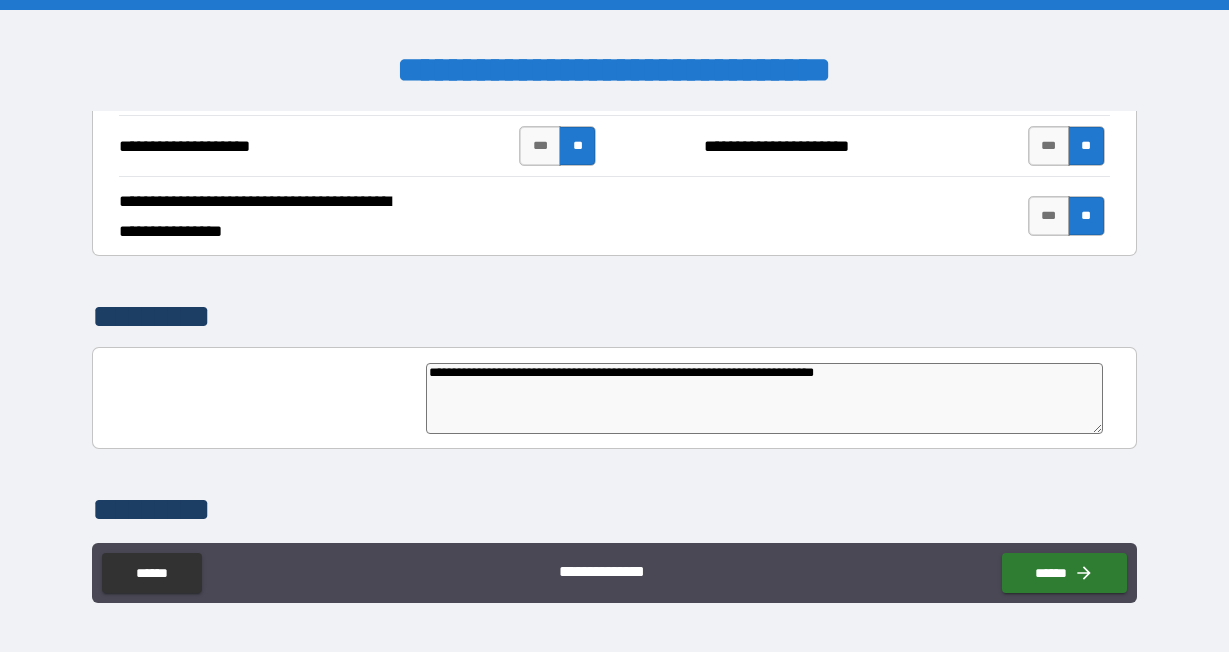 type on "**********" 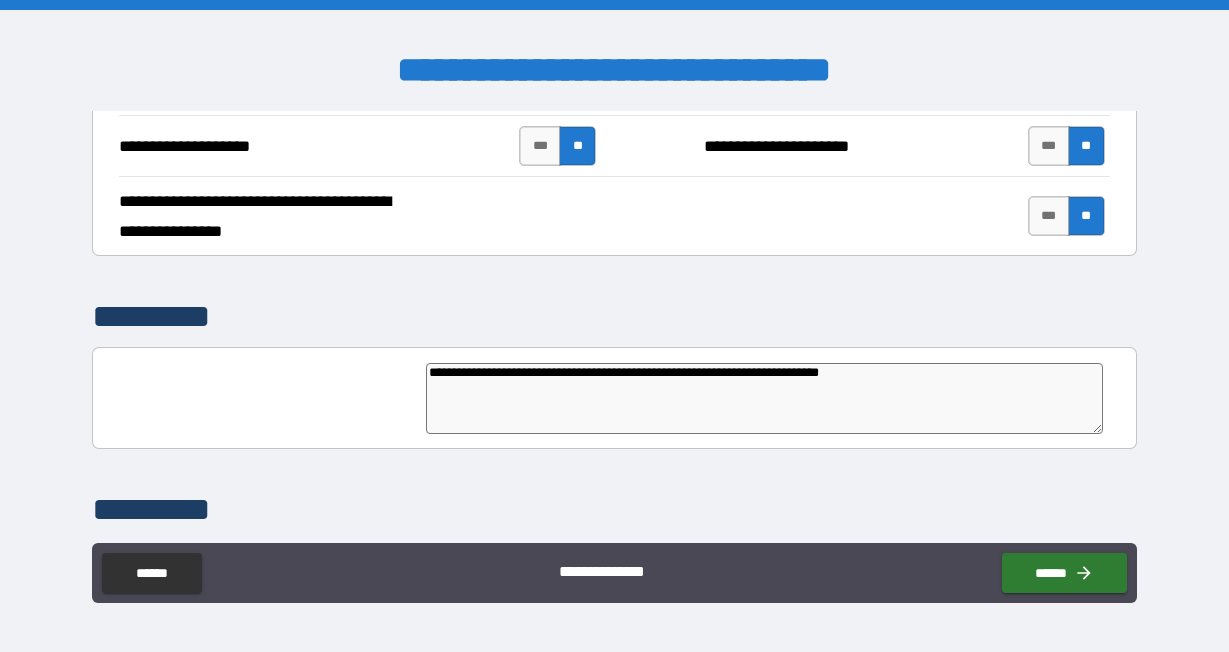 type on "**********" 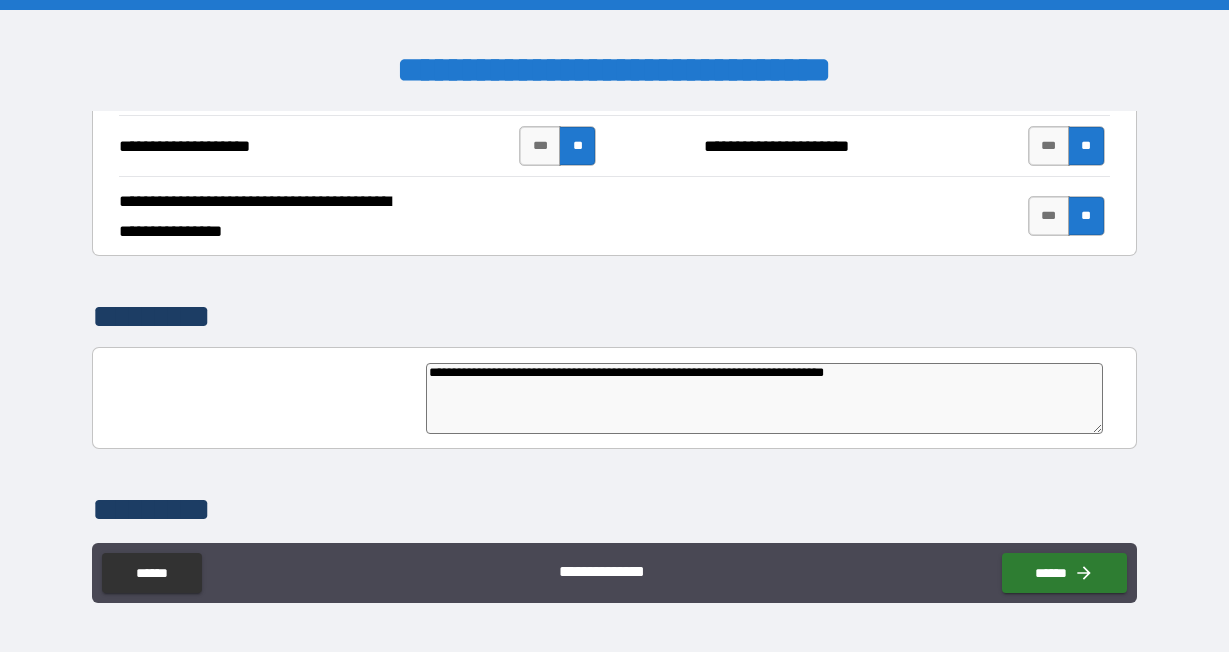 type on "**********" 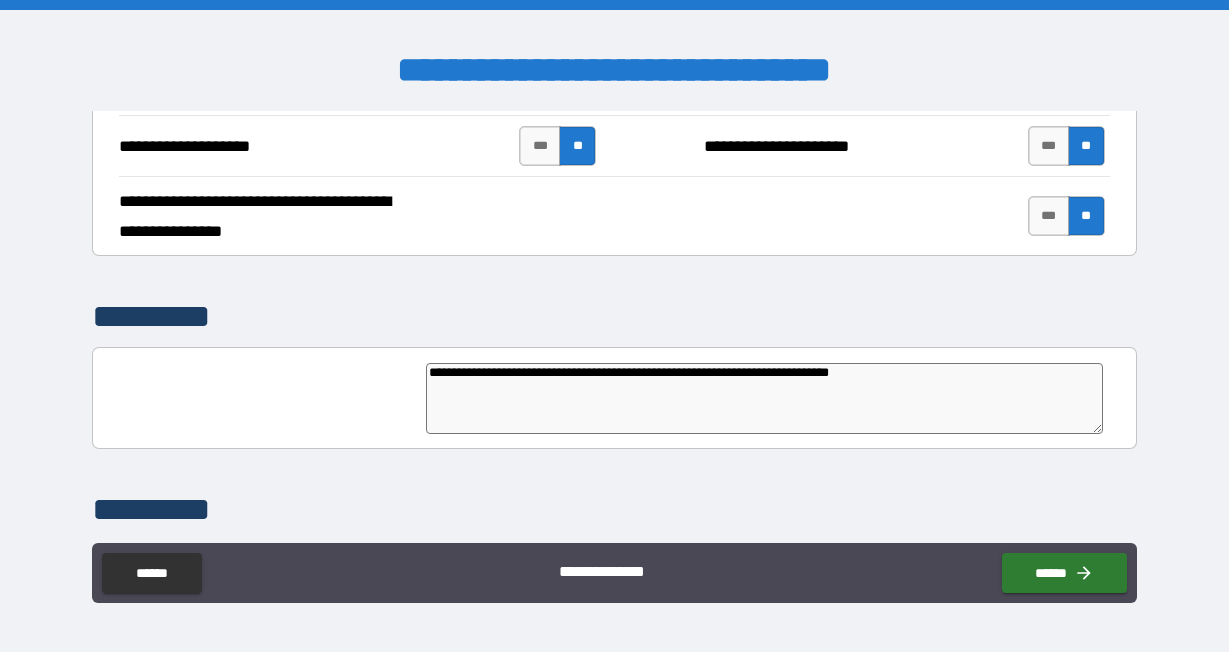 type on "**********" 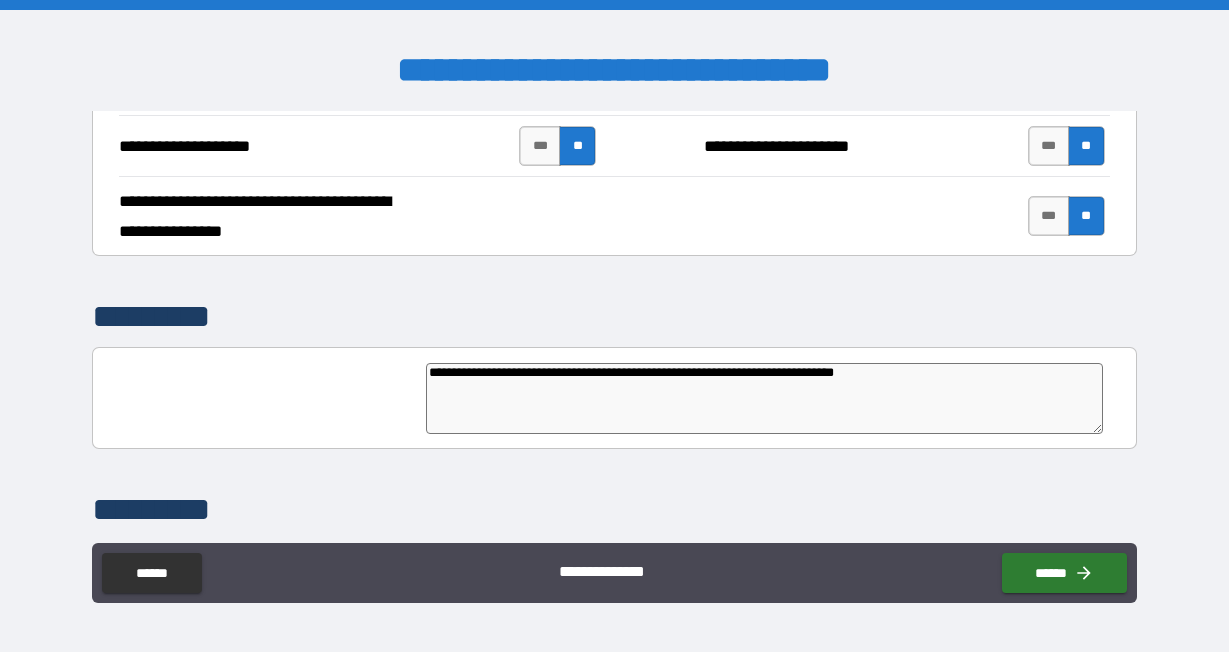 type on "**********" 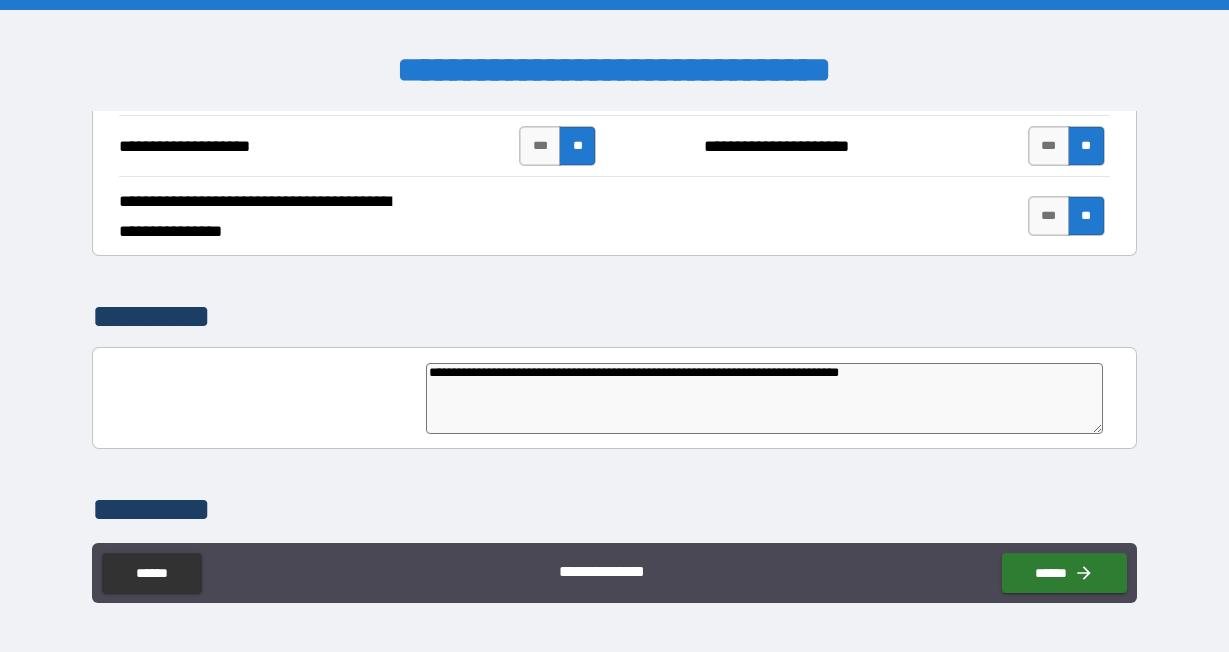 type on "*" 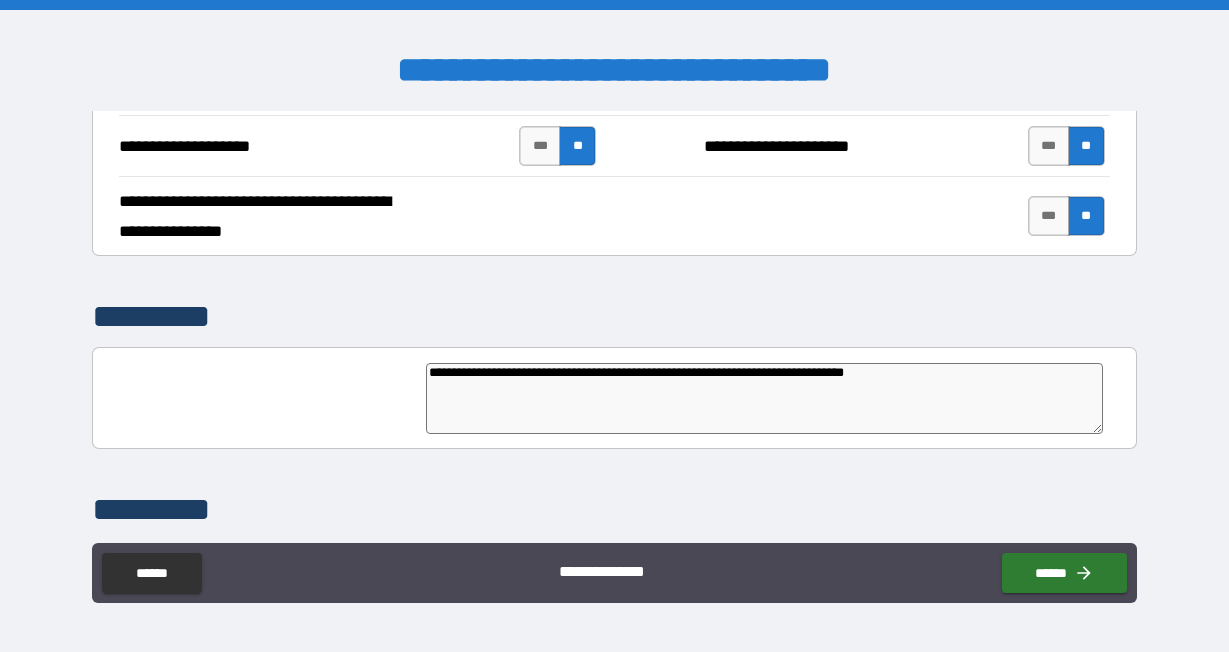 type on "*" 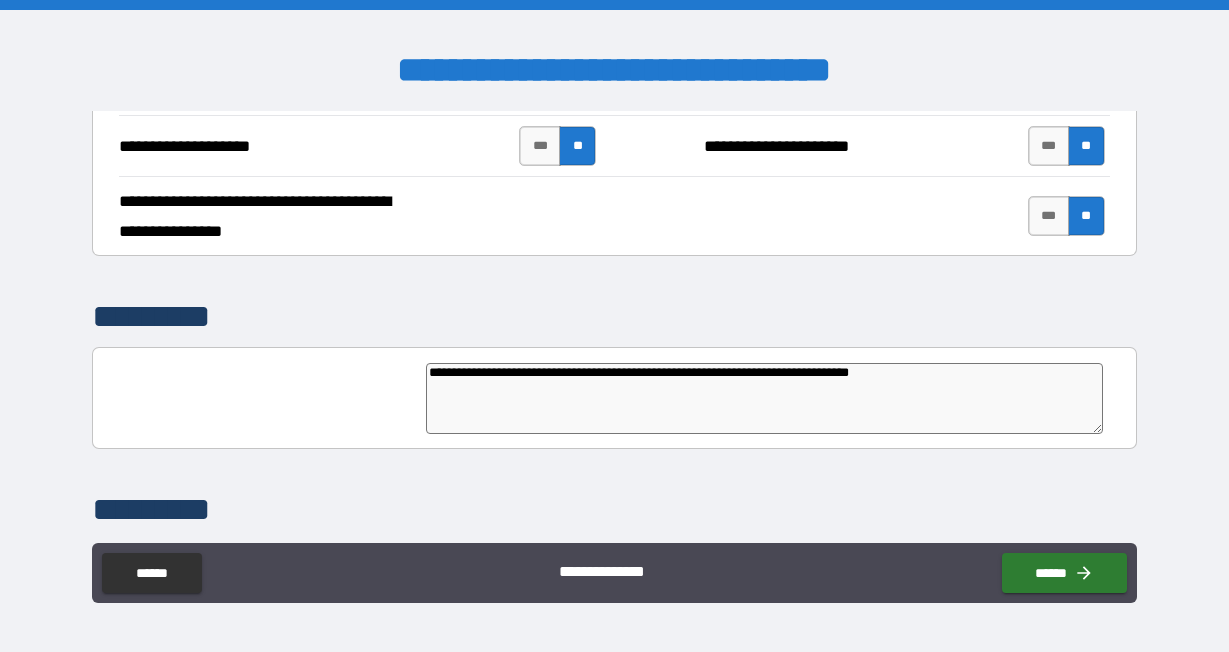 type on "**********" 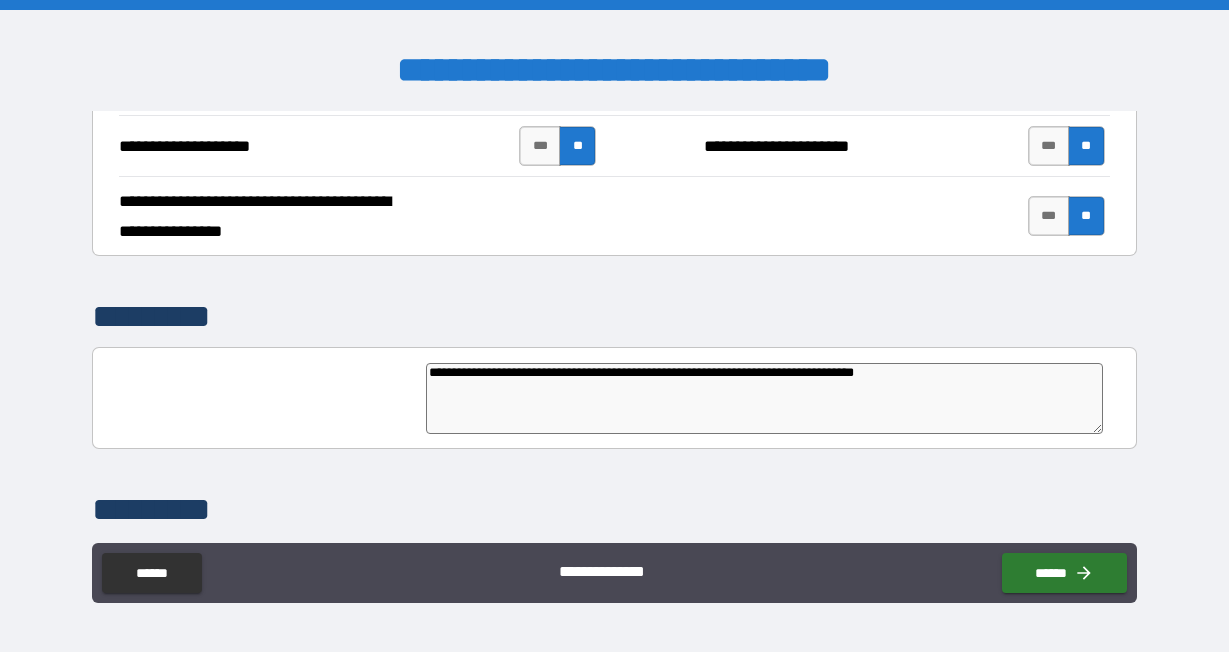 type on "*" 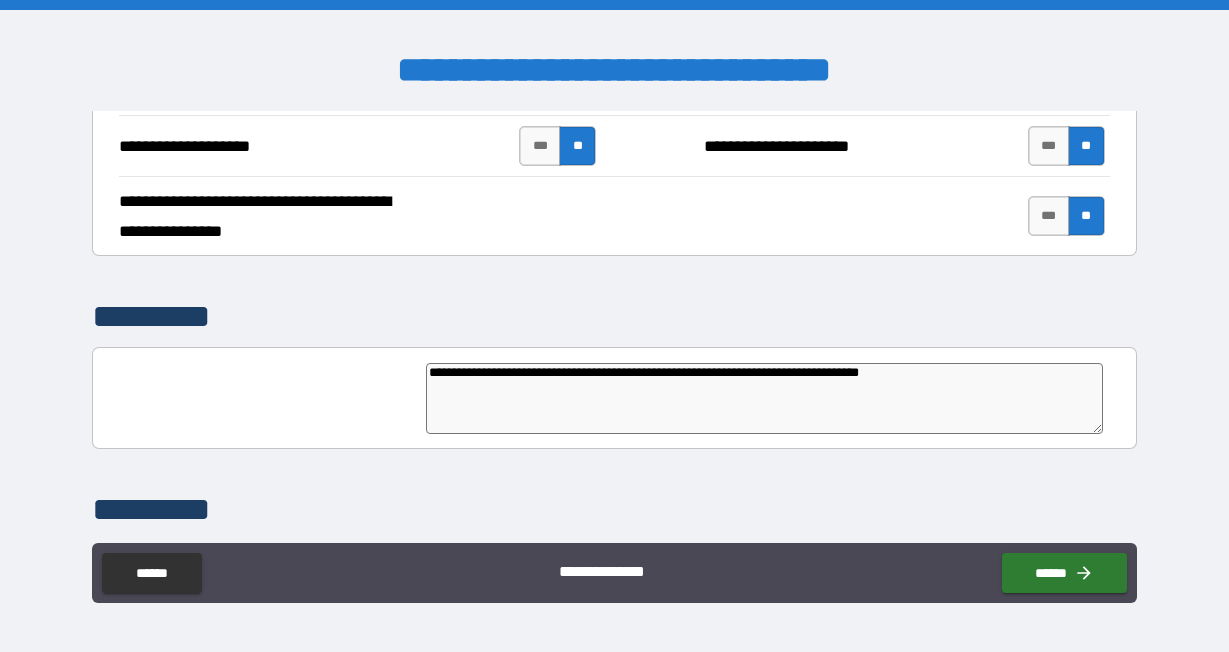 type 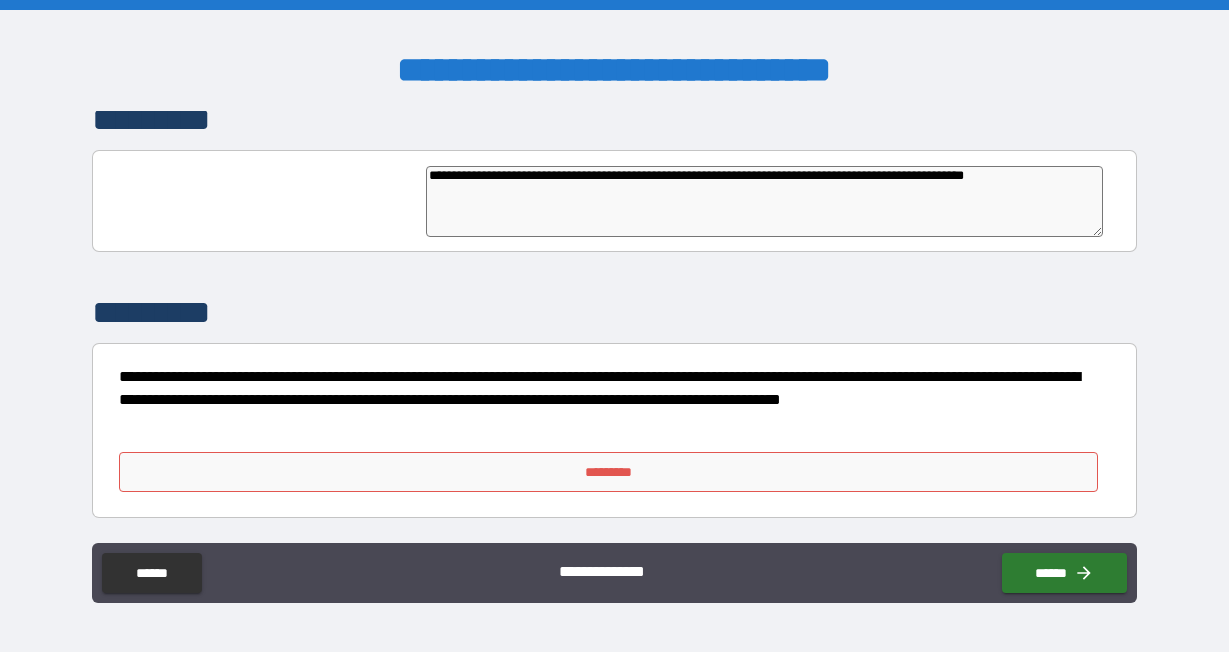 scroll, scrollTop: 4406, scrollLeft: 0, axis: vertical 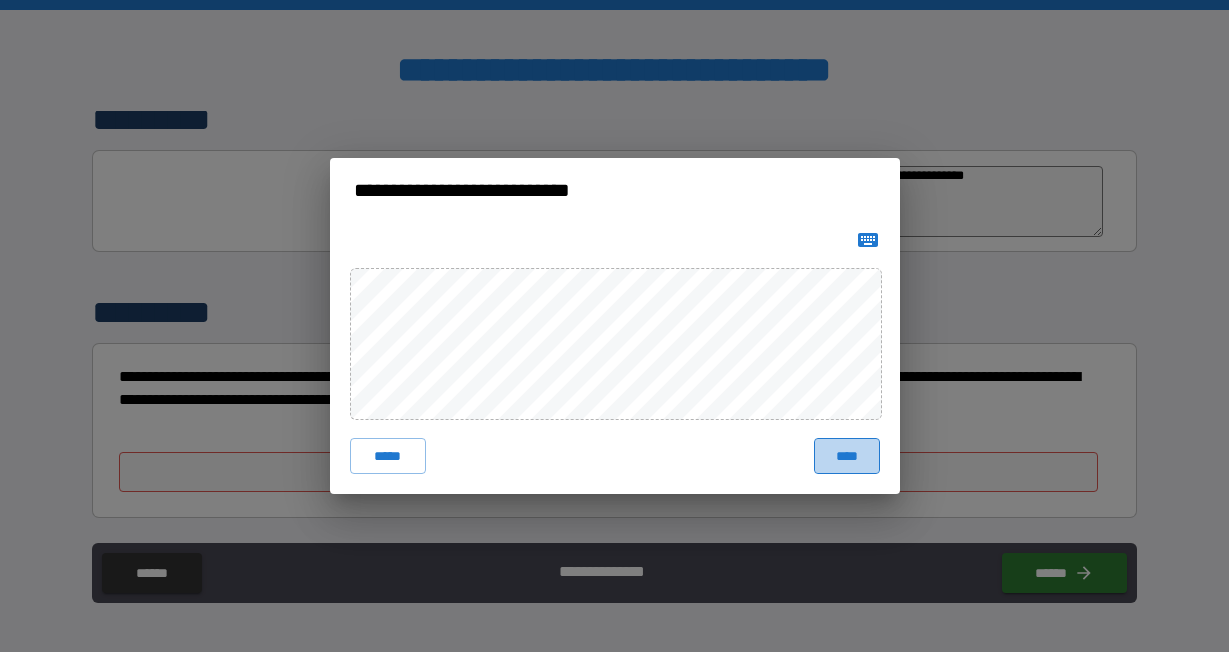 click on "****" at bounding box center [847, 456] 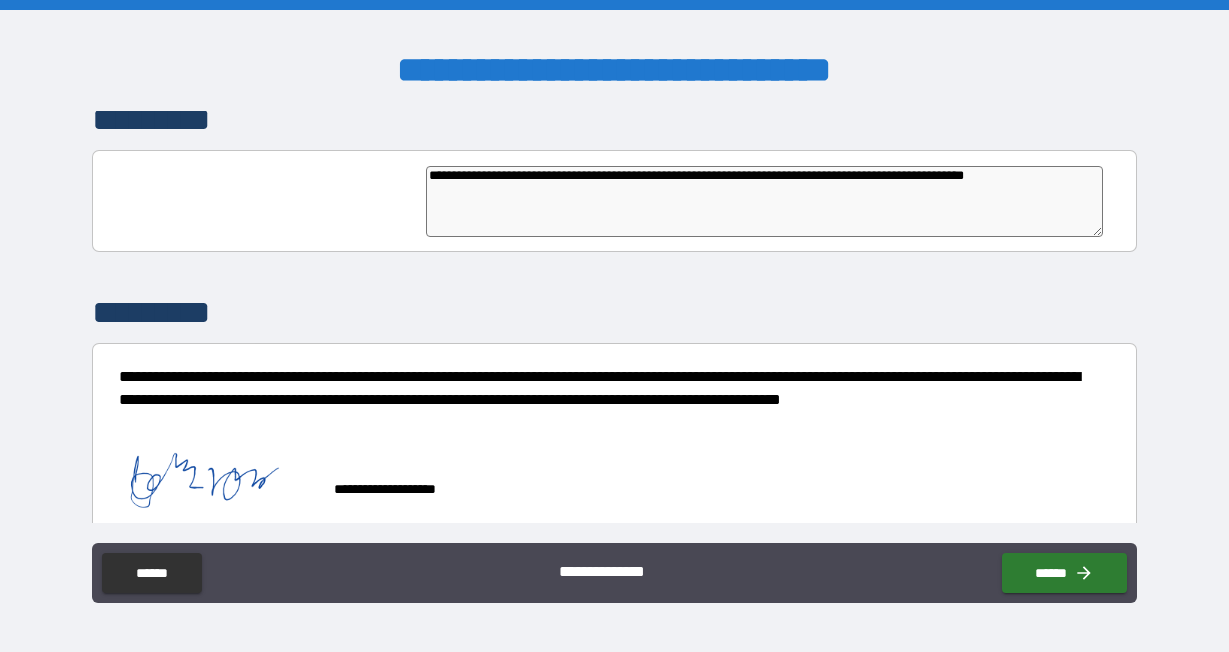 scroll, scrollTop: 4396, scrollLeft: 0, axis: vertical 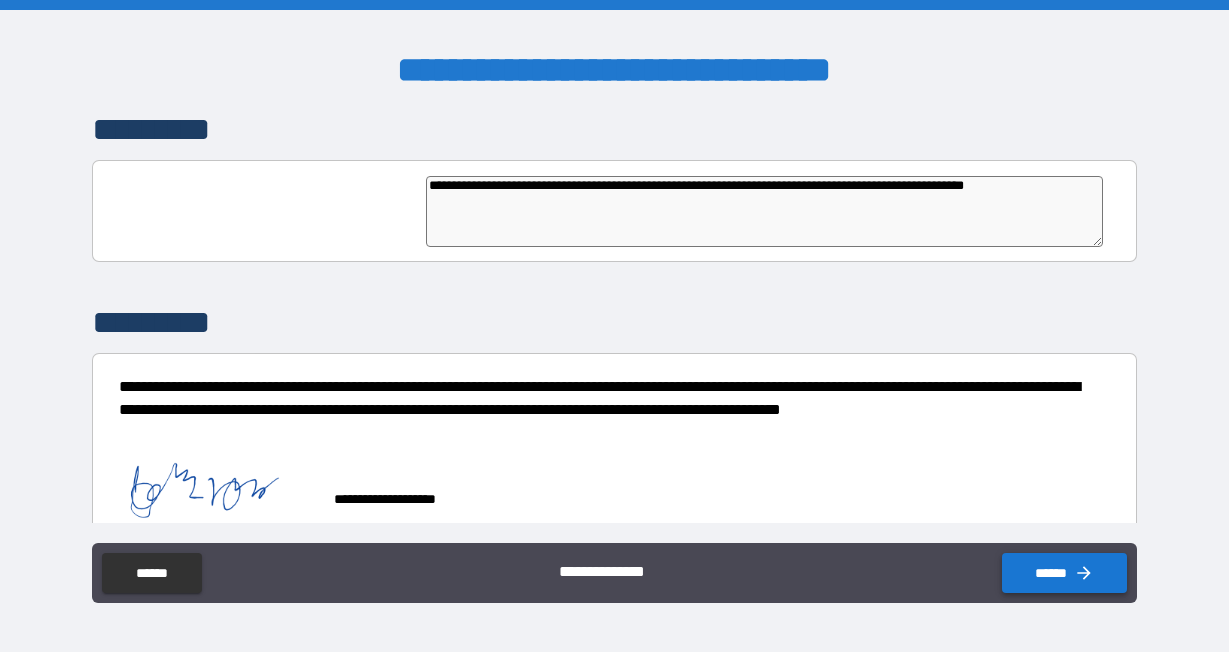 click on "******" at bounding box center [1064, 573] 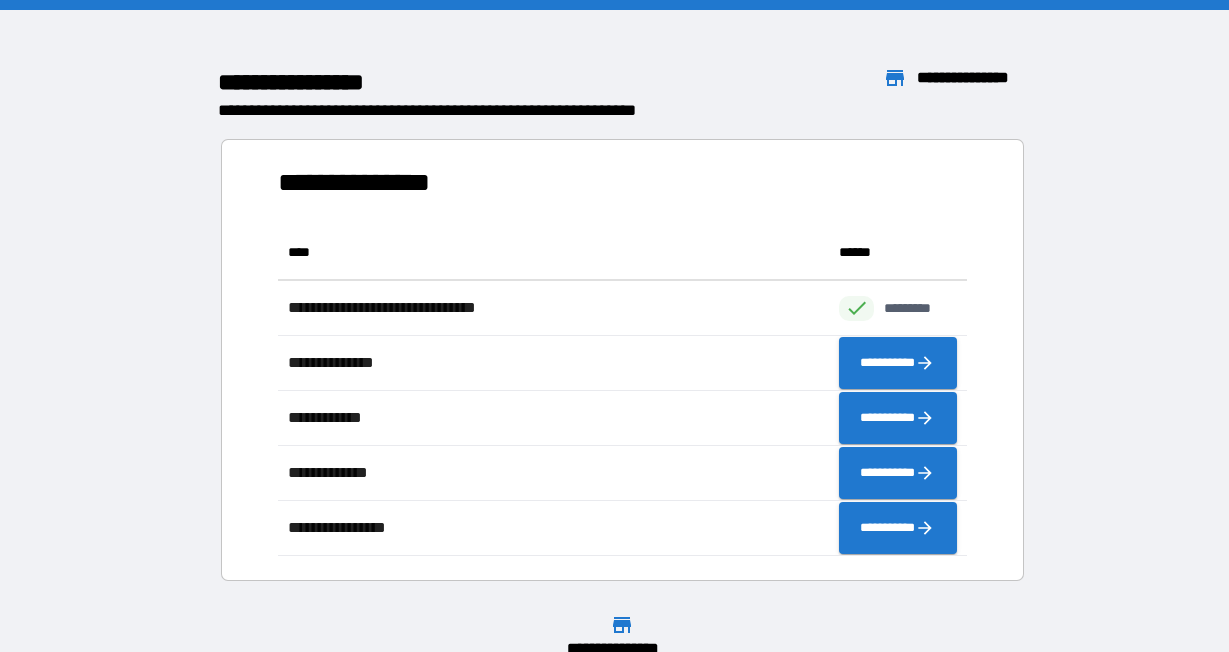 scroll, scrollTop: 1, scrollLeft: 1, axis: both 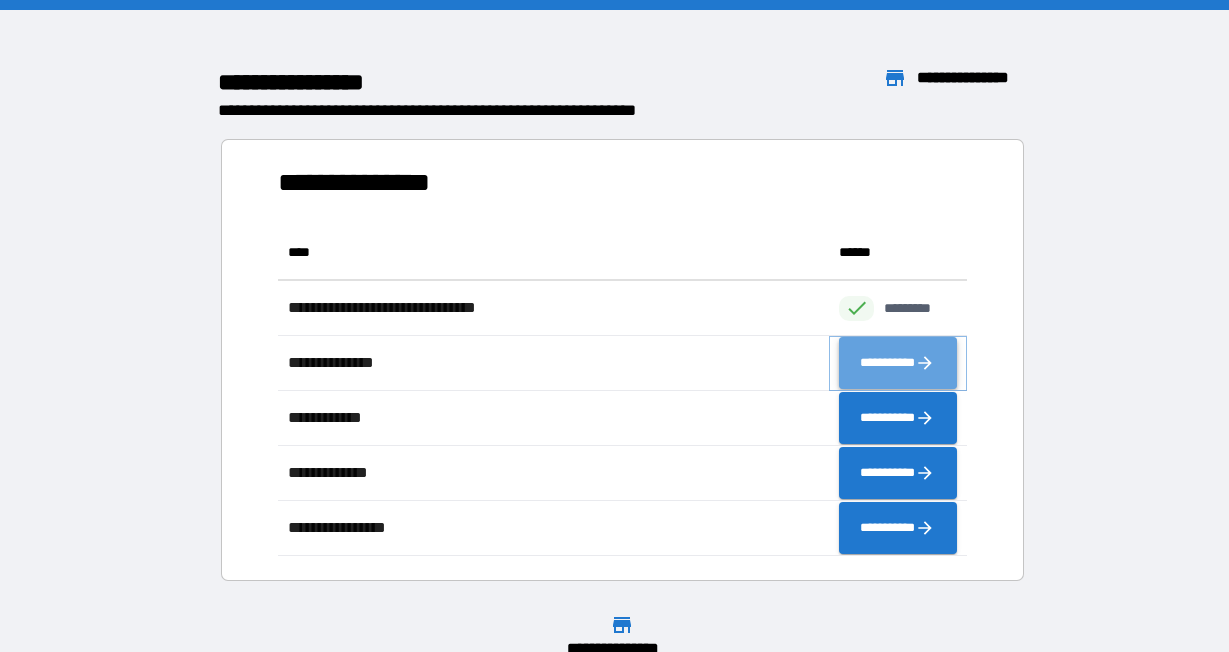 click 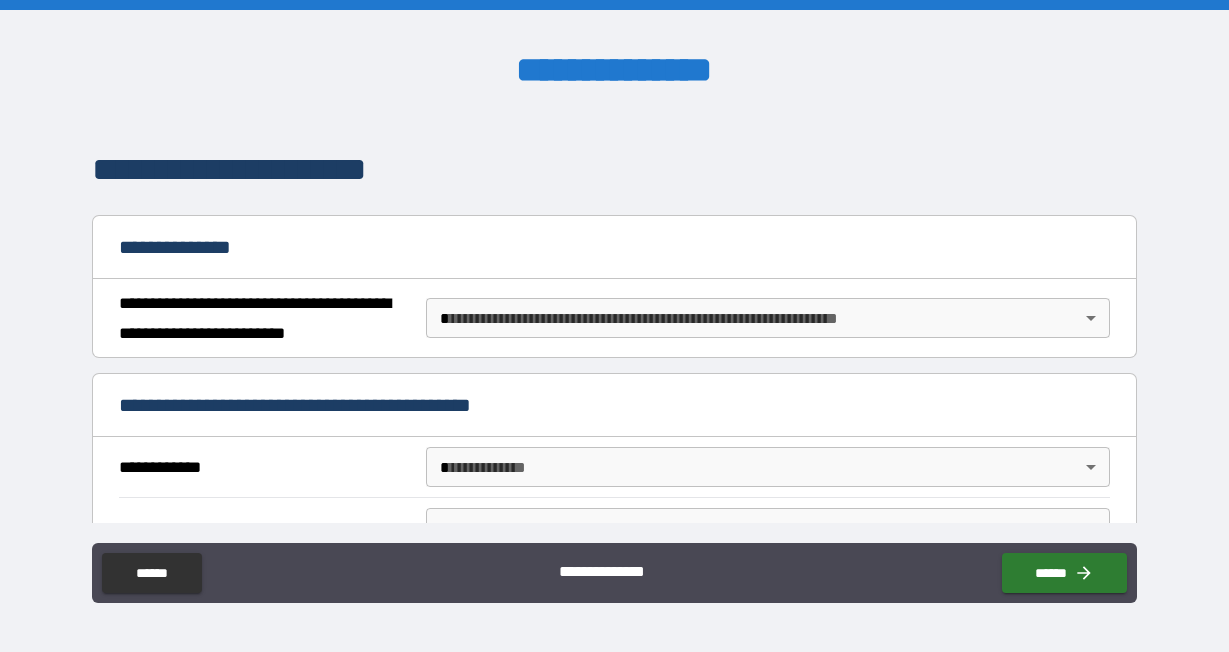 scroll, scrollTop: 154, scrollLeft: 0, axis: vertical 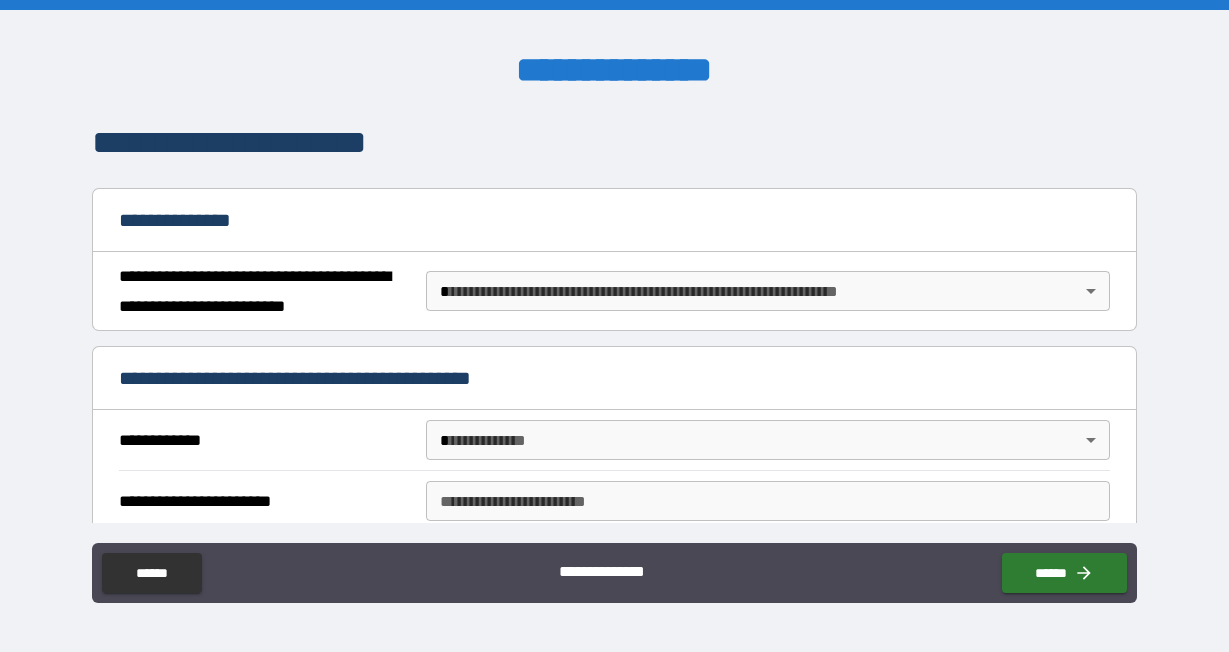 click on "**********" at bounding box center (614, 326) 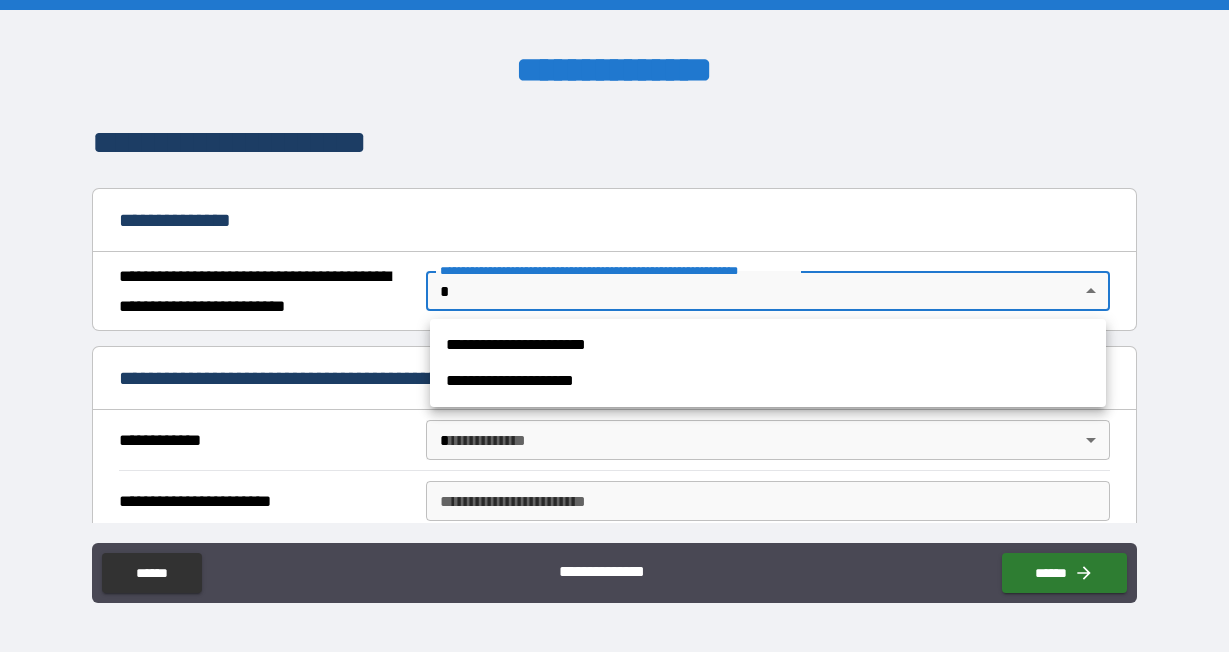 click on "**********" at bounding box center (768, 345) 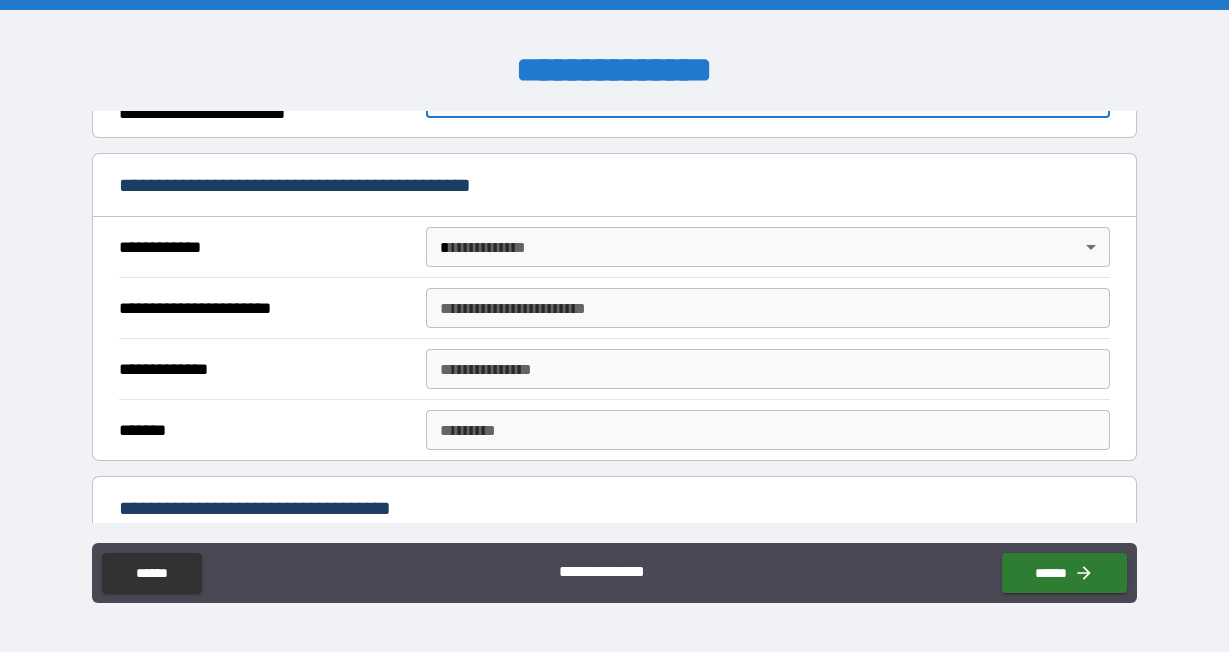 scroll, scrollTop: 352, scrollLeft: 0, axis: vertical 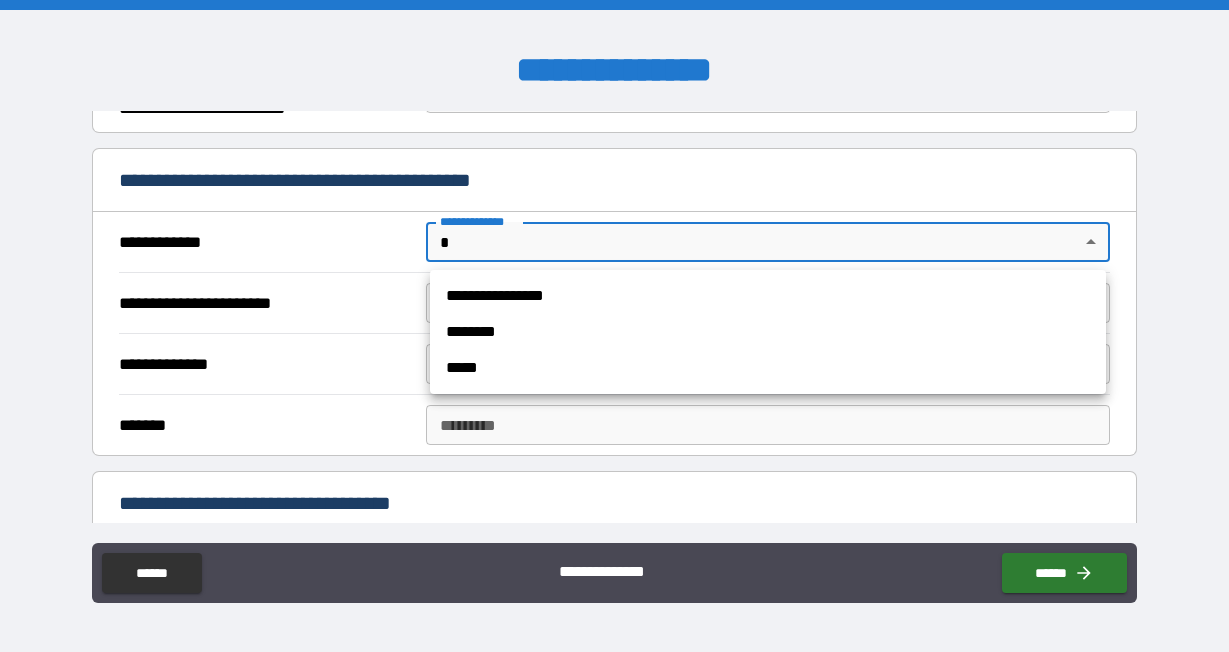 click on "**********" at bounding box center (614, 326) 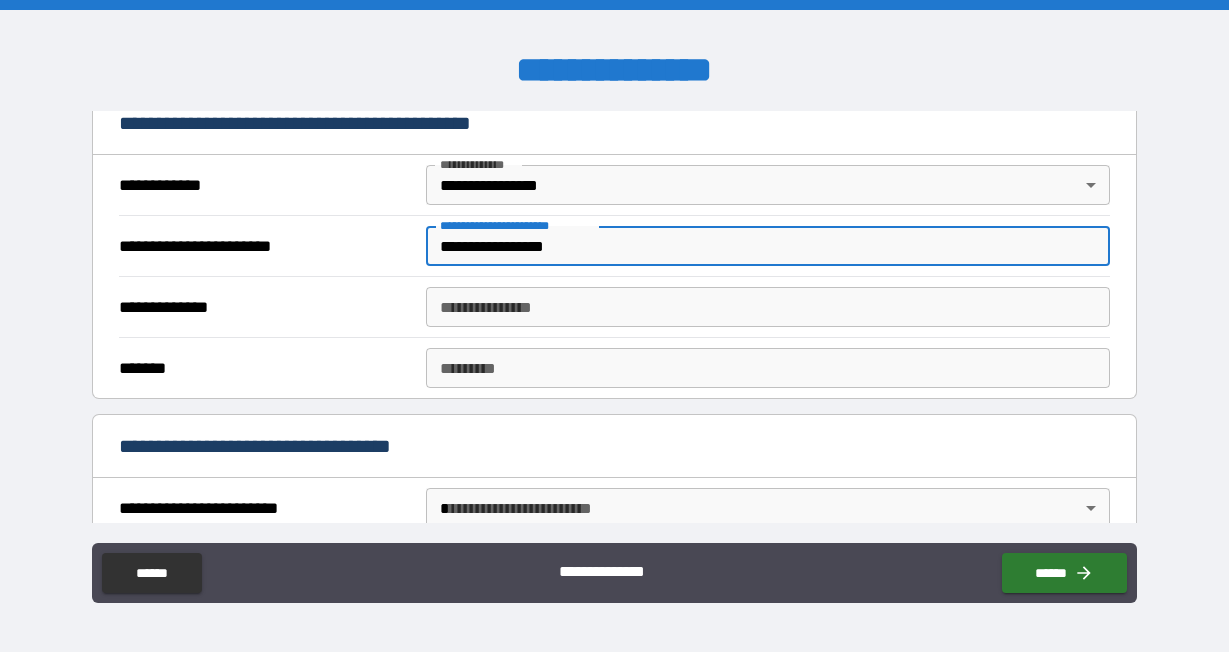 scroll, scrollTop: 413, scrollLeft: 0, axis: vertical 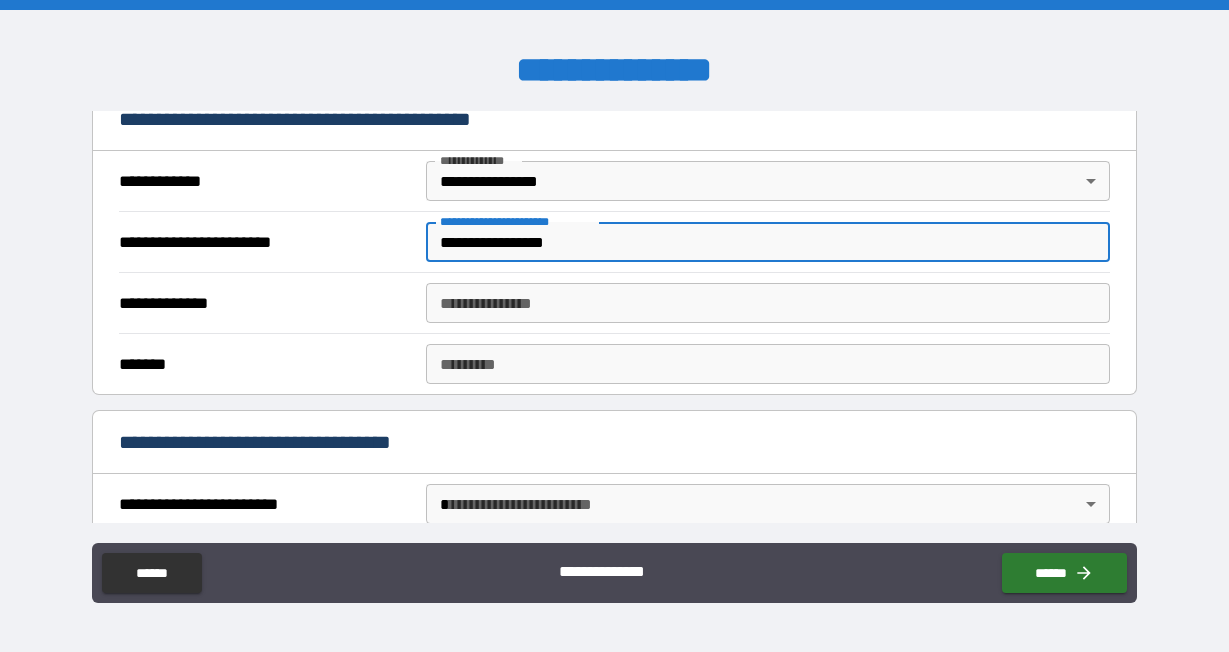 click on "**********" at bounding box center [767, 303] 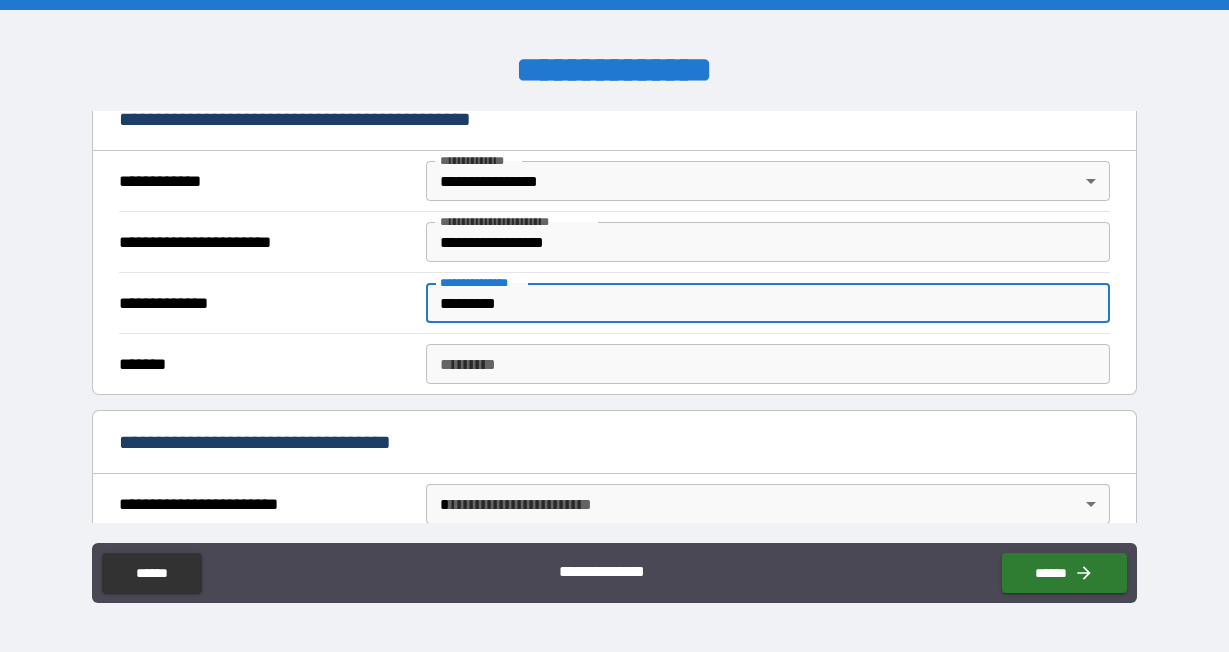 click on "*******   *" at bounding box center [767, 364] 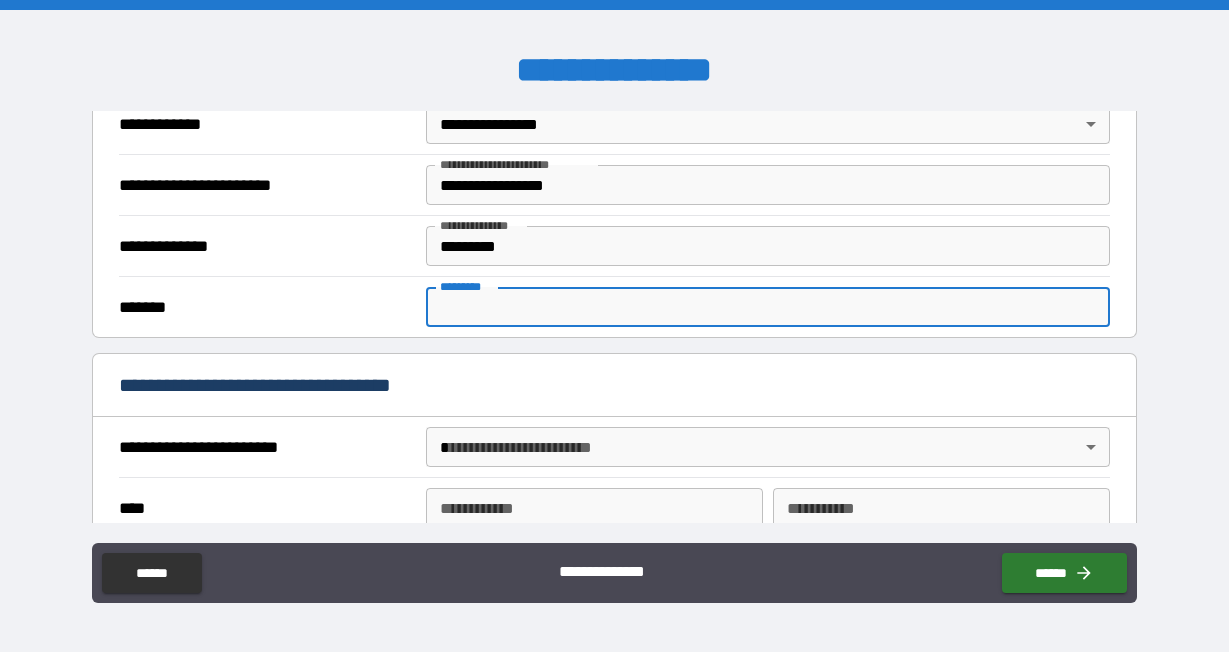 scroll, scrollTop: 476, scrollLeft: 0, axis: vertical 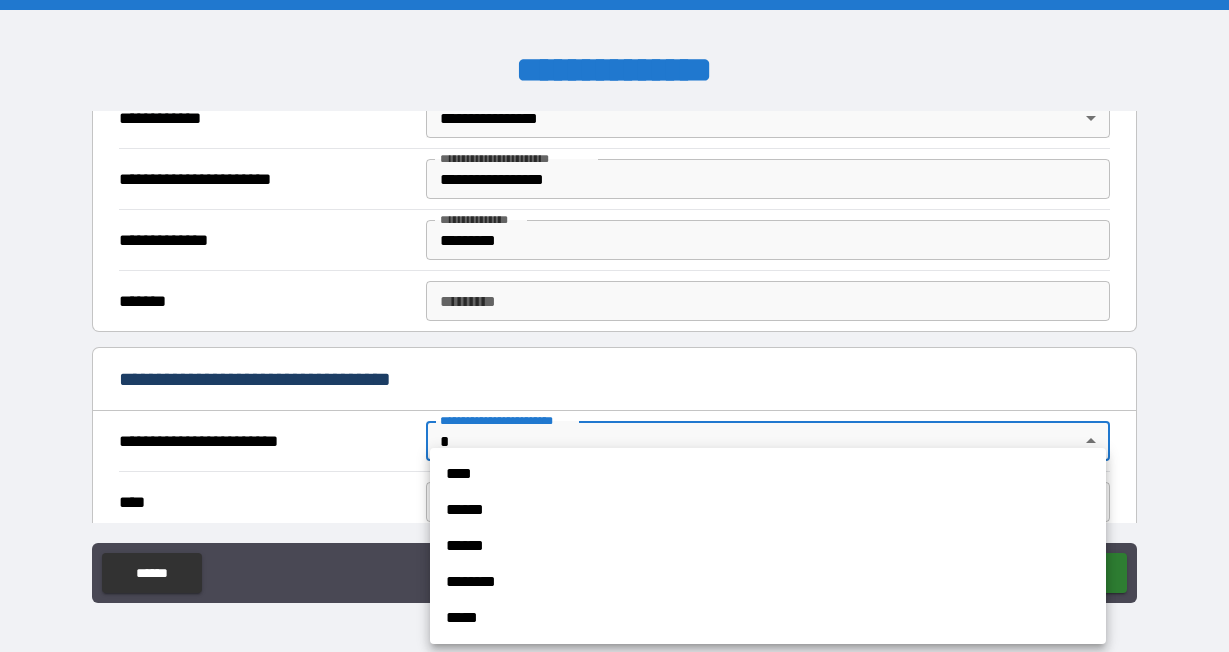 click on "**********" at bounding box center (614, 326) 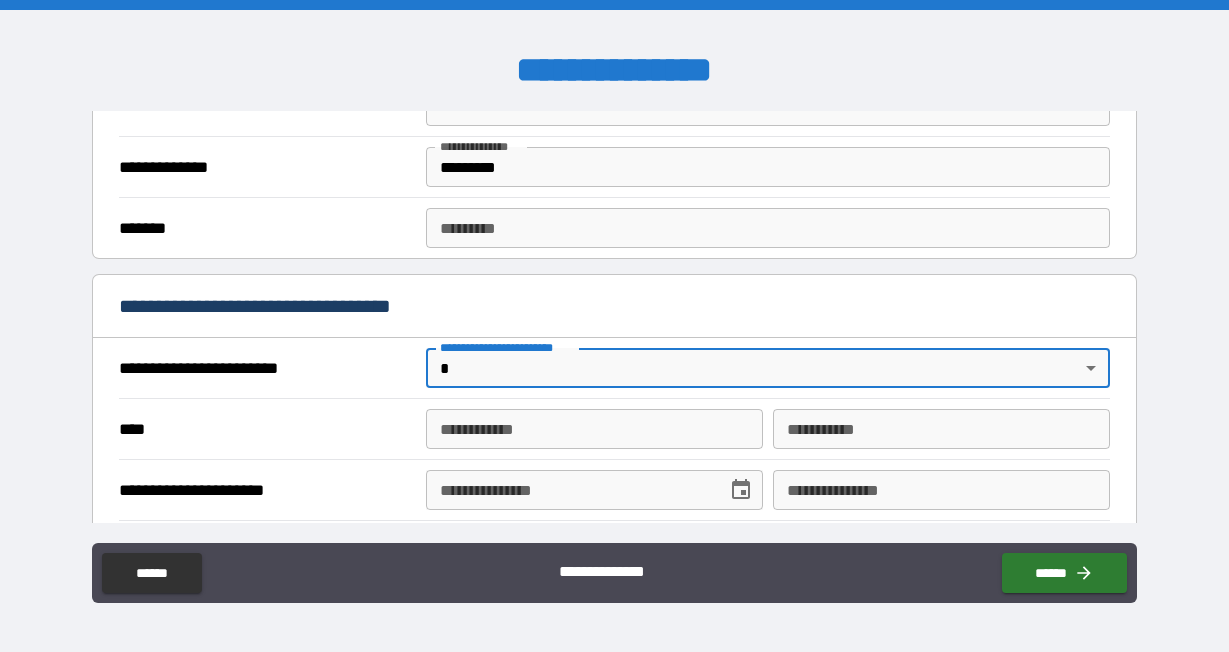 scroll, scrollTop: 554, scrollLeft: 0, axis: vertical 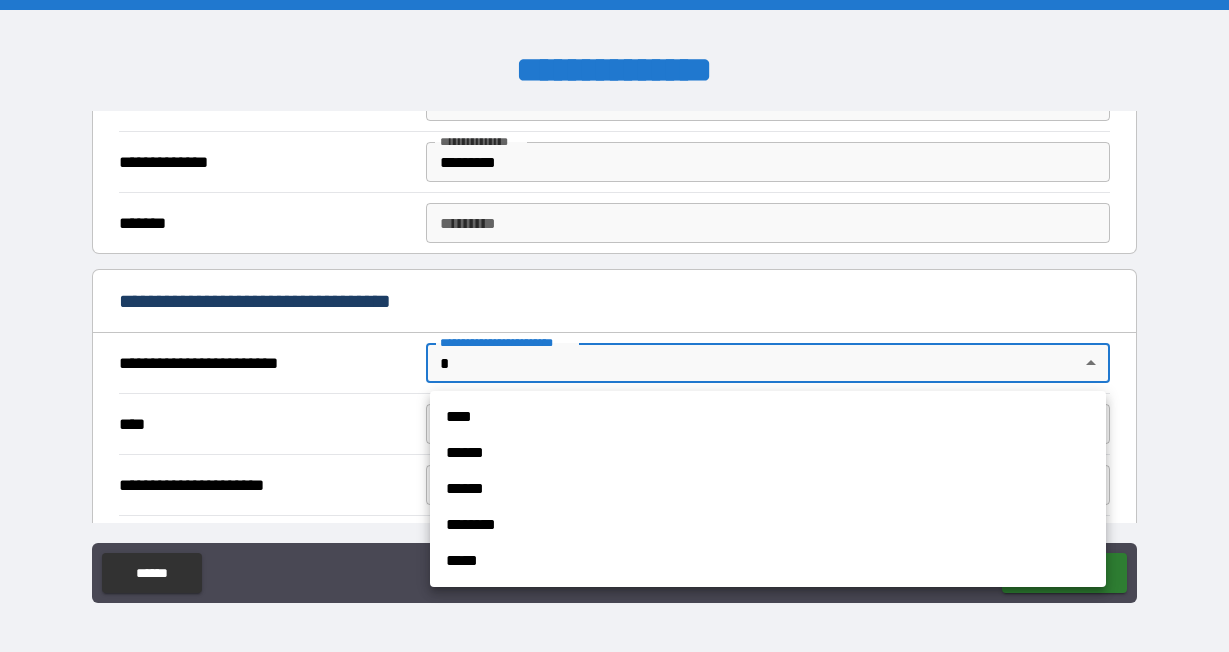 click on "**********" at bounding box center (614, 326) 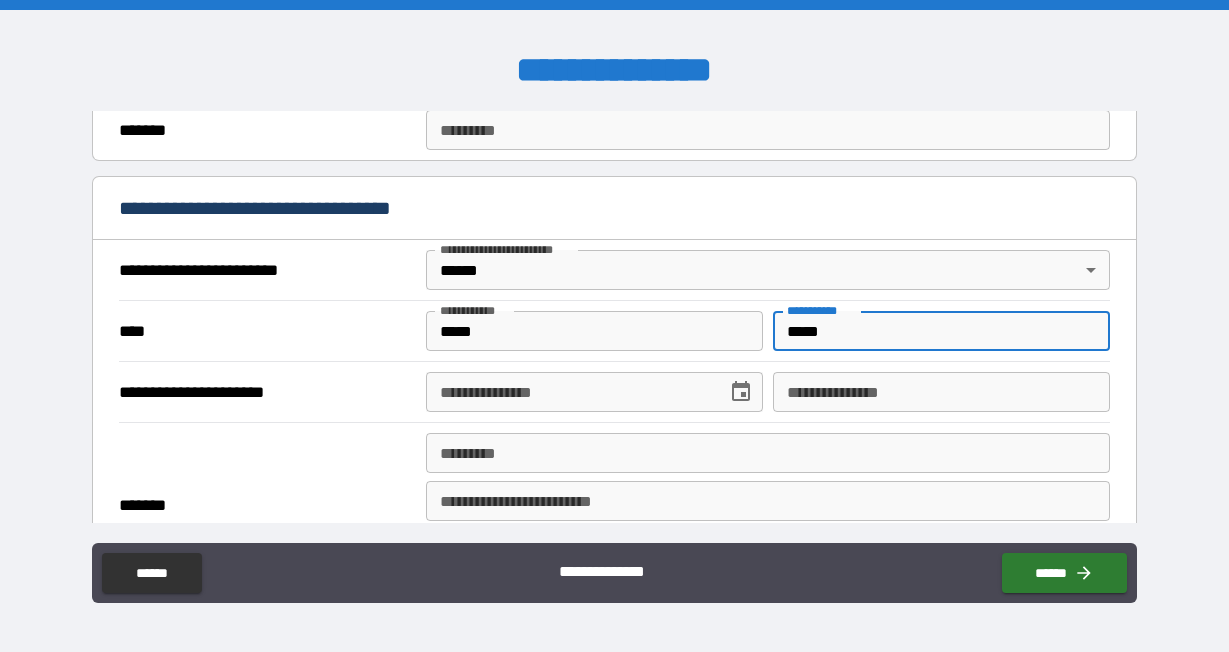 scroll, scrollTop: 706, scrollLeft: 0, axis: vertical 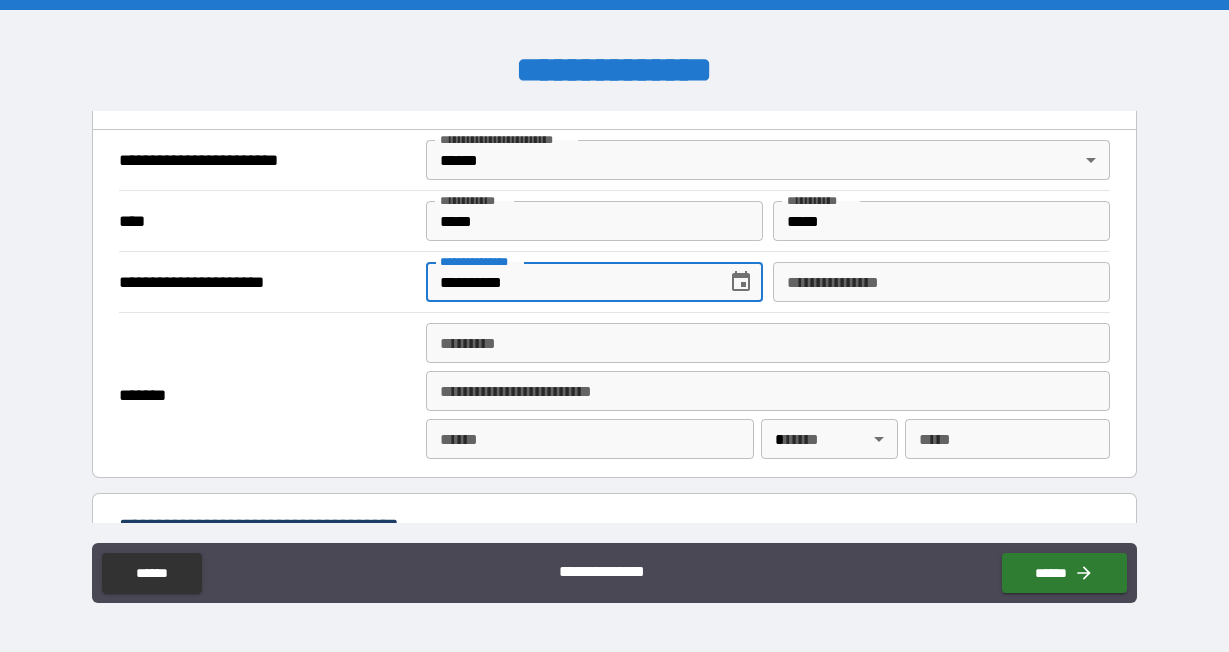 click on "**********" at bounding box center (941, 282) 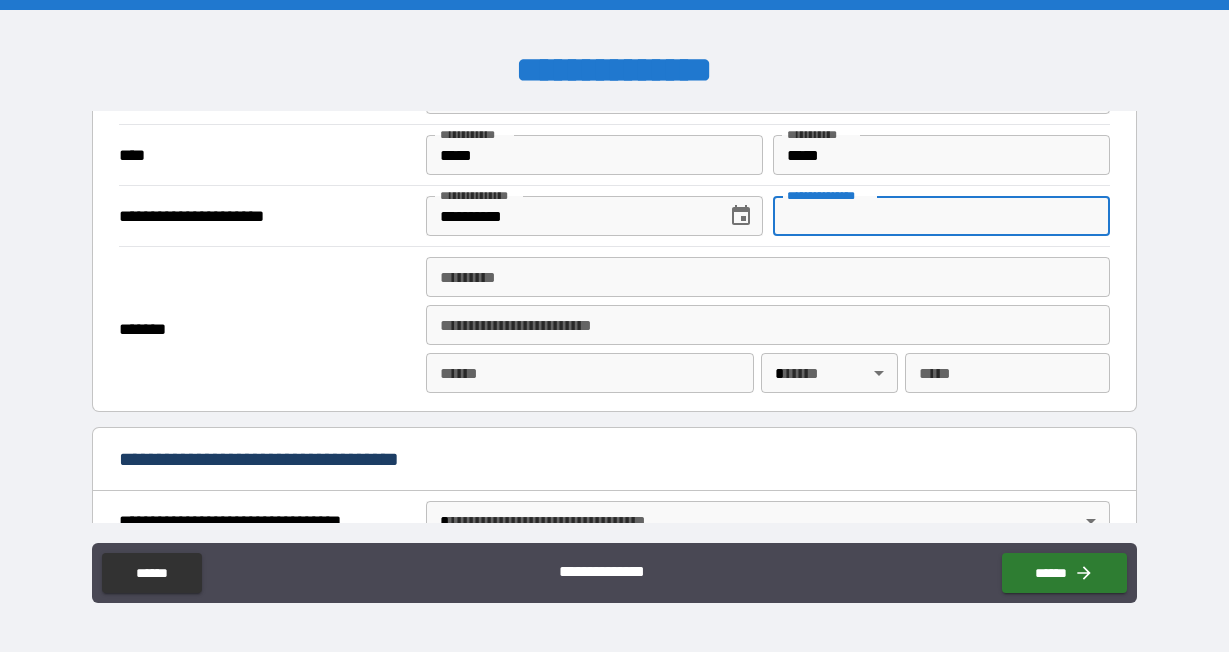 scroll, scrollTop: 832, scrollLeft: 0, axis: vertical 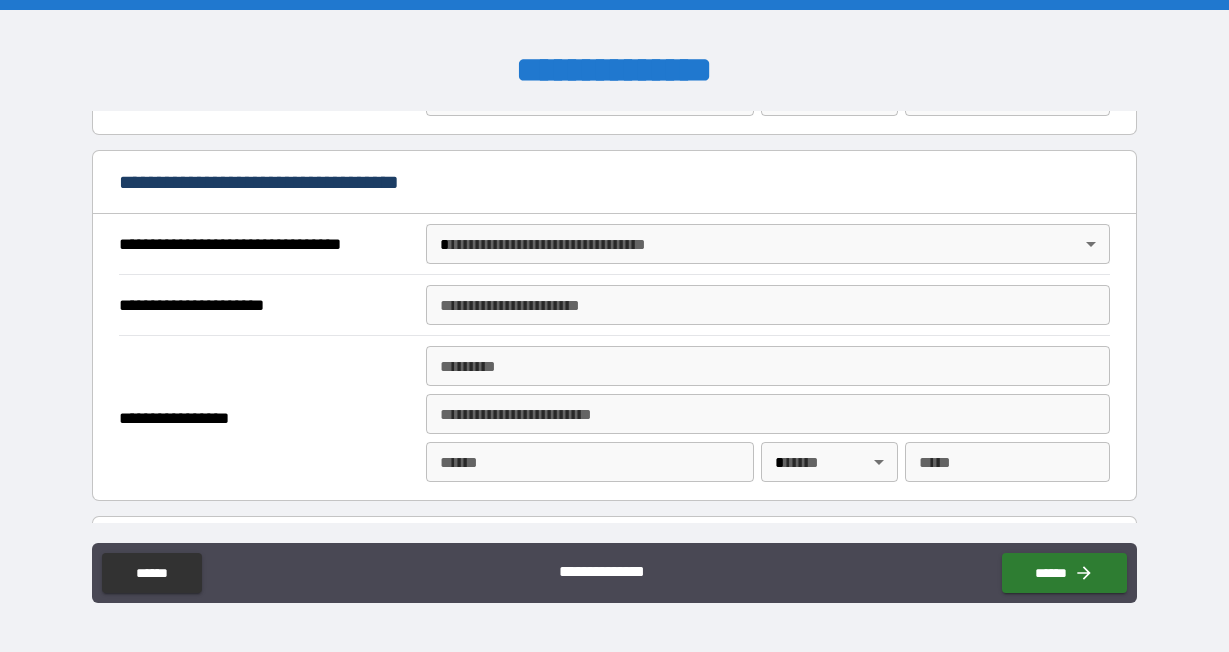 click on "**********" at bounding box center (614, 326) 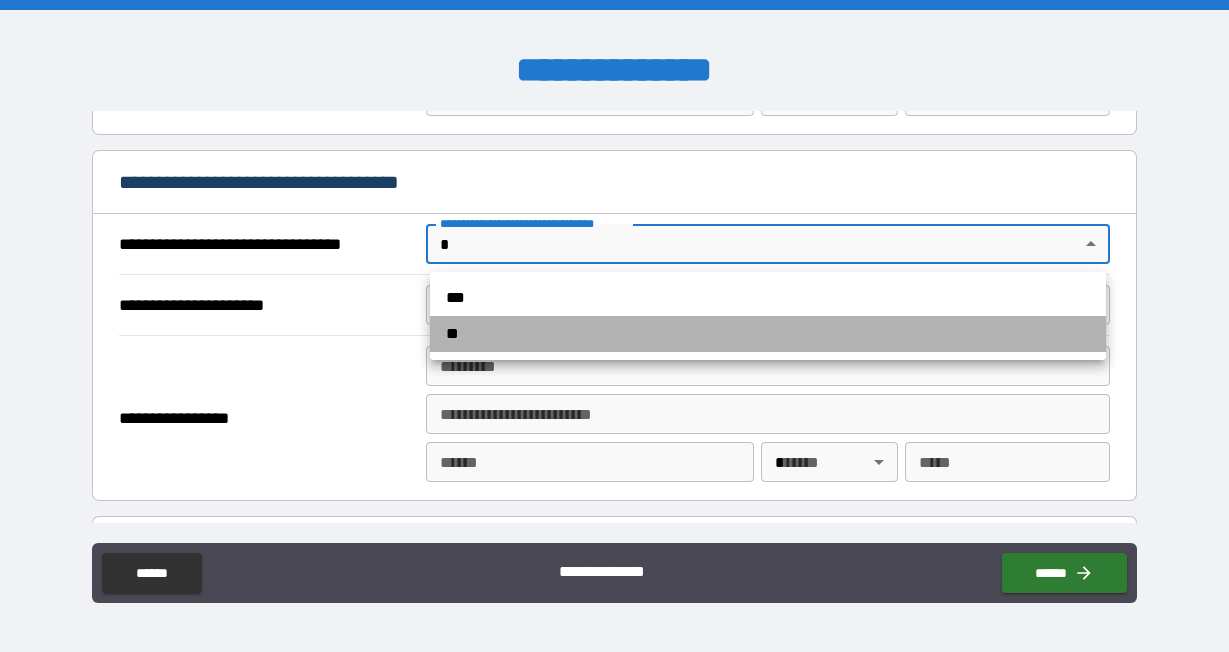 click on "**" at bounding box center [768, 334] 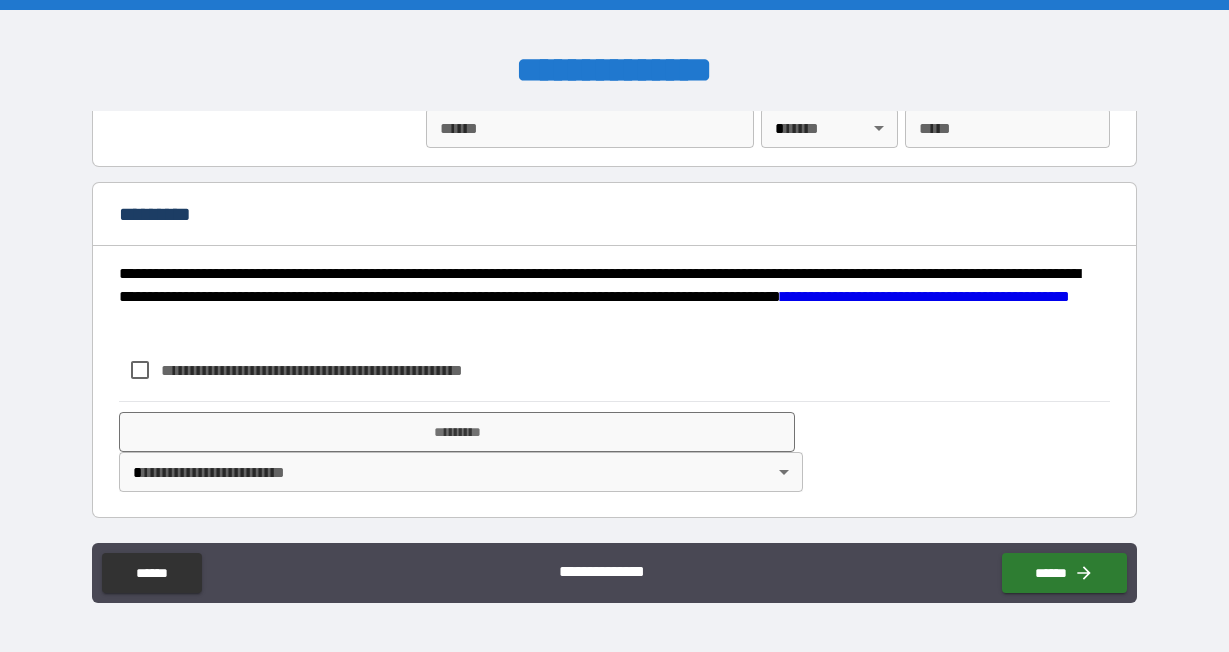 scroll, scrollTop: 2403, scrollLeft: 0, axis: vertical 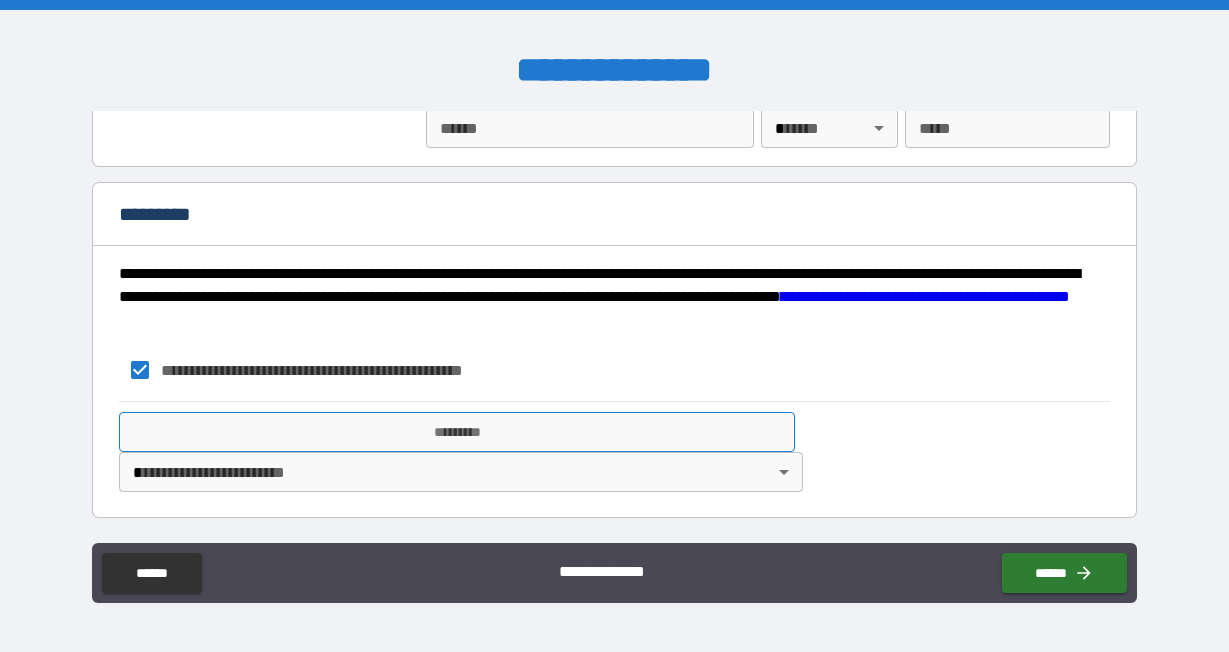 click on "*********" at bounding box center (457, 432) 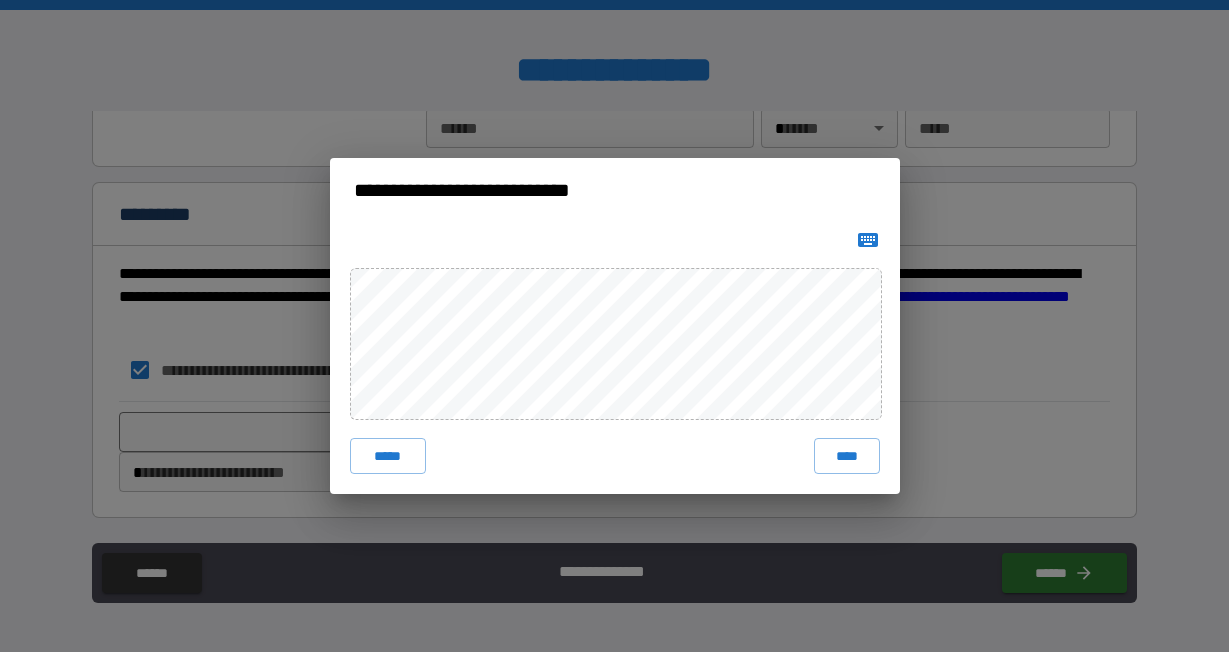 click on "***** ****" at bounding box center [615, 358] 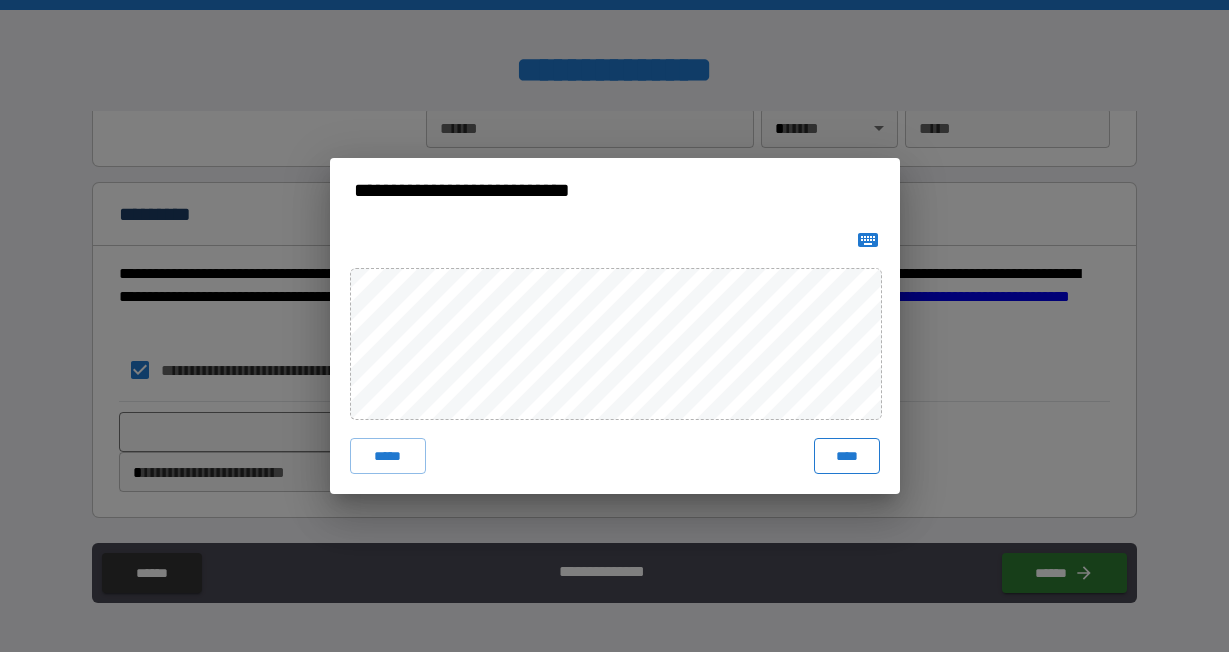click on "****" at bounding box center (847, 456) 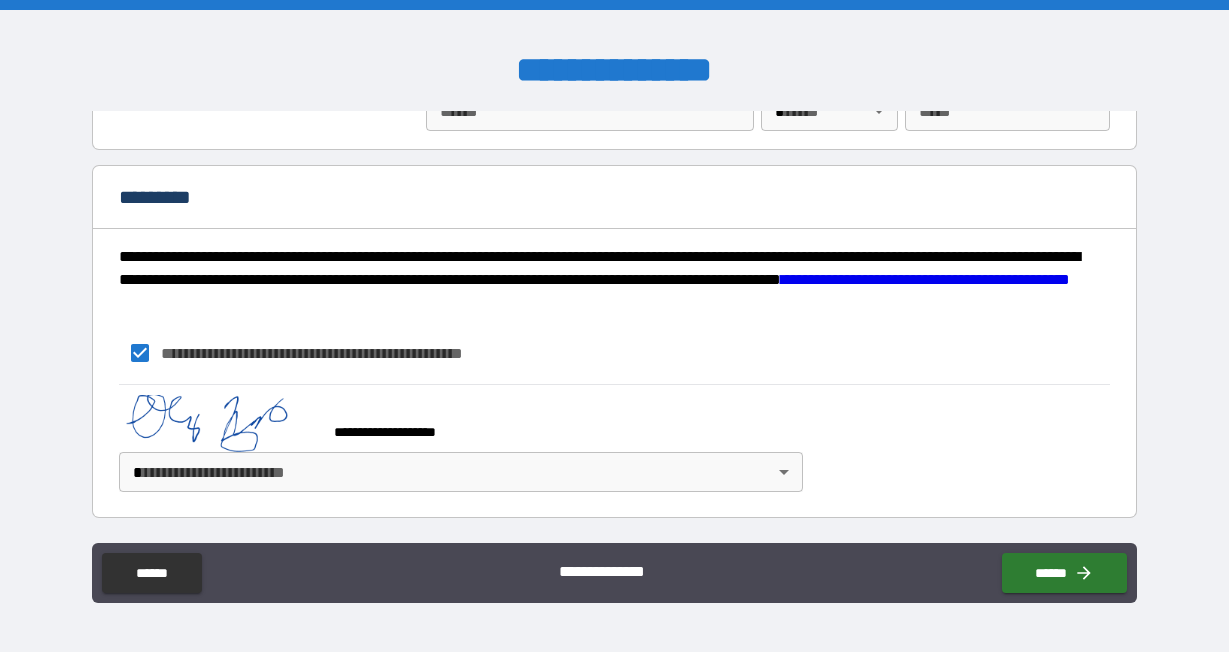scroll, scrollTop: 2420, scrollLeft: 0, axis: vertical 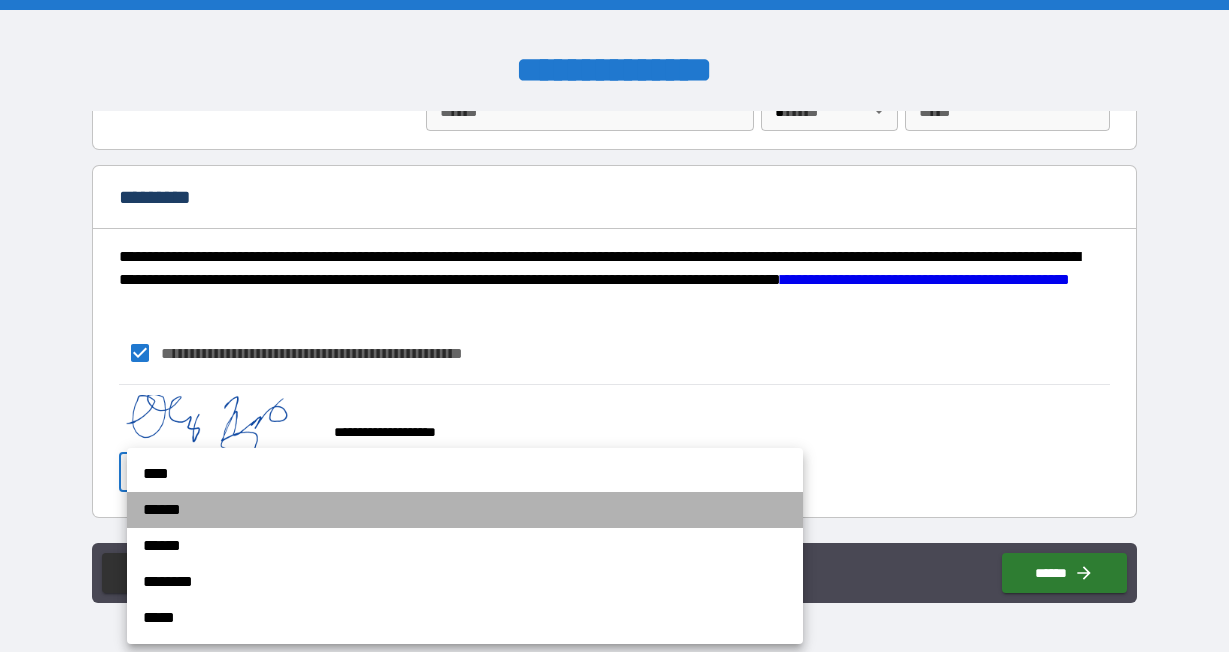 click on "******" at bounding box center [465, 510] 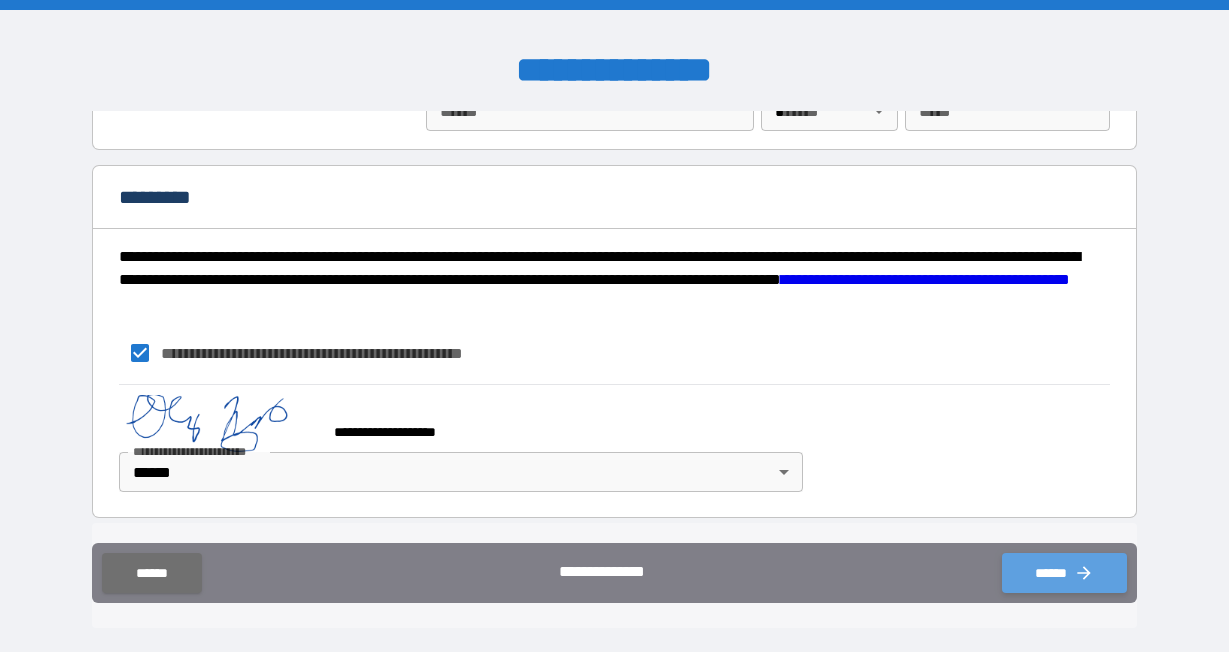 click on "******" at bounding box center [1064, 573] 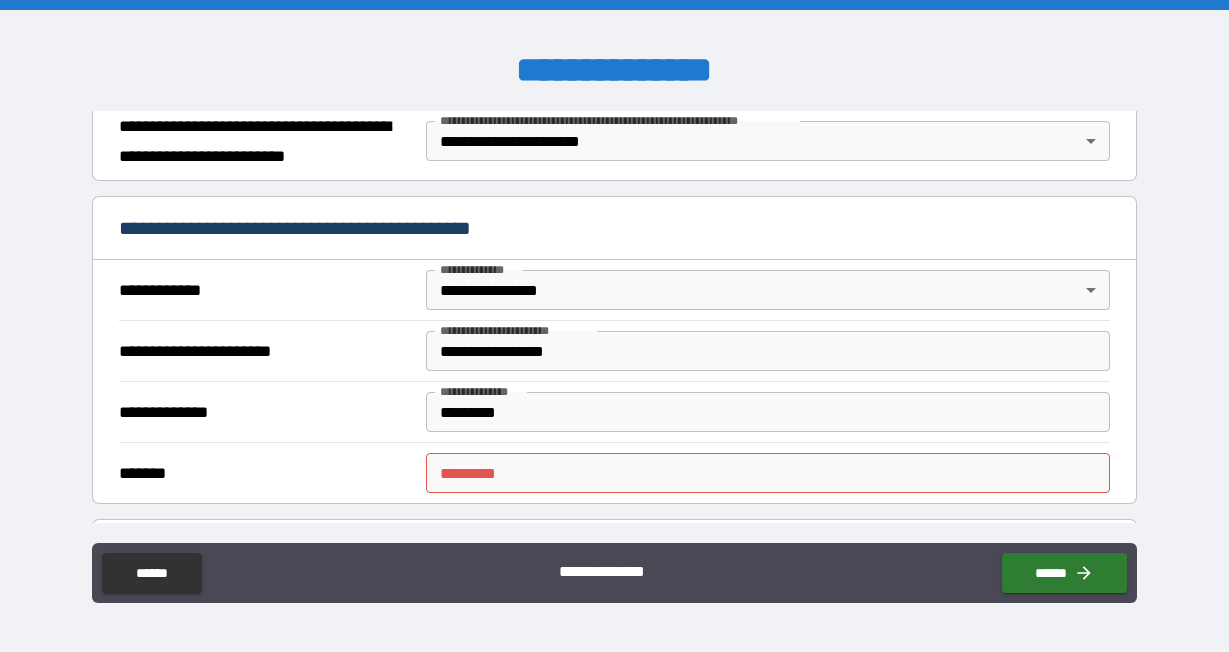 scroll, scrollTop: 303, scrollLeft: 0, axis: vertical 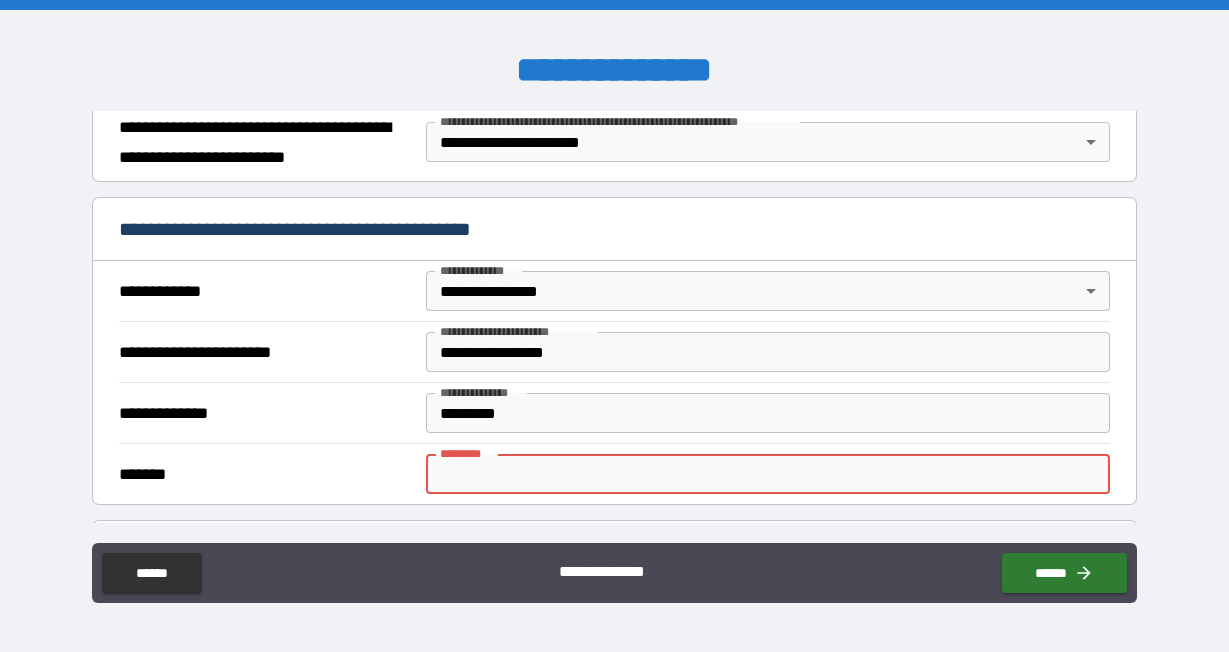 click on "*******   *" at bounding box center (767, 474) 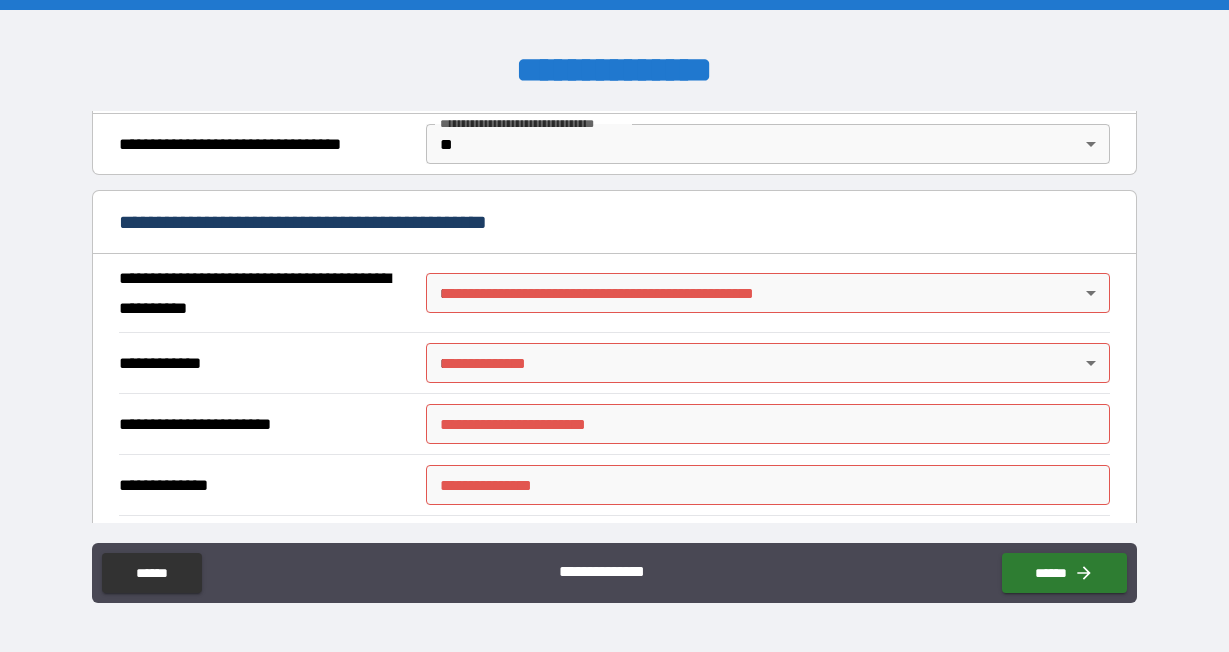 scroll, scrollTop: 1203, scrollLeft: 0, axis: vertical 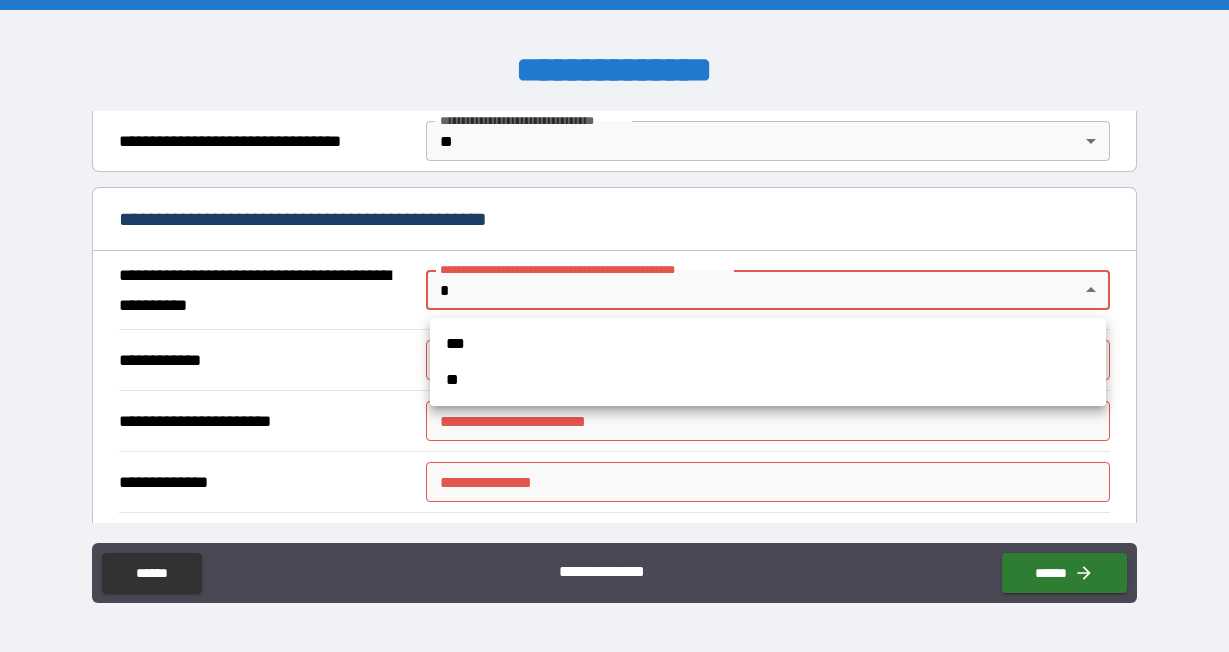 click on "**********" at bounding box center [614, 326] 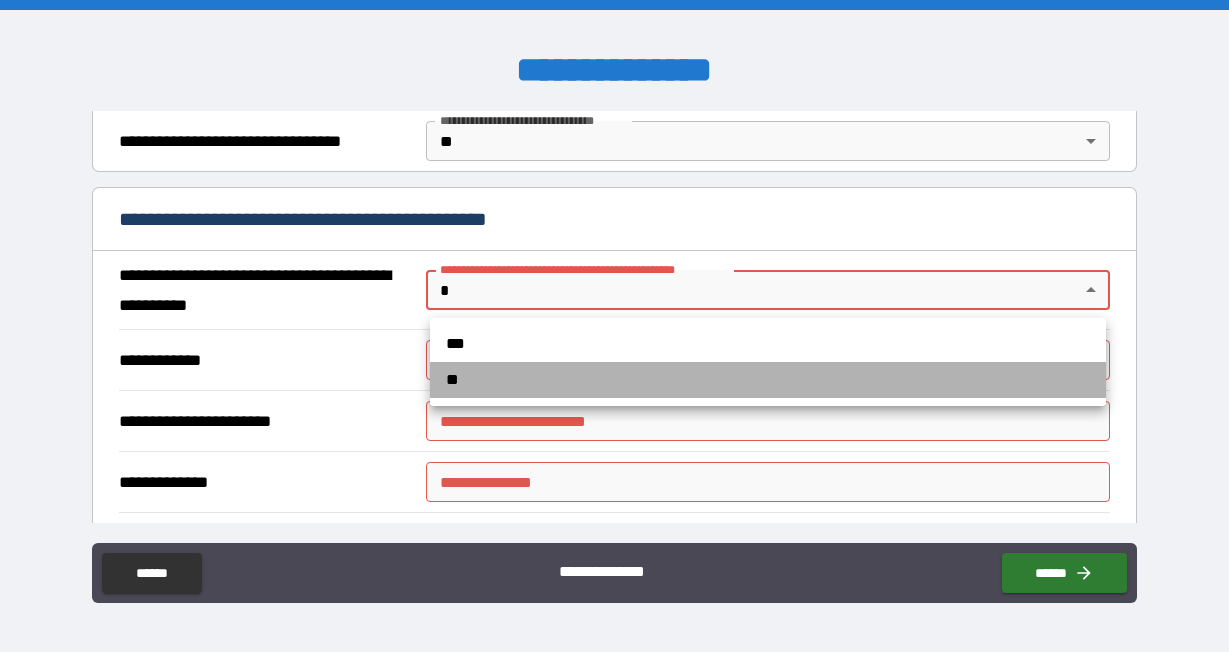 click on "**" at bounding box center (768, 380) 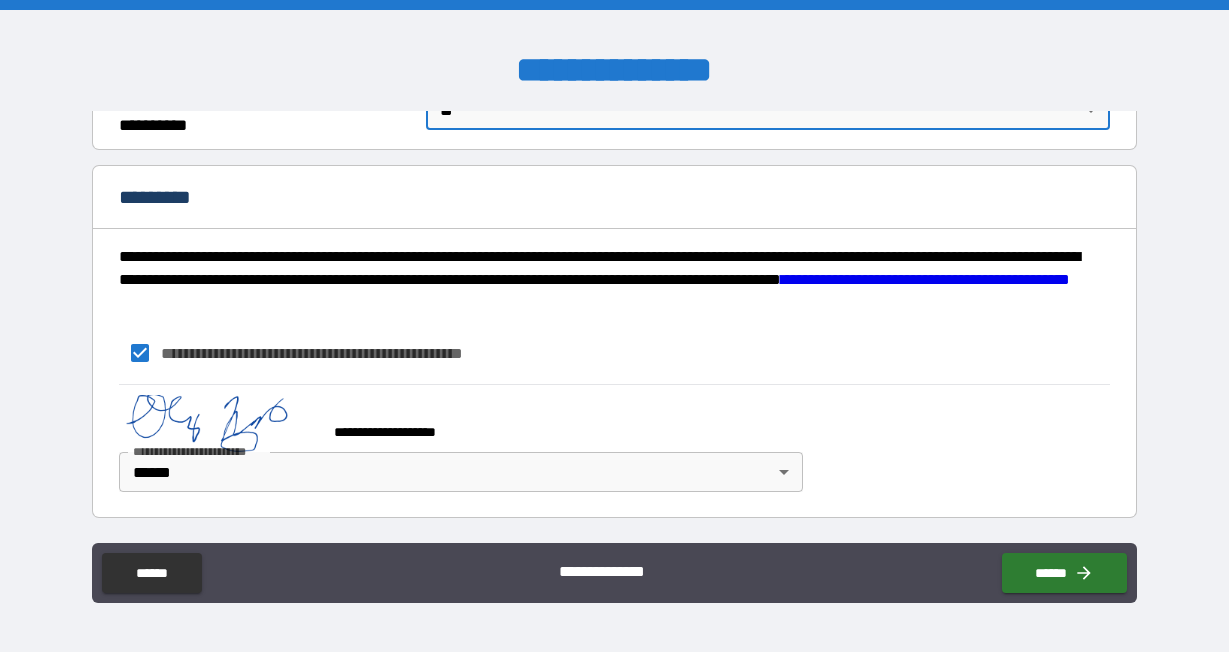 scroll, scrollTop: 1383, scrollLeft: 0, axis: vertical 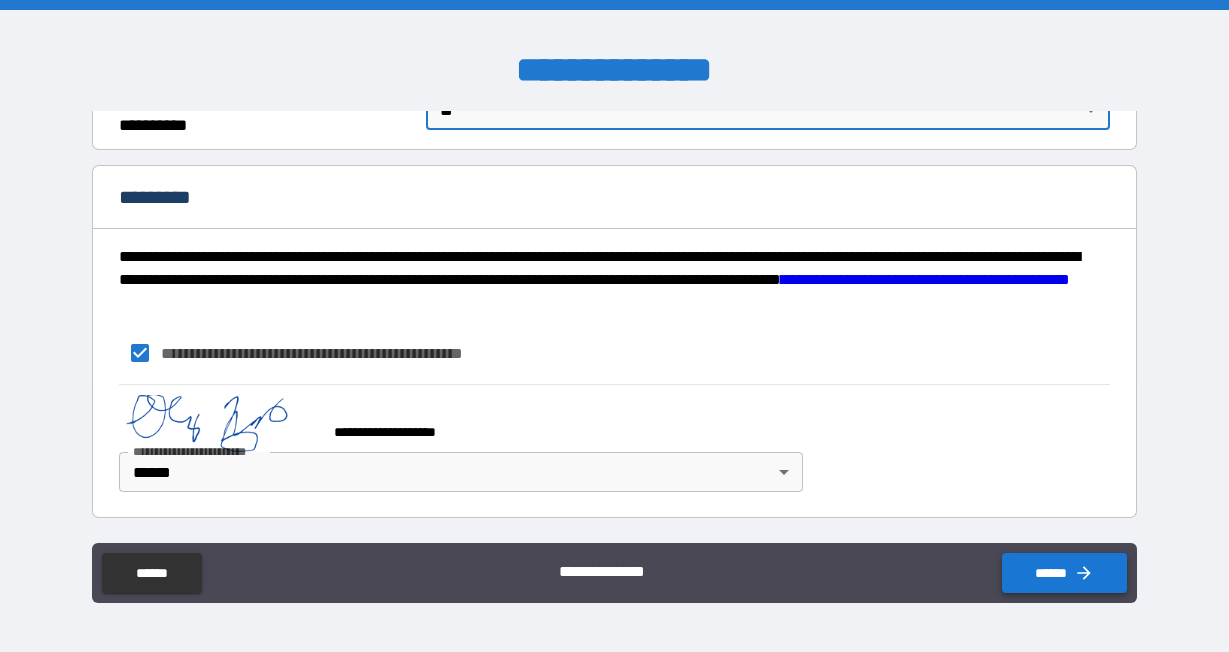 click on "******" at bounding box center (1064, 573) 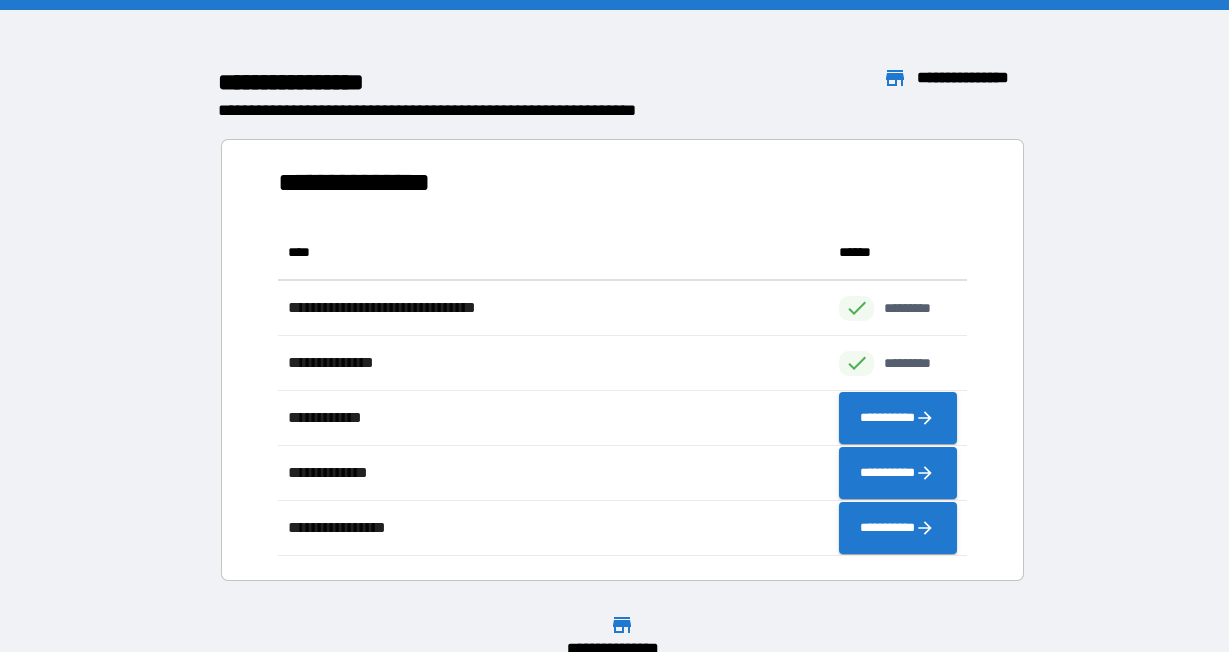scroll, scrollTop: 1, scrollLeft: 1, axis: both 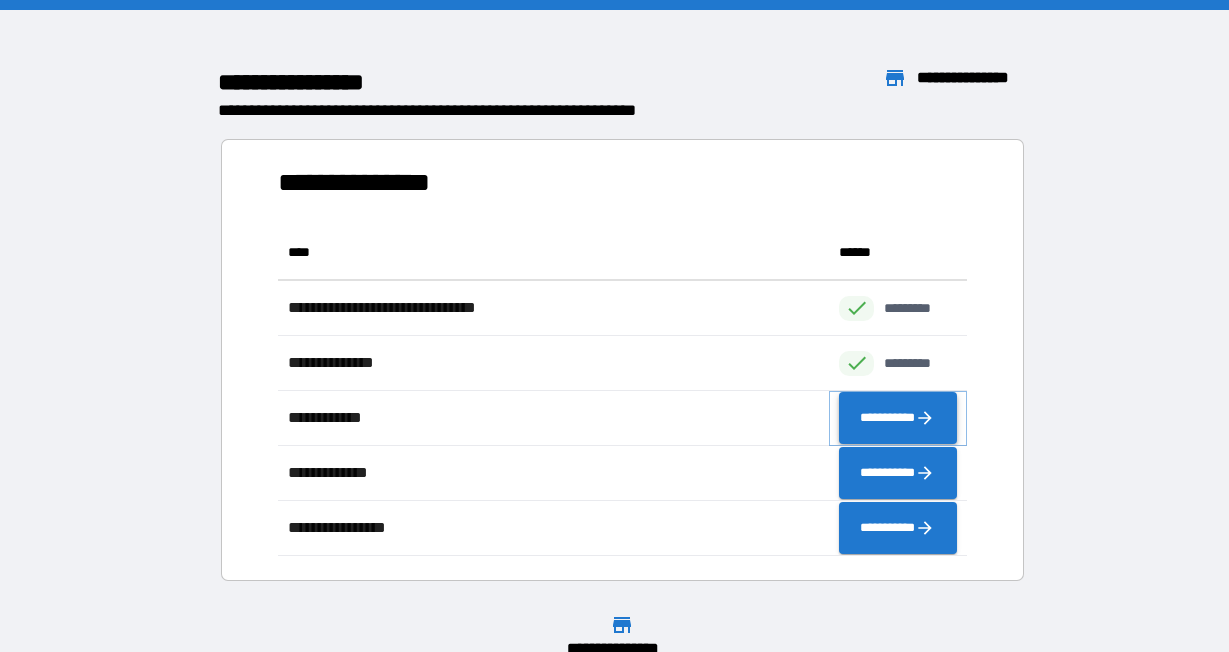 click on "**********" at bounding box center [898, 418] 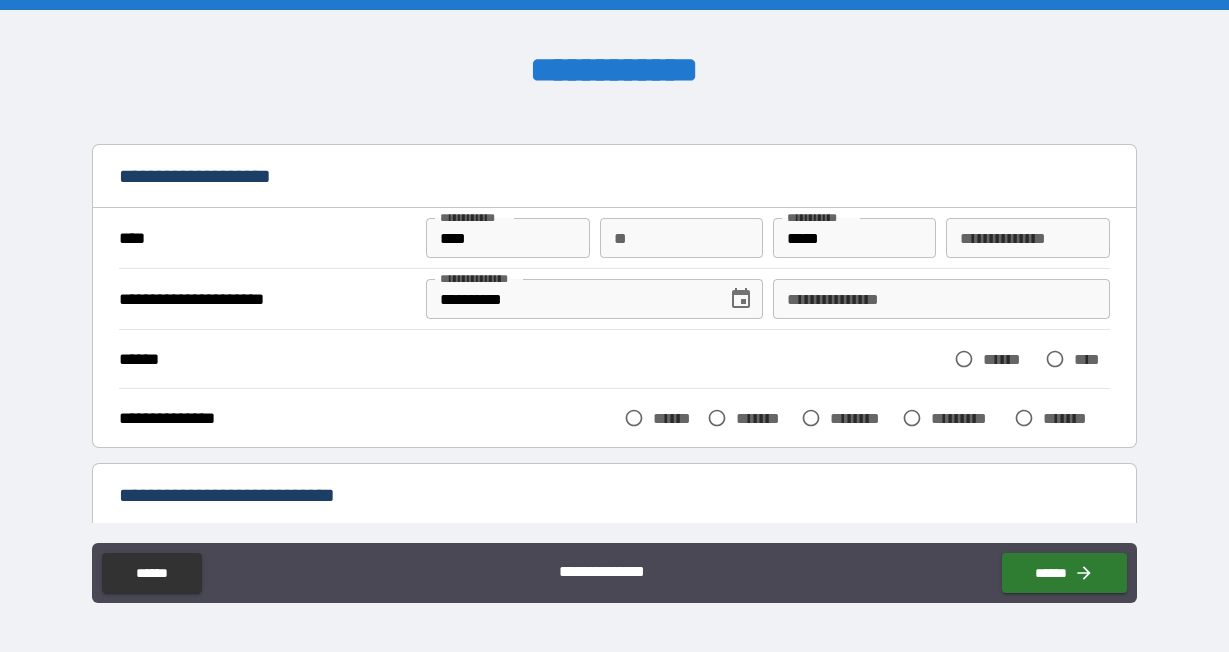 scroll, scrollTop: 49, scrollLeft: 0, axis: vertical 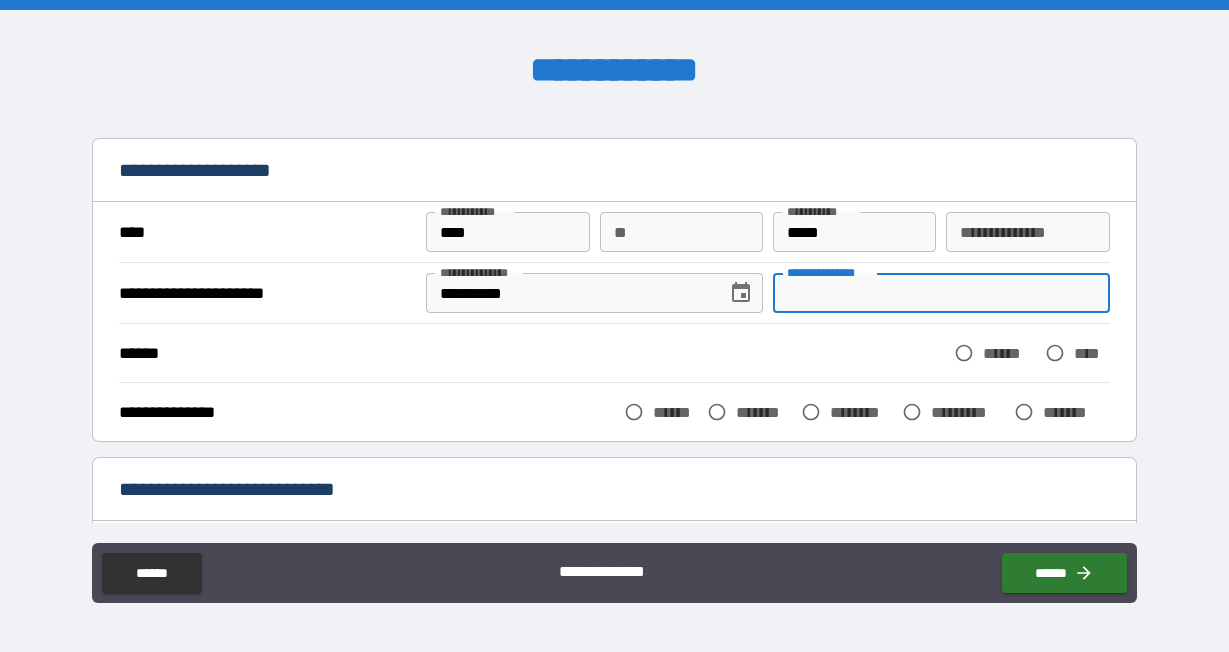 click on "**********" at bounding box center [941, 293] 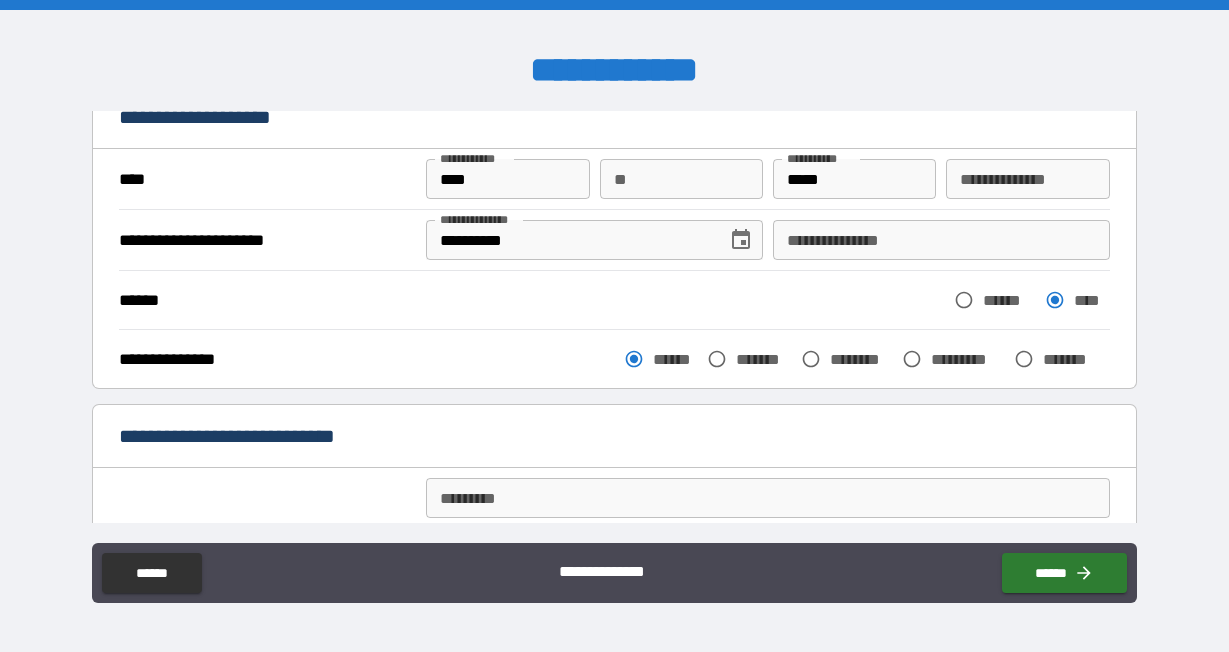 scroll, scrollTop: 106, scrollLeft: 0, axis: vertical 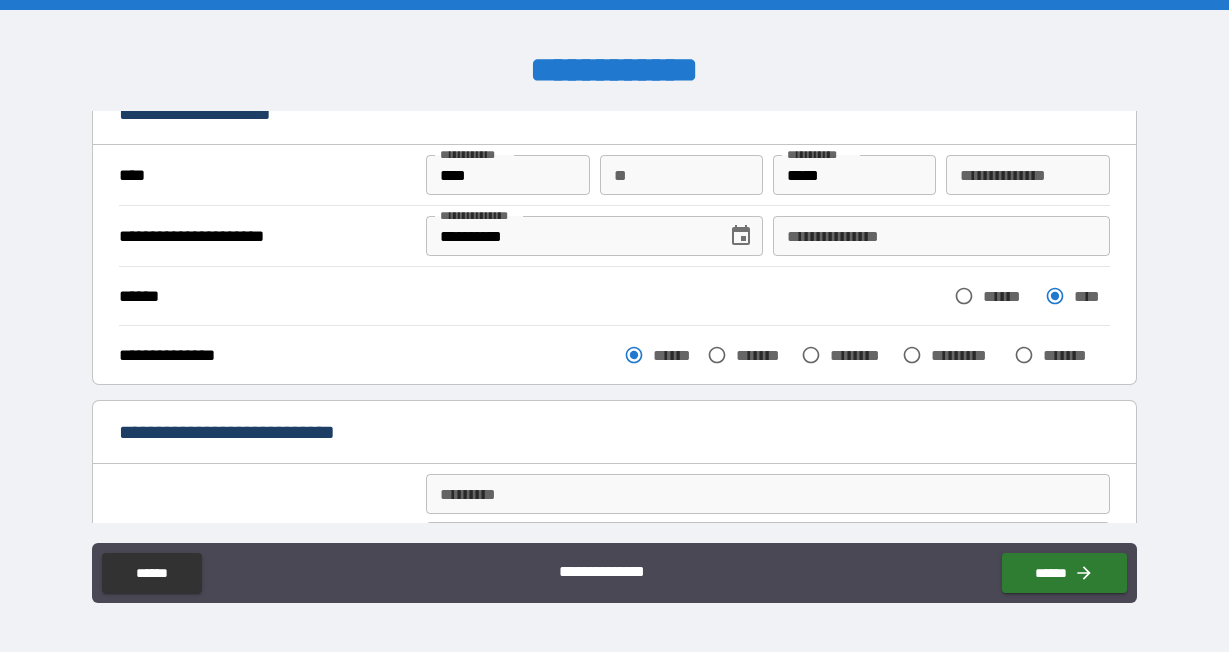click on "**********" at bounding box center [941, 236] 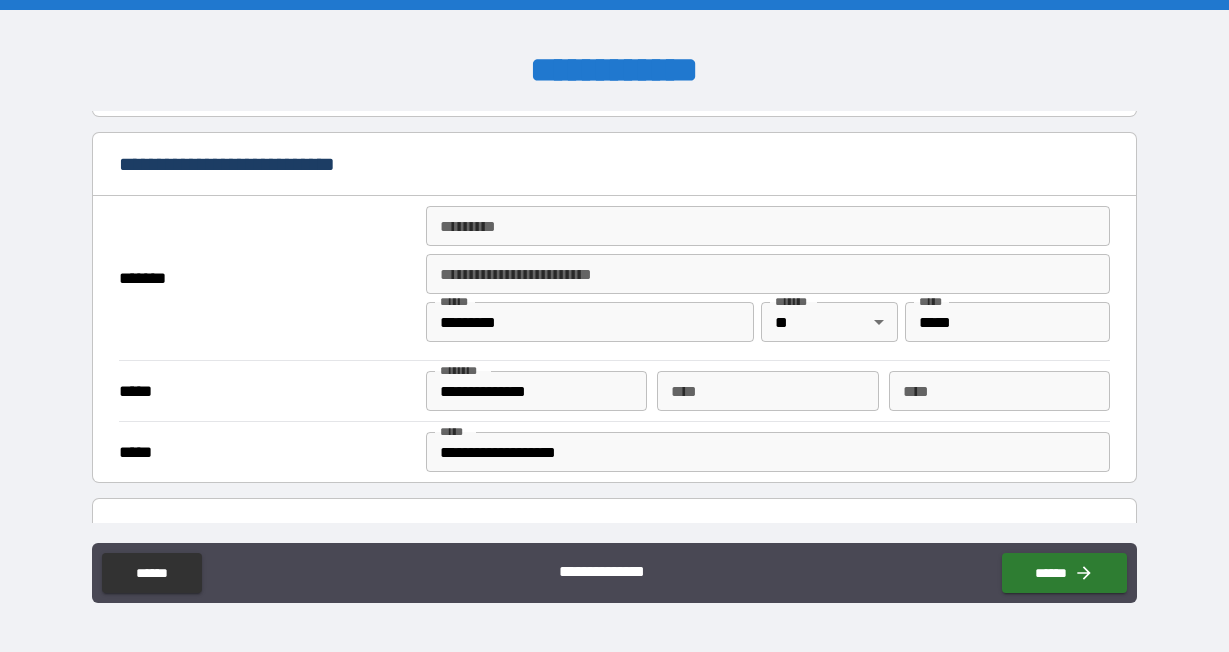 scroll, scrollTop: 373, scrollLeft: 0, axis: vertical 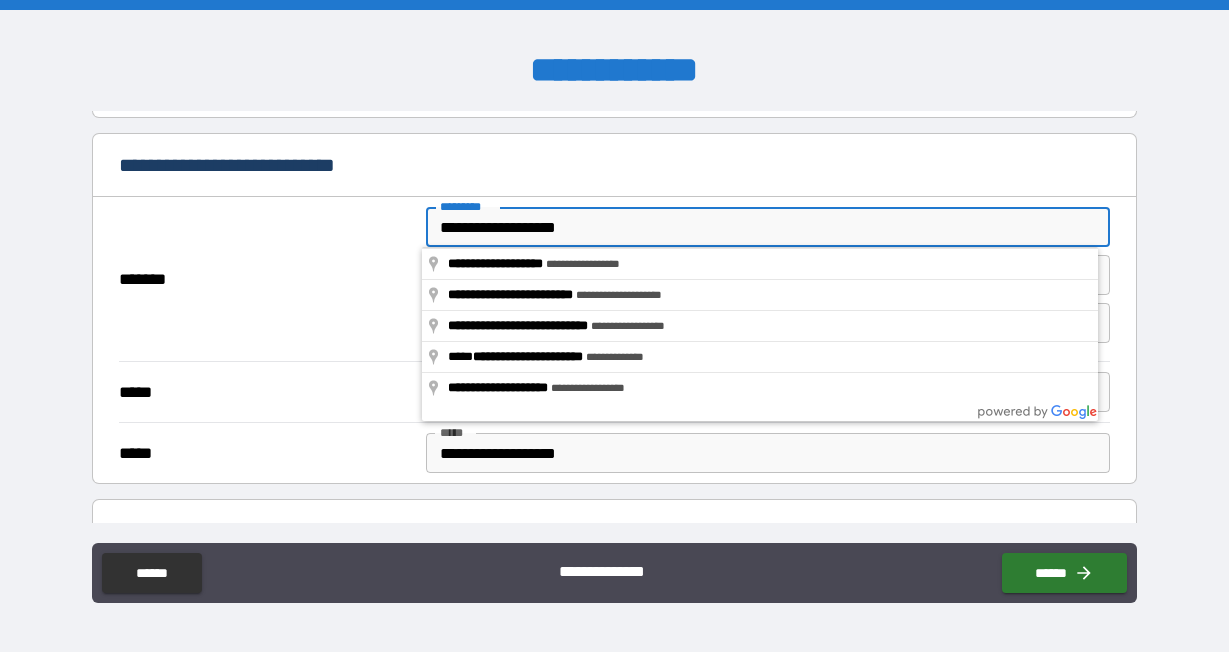 drag, startPoint x: 607, startPoint y: 230, endPoint x: 556, endPoint y: 232, distance: 51.0392 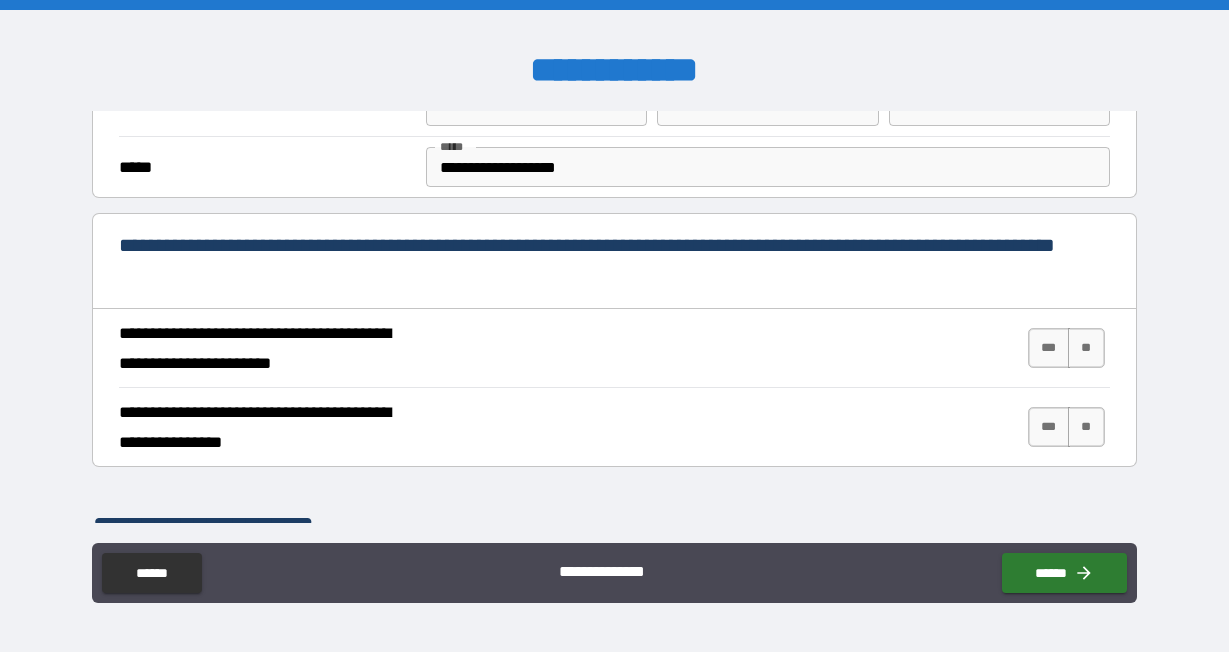 scroll, scrollTop: 665, scrollLeft: 0, axis: vertical 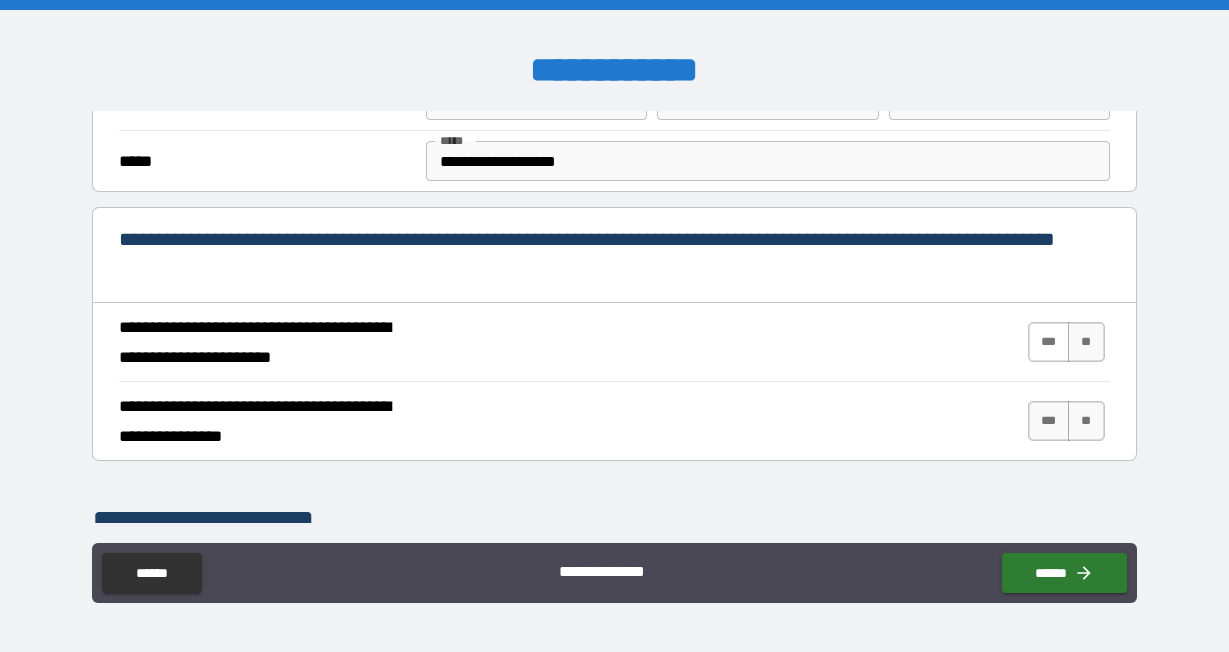click on "***" at bounding box center [1049, 342] 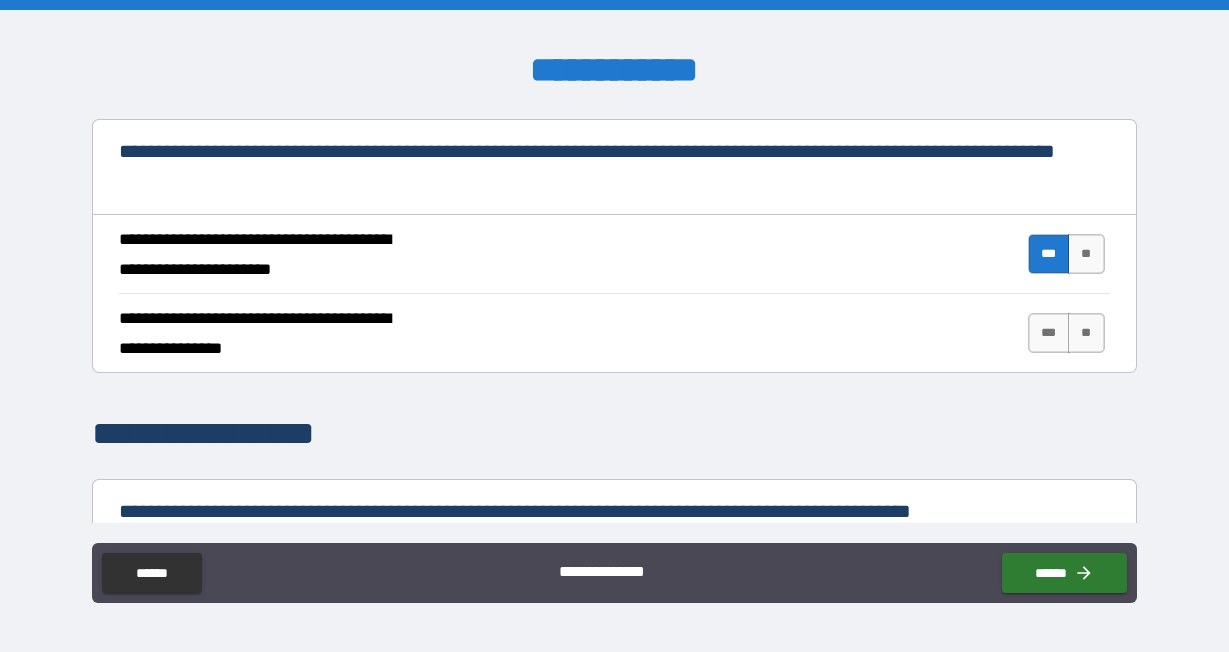 scroll, scrollTop: 779, scrollLeft: 0, axis: vertical 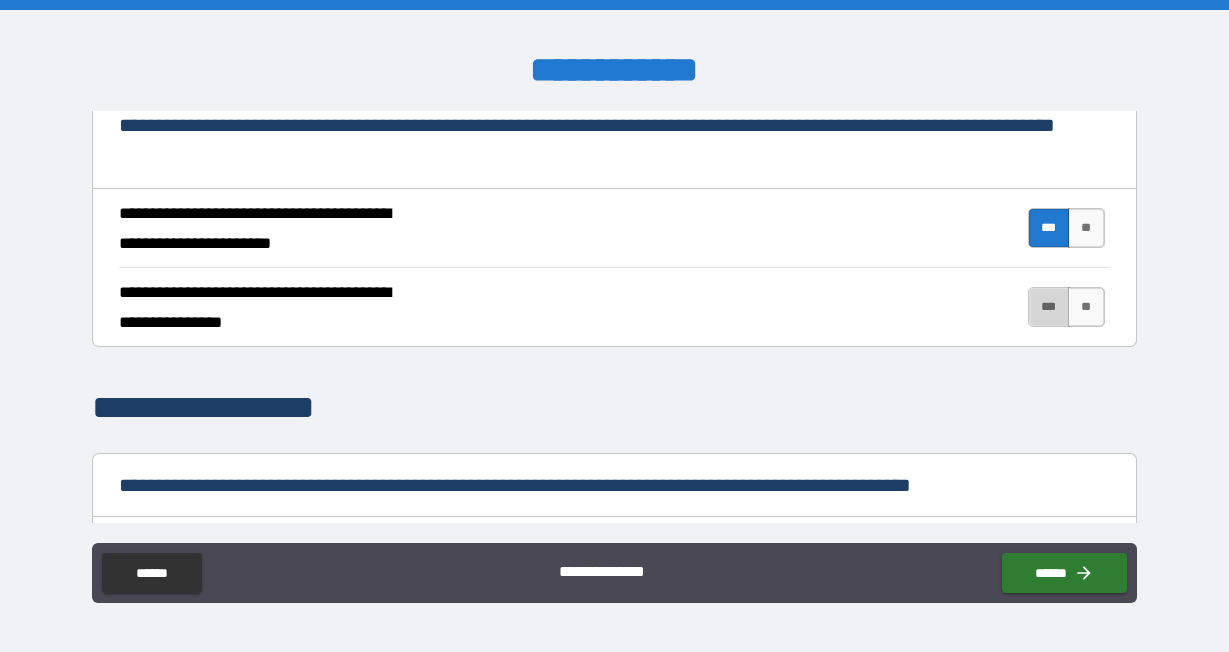 click on "***" at bounding box center [1049, 307] 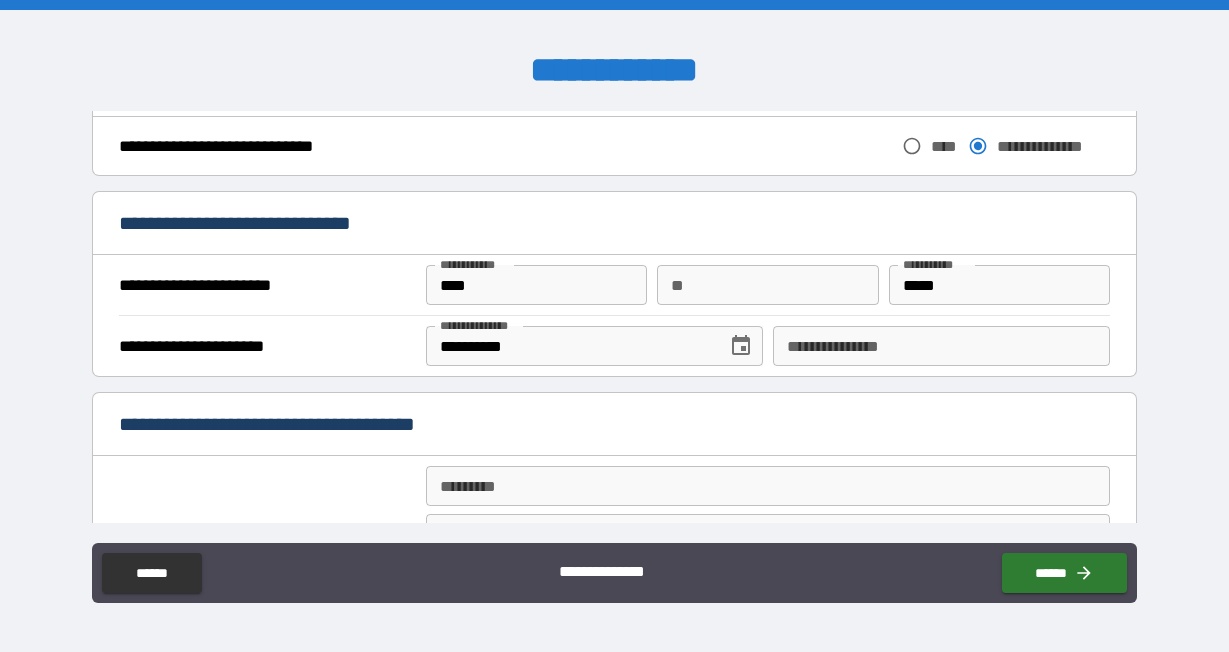 scroll, scrollTop: 1180, scrollLeft: 0, axis: vertical 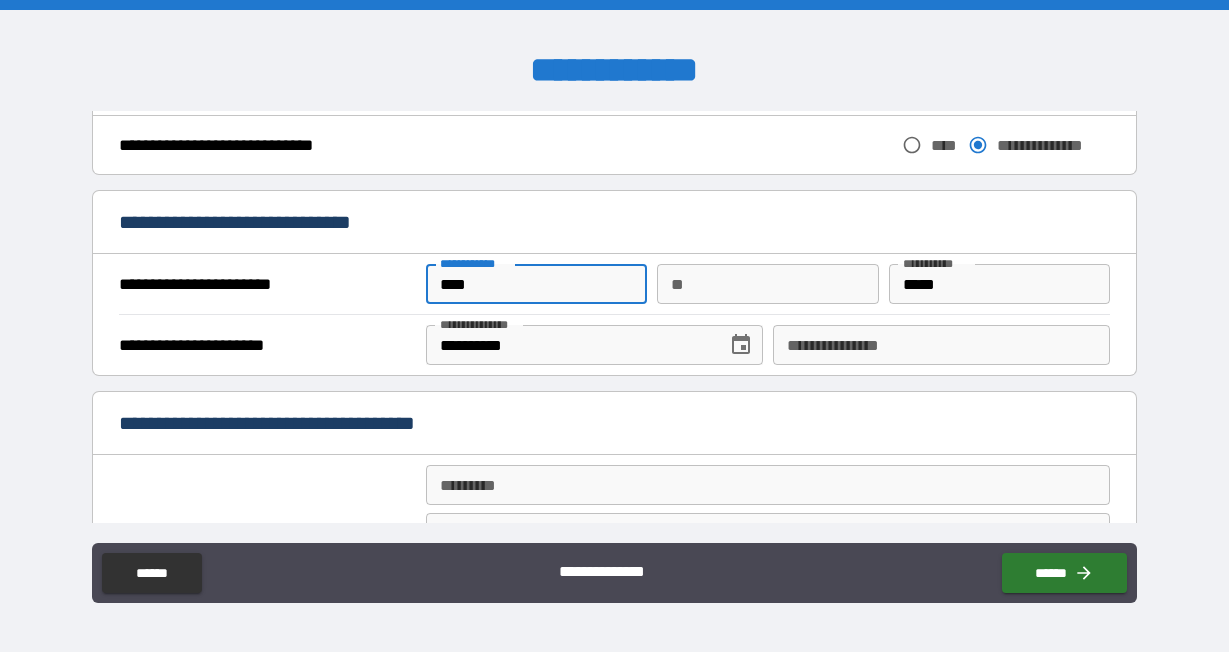 drag, startPoint x: 479, startPoint y: 279, endPoint x: 416, endPoint y: 278, distance: 63.007935 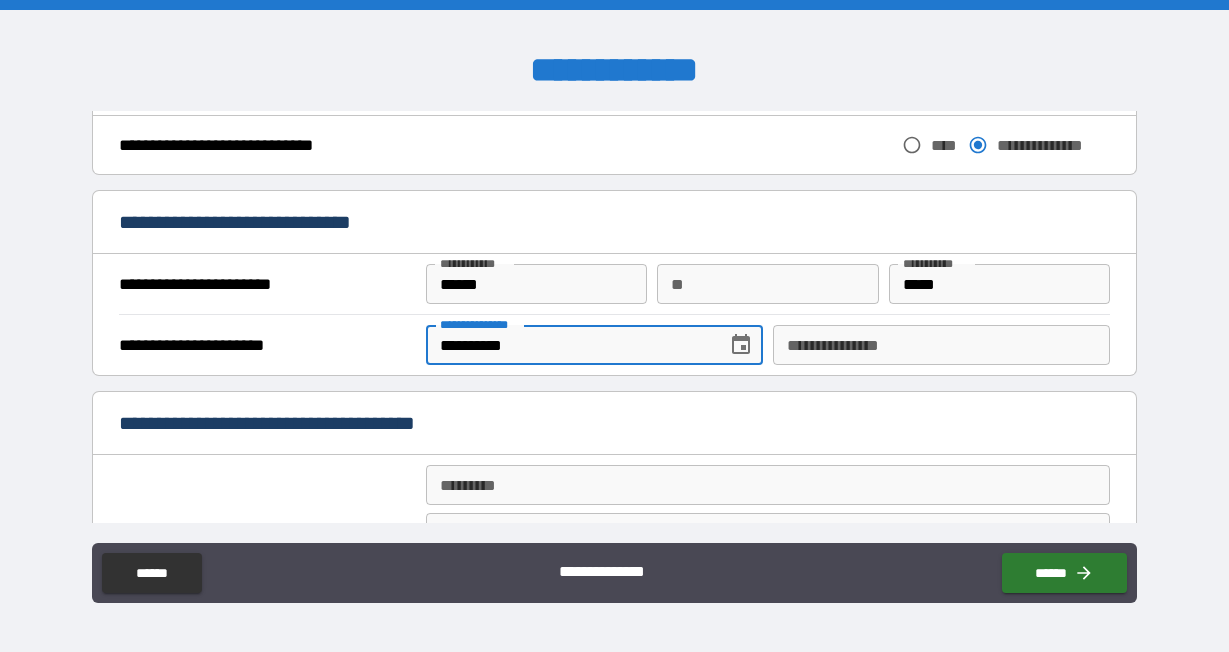 drag, startPoint x: 559, startPoint y: 347, endPoint x: 296, endPoint y: 343, distance: 263.03043 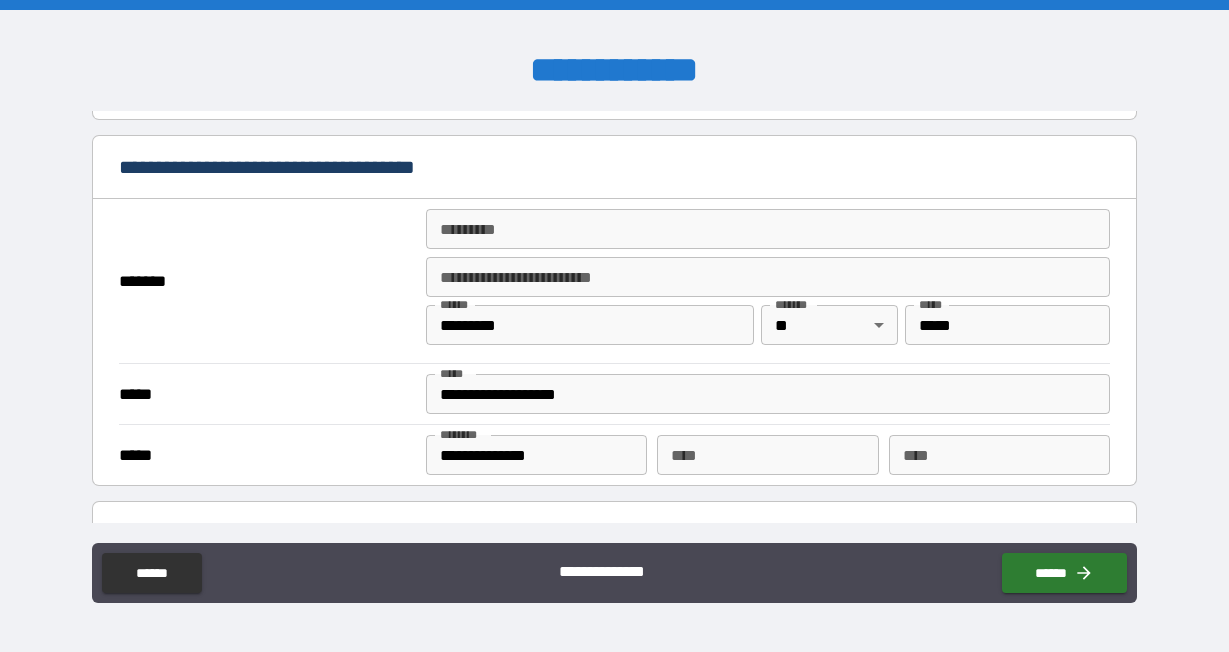 scroll, scrollTop: 1461, scrollLeft: 0, axis: vertical 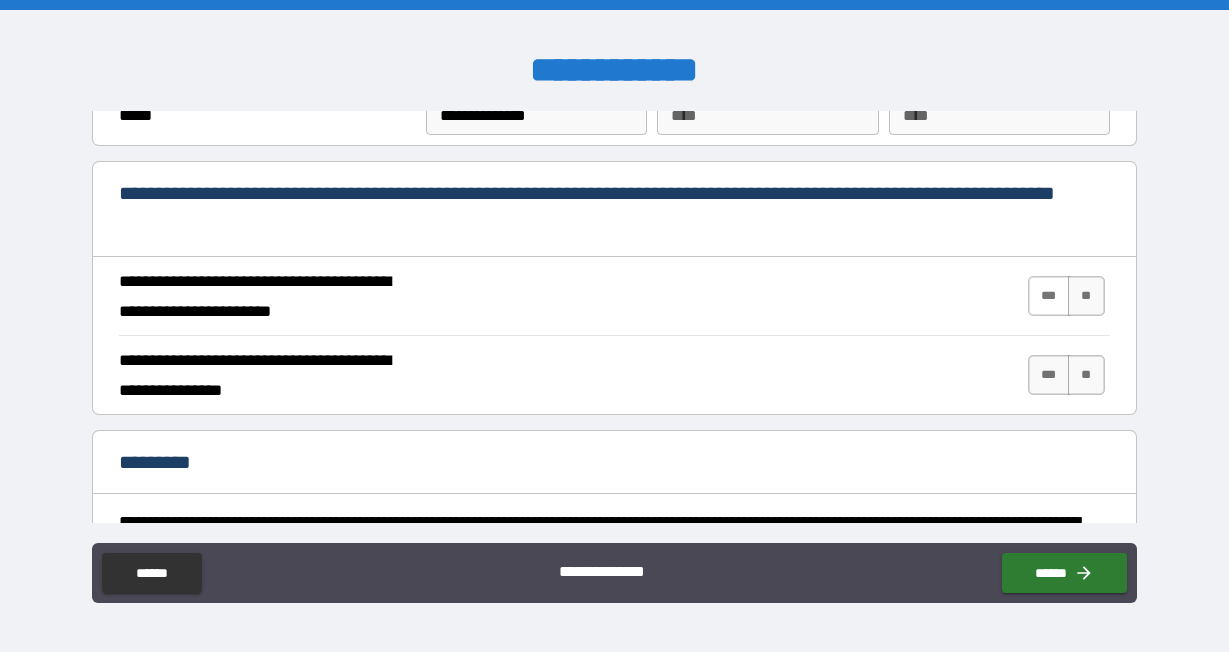 click on "***" at bounding box center (1049, 296) 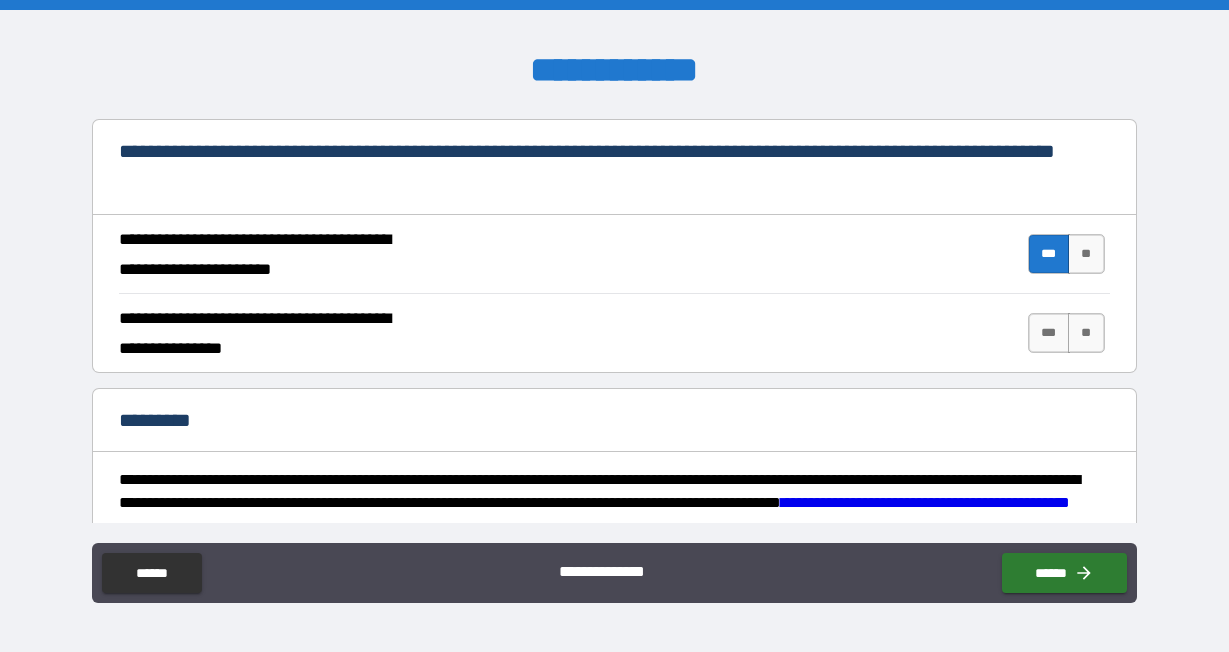 scroll, scrollTop: 1844, scrollLeft: 0, axis: vertical 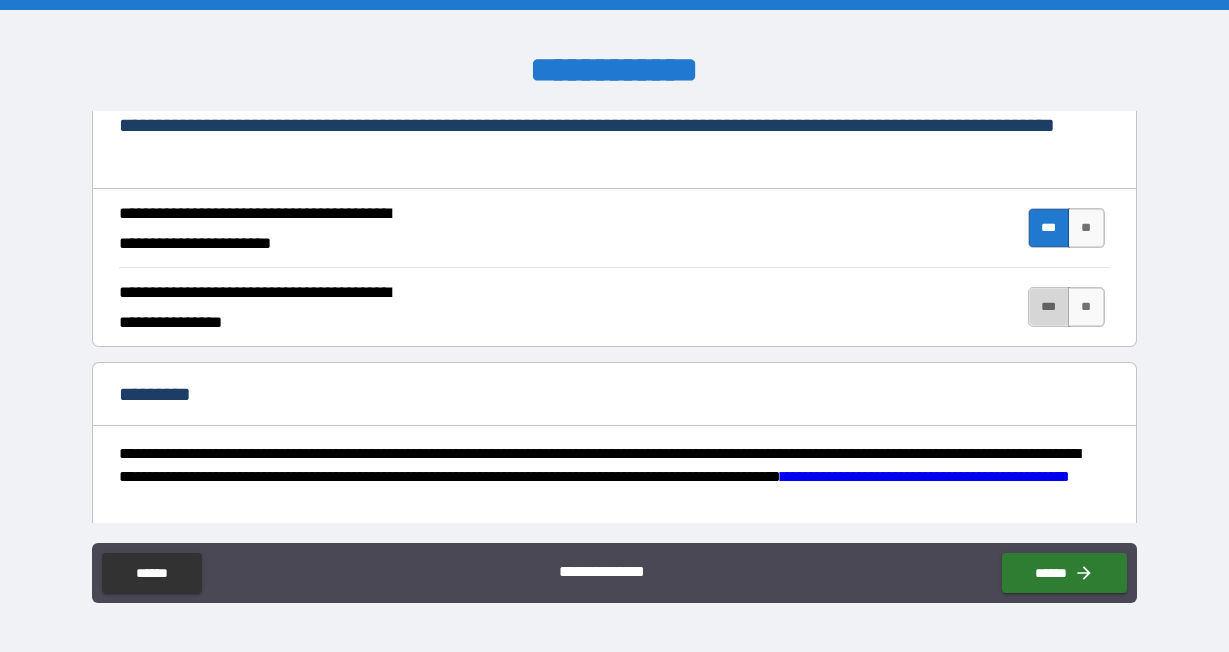 click on "***" at bounding box center [1049, 307] 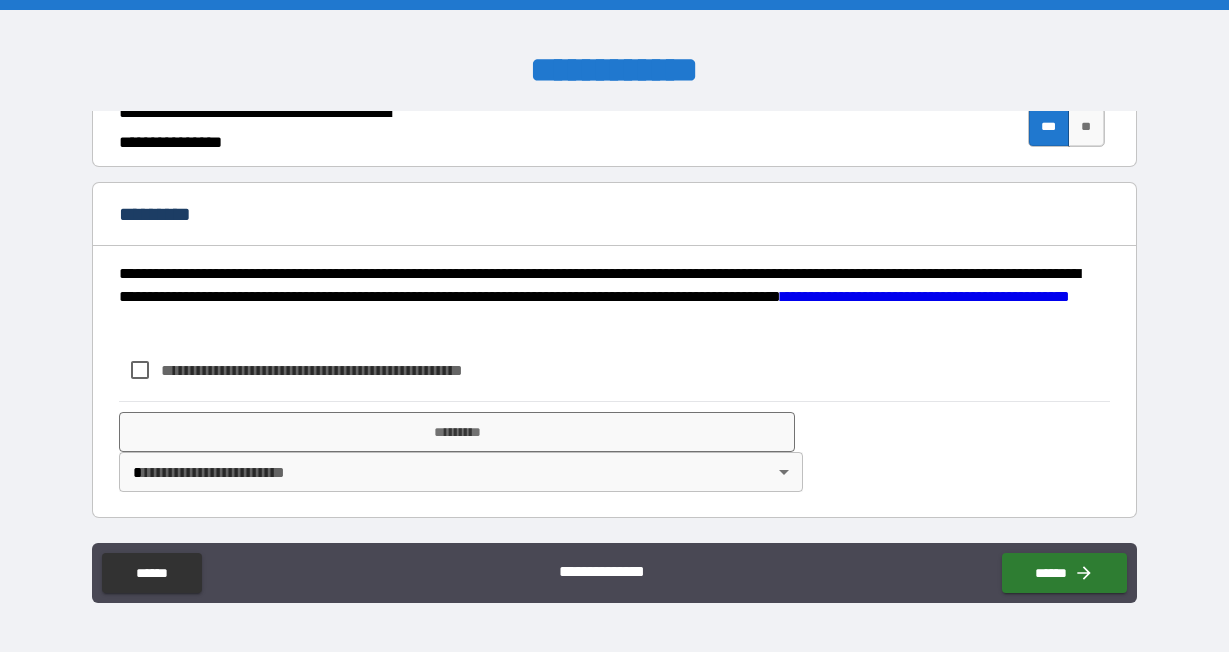 scroll, scrollTop: 2024, scrollLeft: 0, axis: vertical 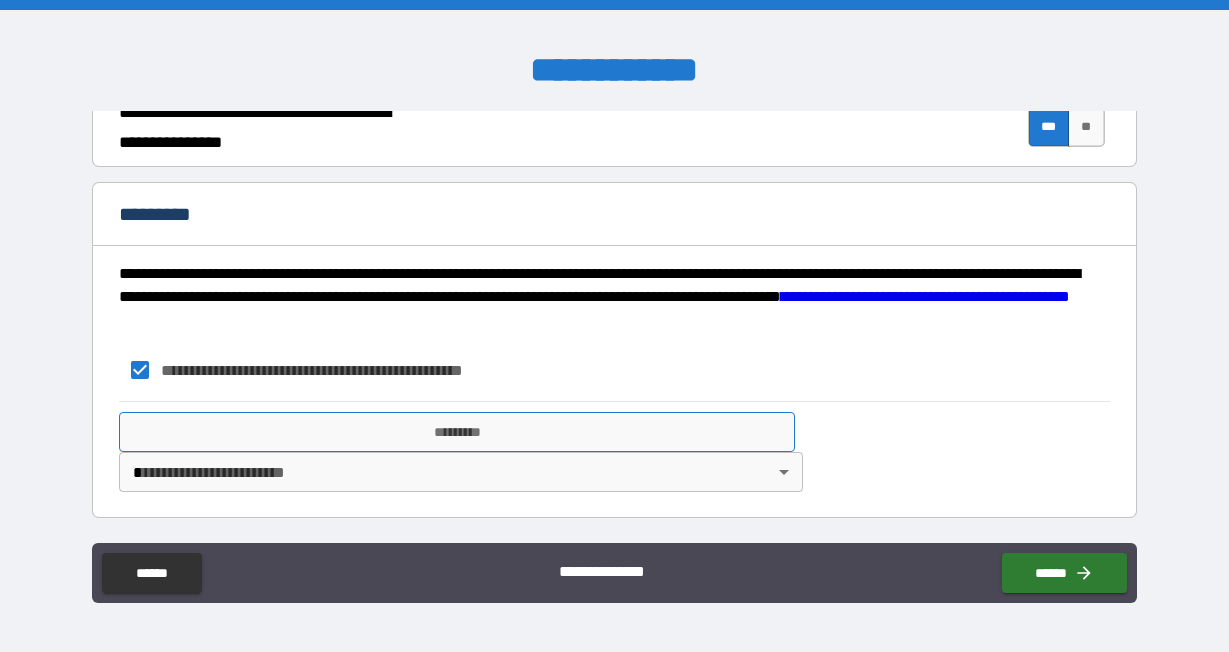 click on "*********" at bounding box center (457, 432) 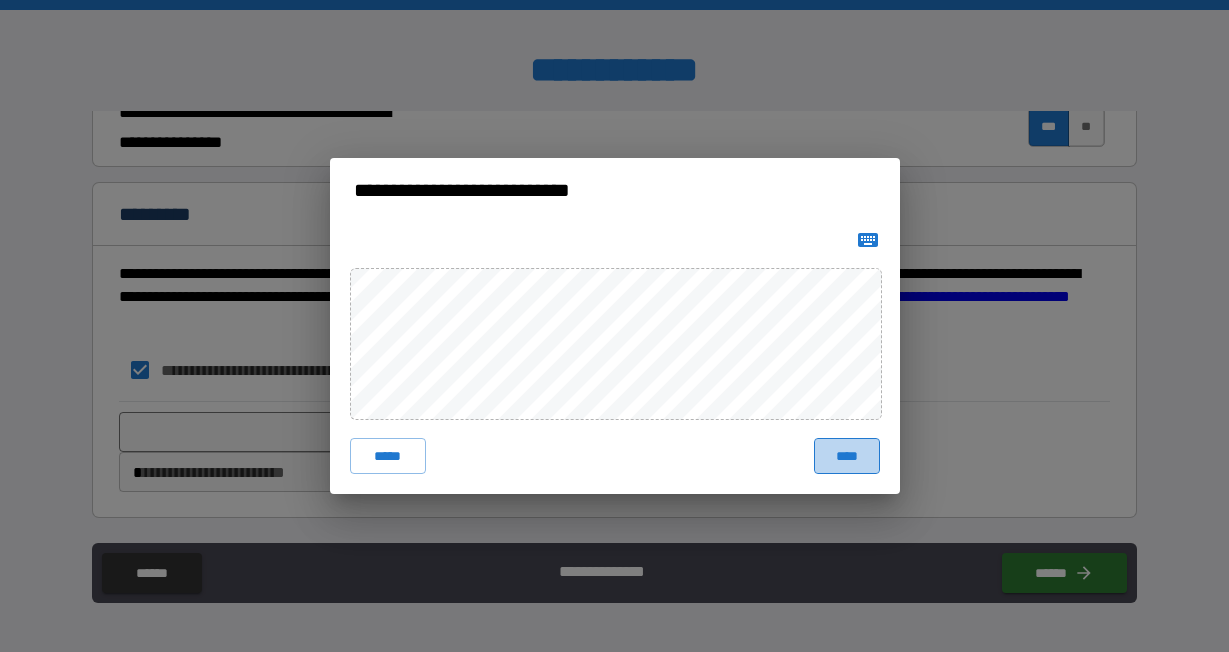 click on "****" at bounding box center [847, 456] 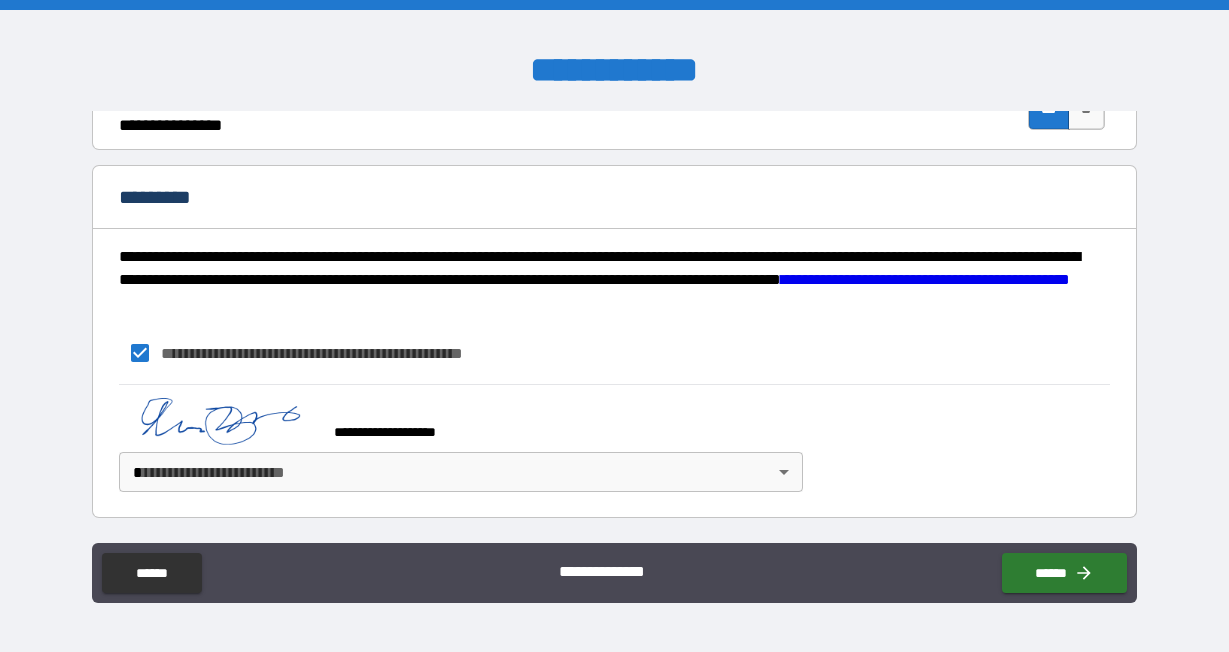 scroll, scrollTop: 2041, scrollLeft: 0, axis: vertical 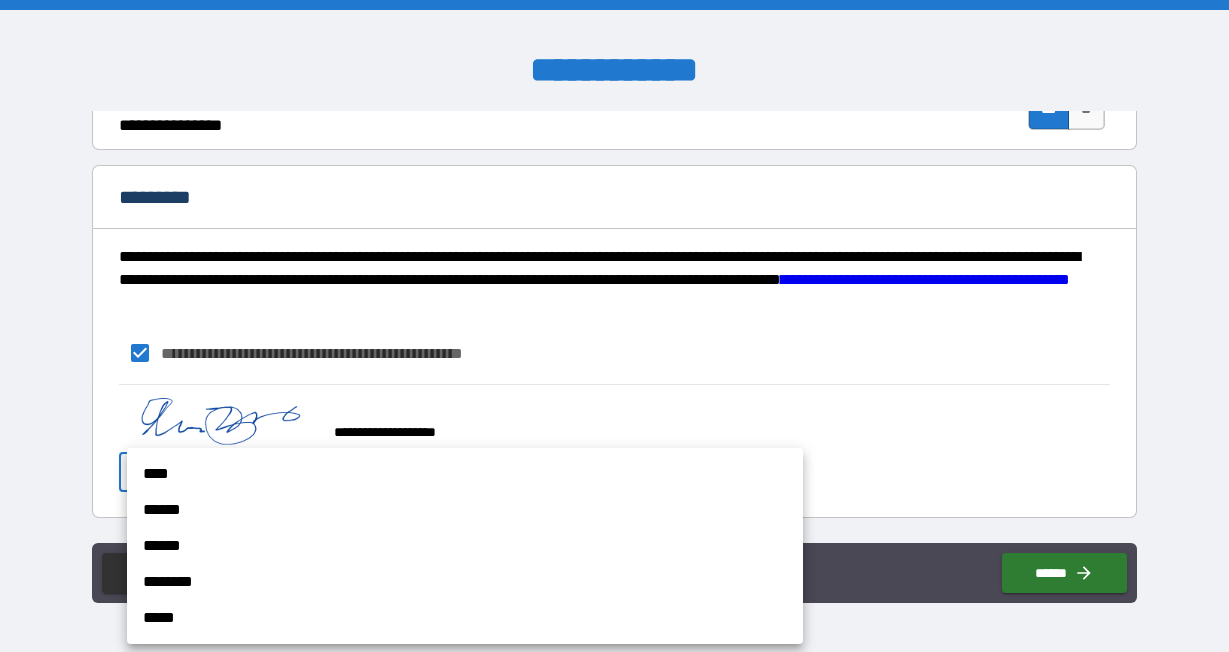 click on "******" at bounding box center [465, 510] 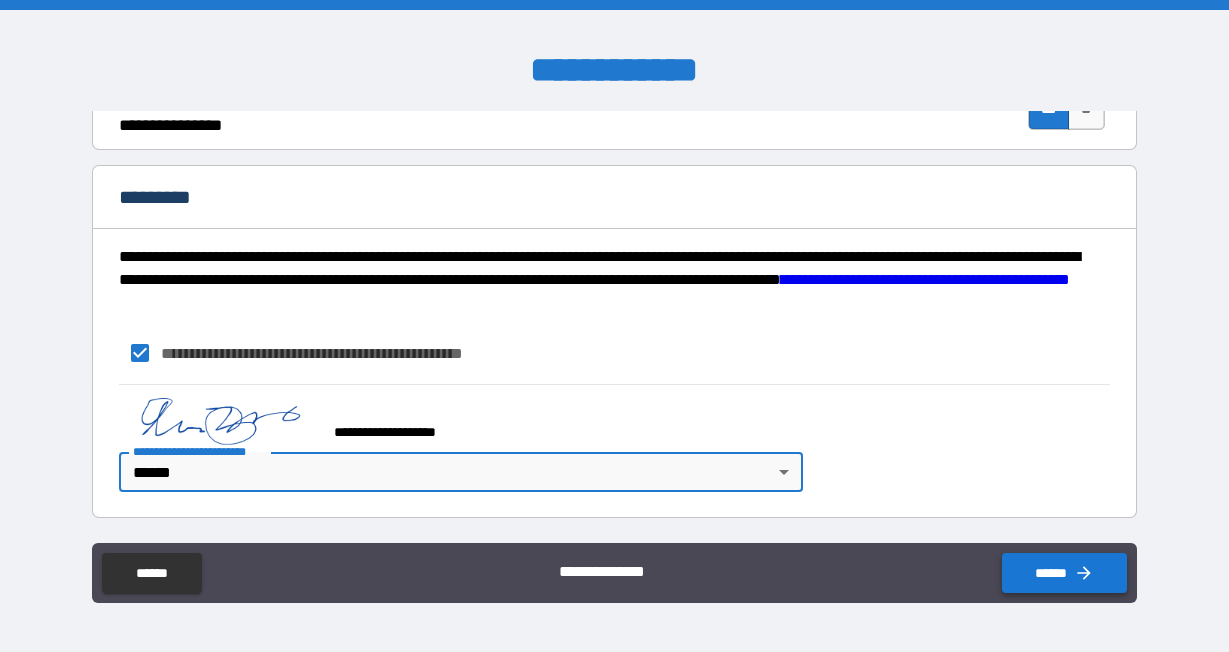 click on "******" at bounding box center (1064, 573) 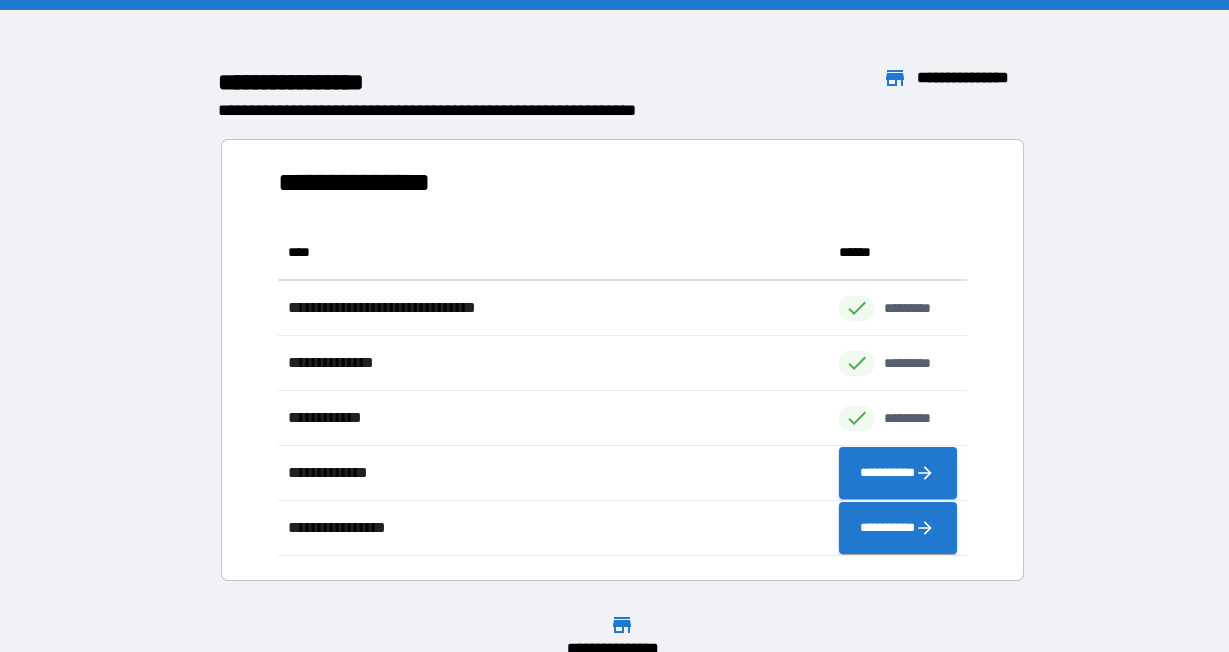 scroll, scrollTop: 1, scrollLeft: 1, axis: both 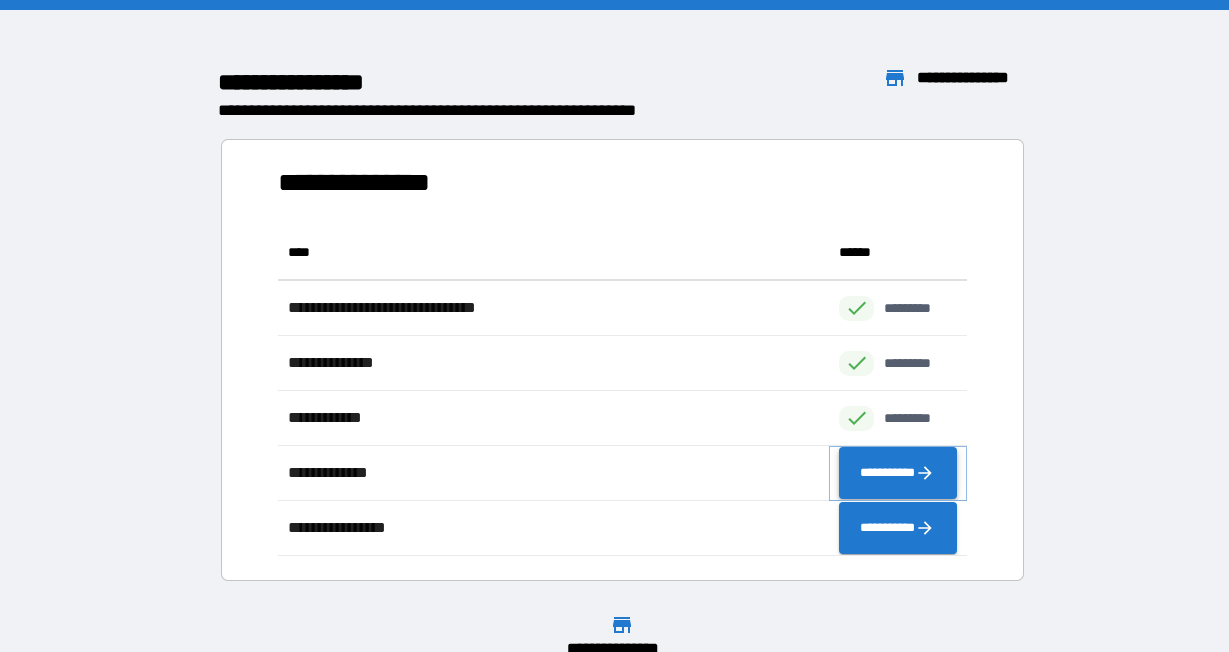 click on "**********" at bounding box center (898, 473) 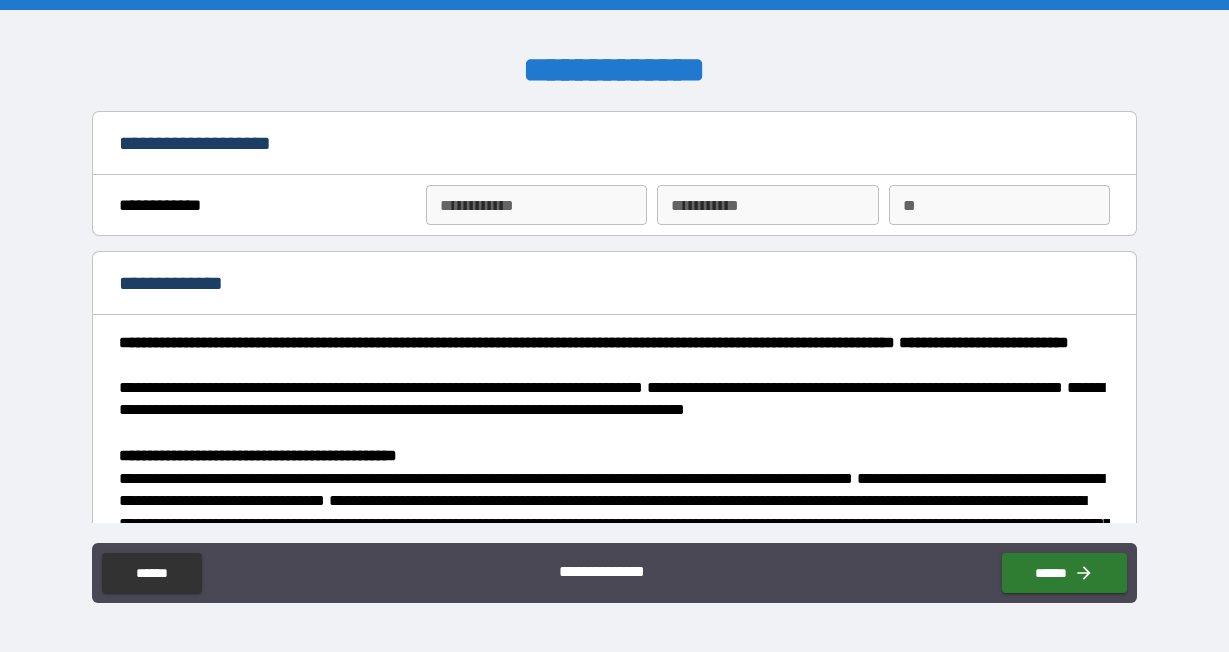 click on "**********" at bounding box center [536, 205] 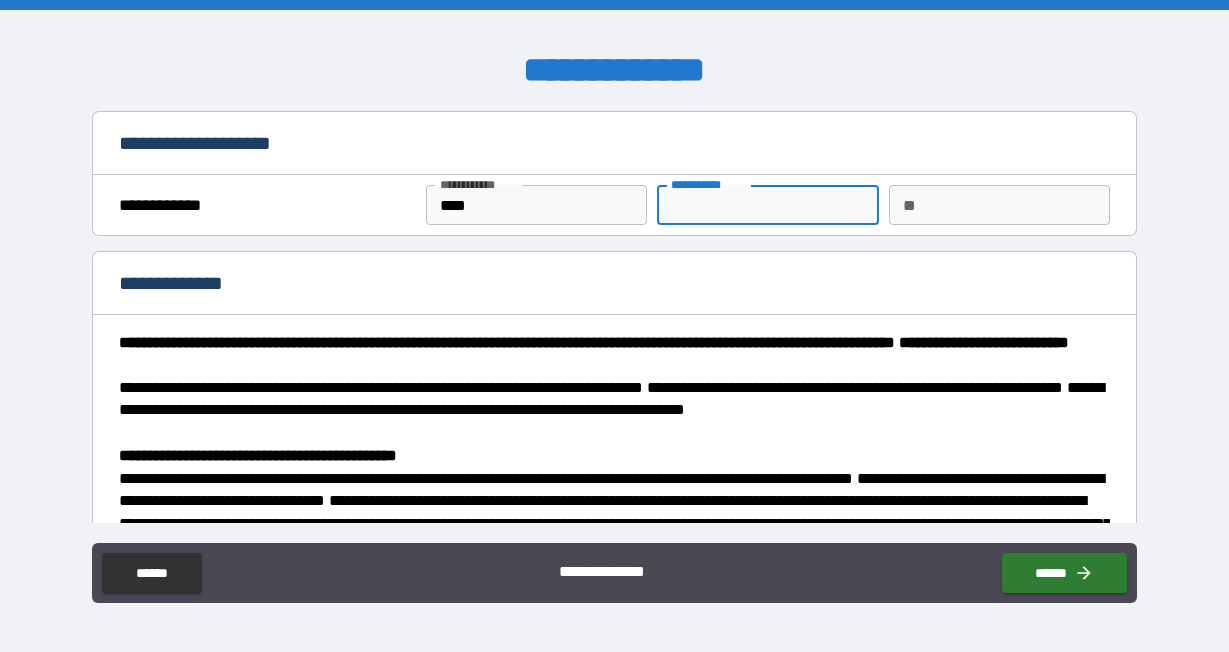click on "*********   * *********   *" at bounding box center [767, 205] 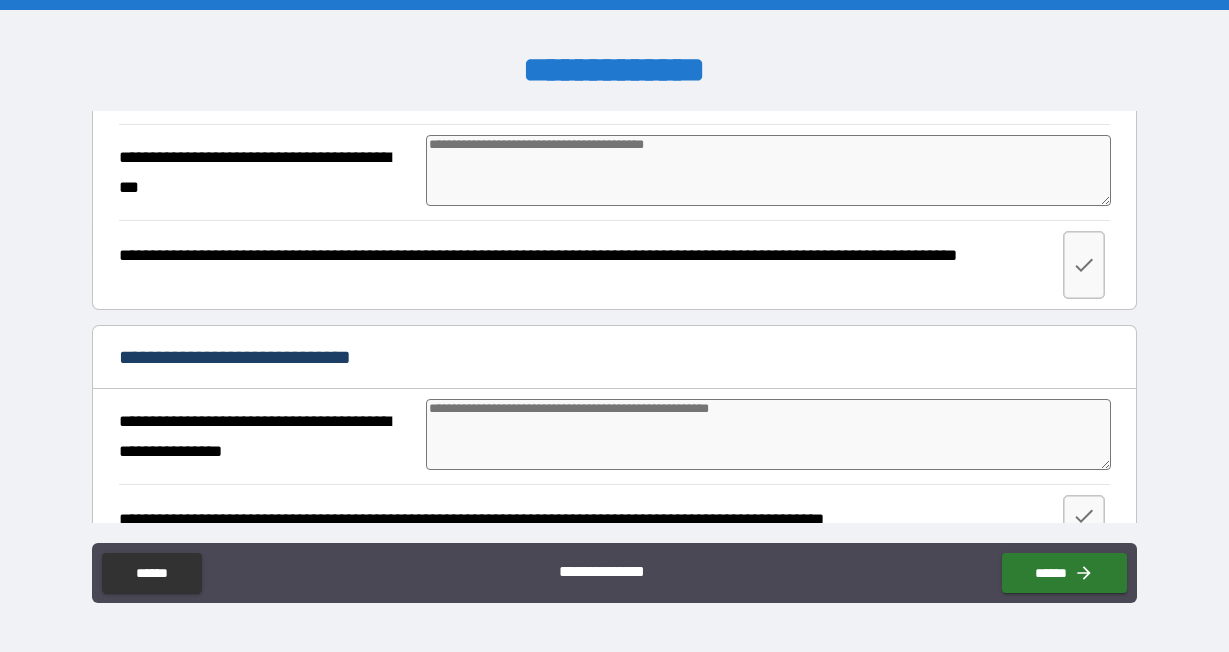 scroll, scrollTop: 3268, scrollLeft: 0, axis: vertical 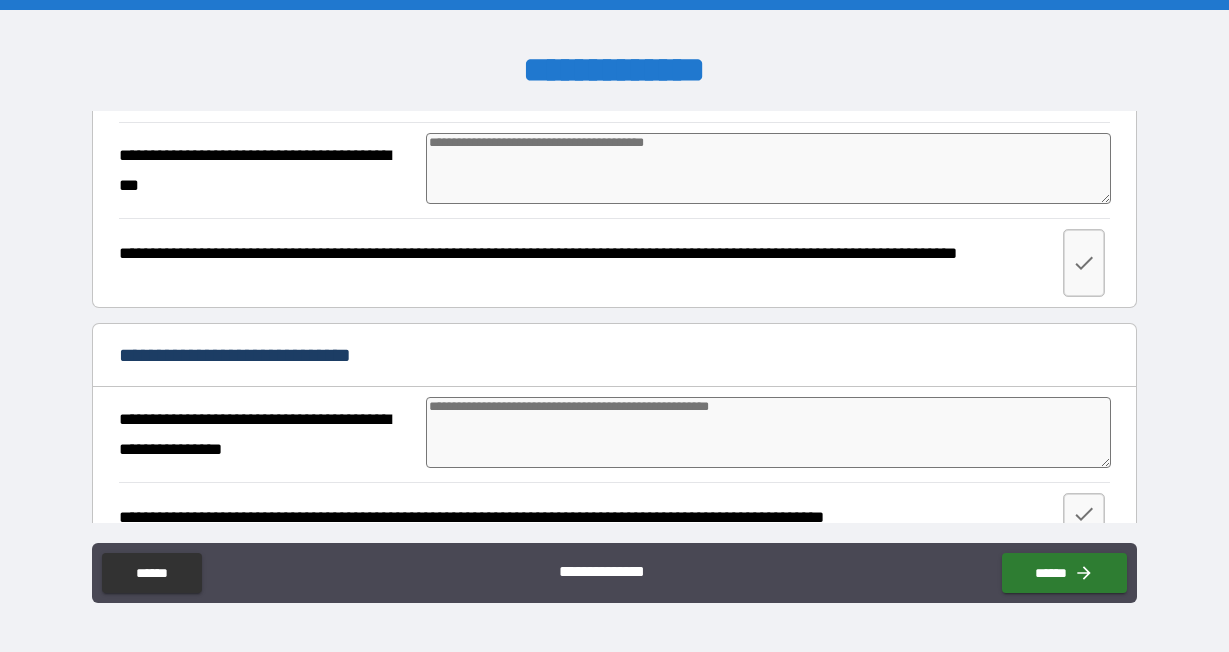 click on "***" at bounding box center [1049, 68] 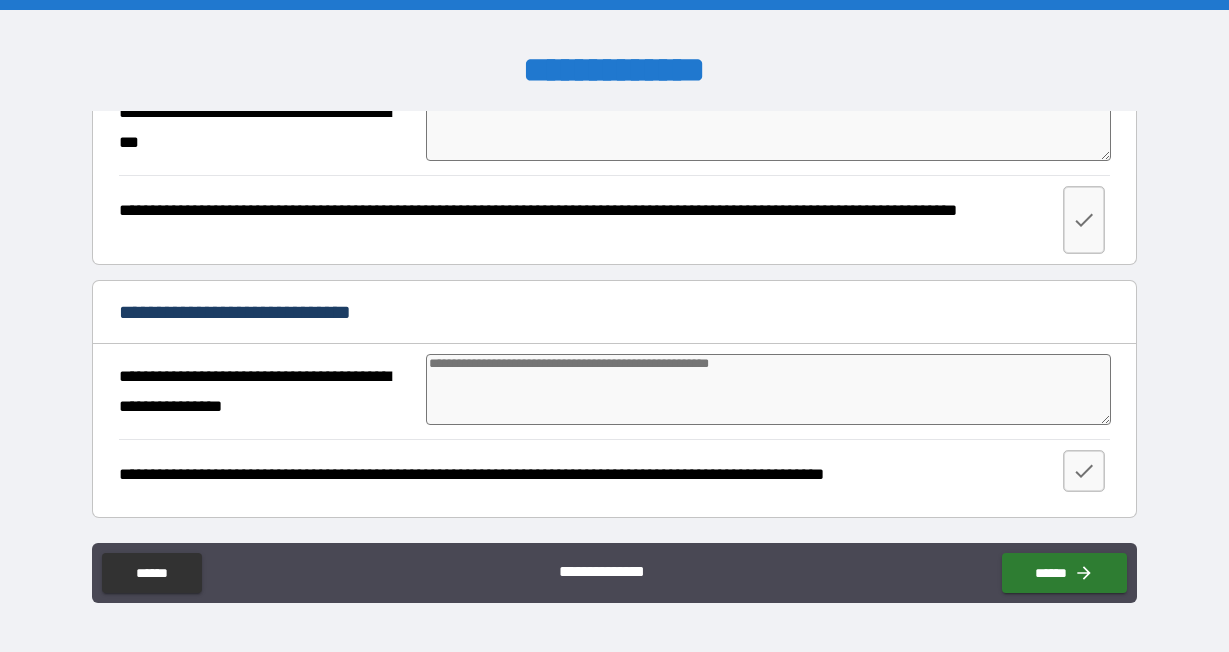 scroll, scrollTop: 3394, scrollLeft: 0, axis: vertical 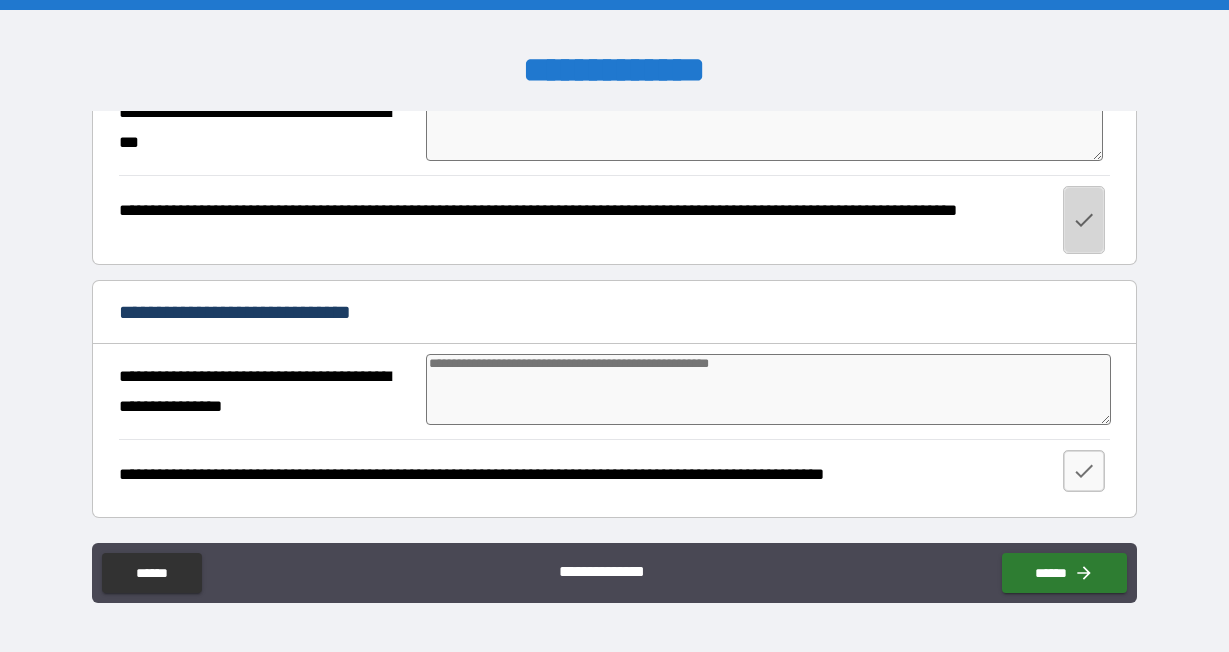 click 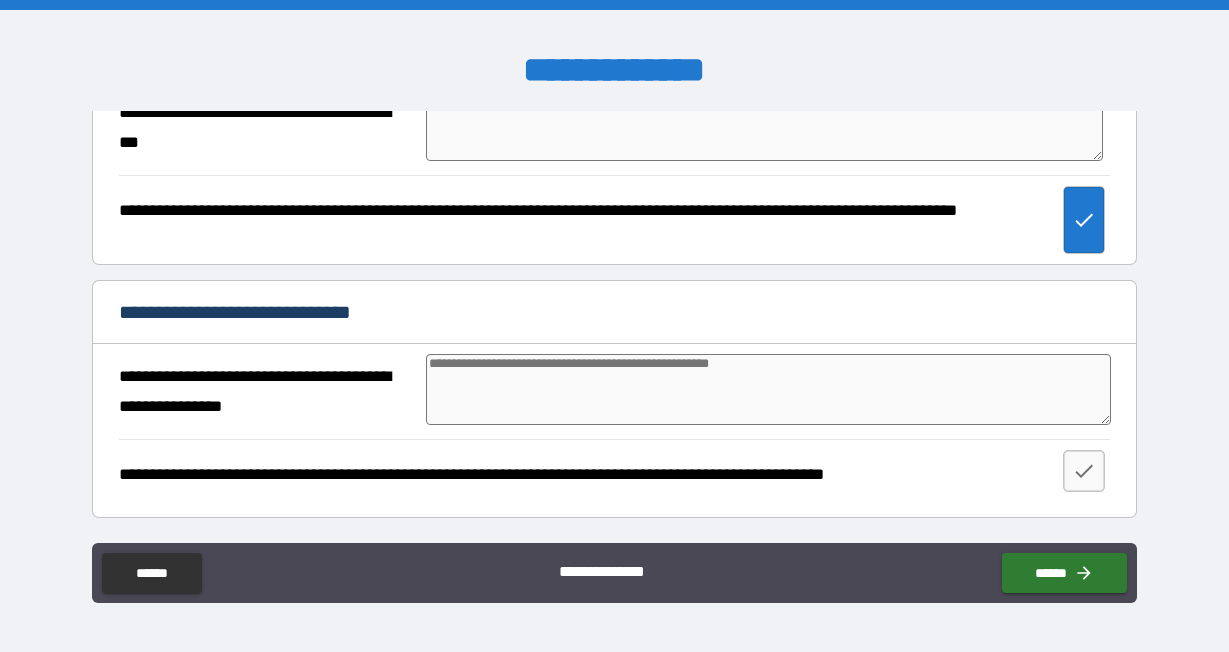 scroll, scrollTop: 3532, scrollLeft: 0, axis: vertical 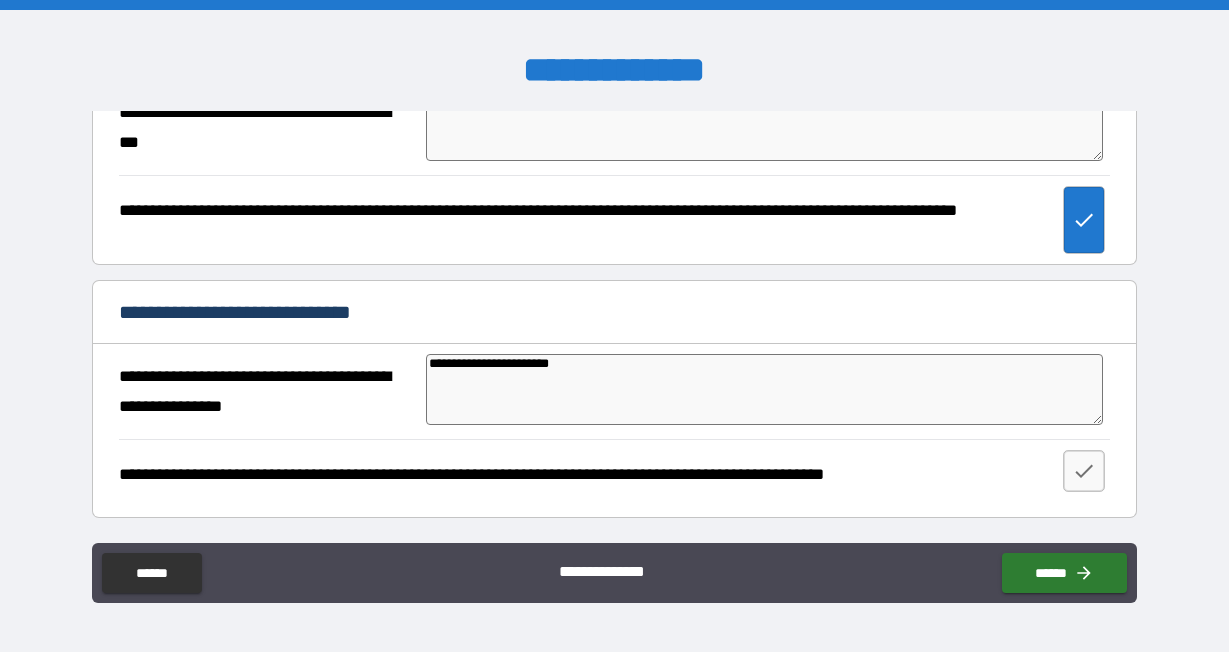 click on "**********" at bounding box center (764, 389) 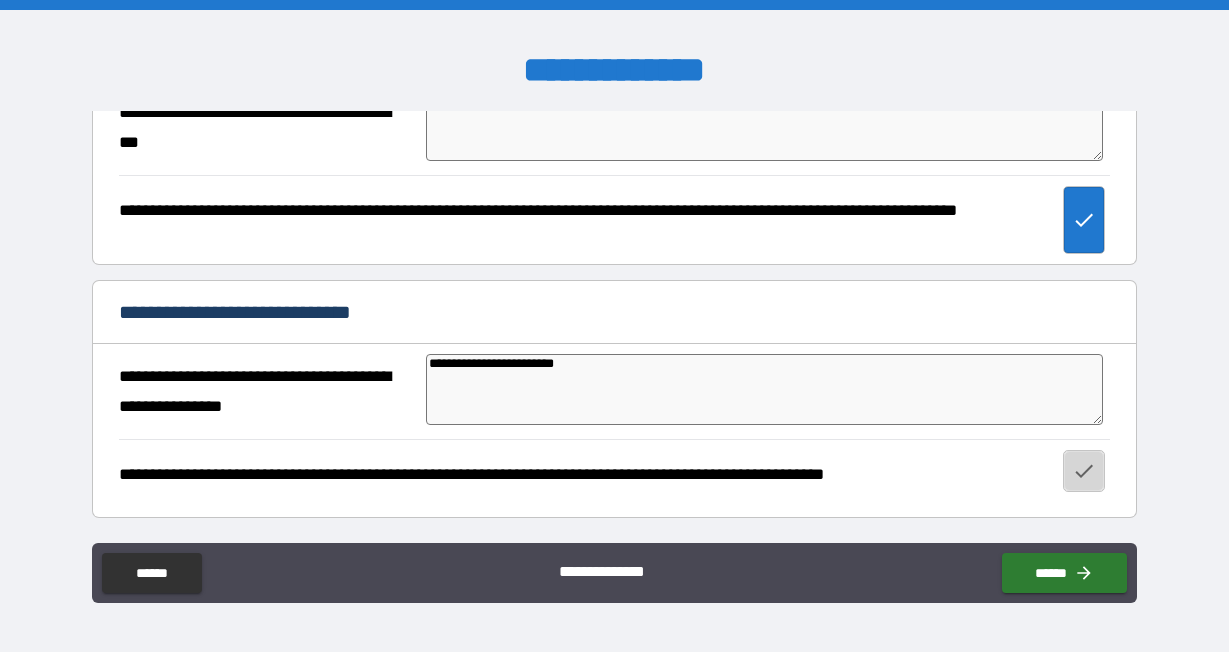 click 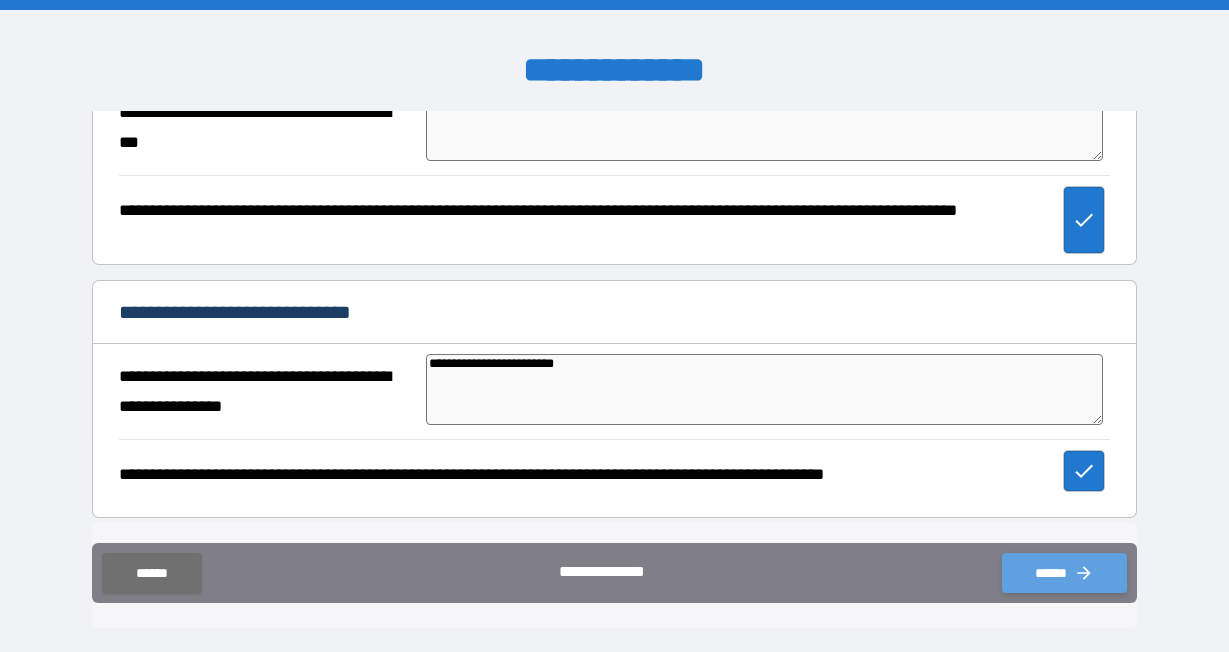 click on "******" at bounding box center [1064, 573] 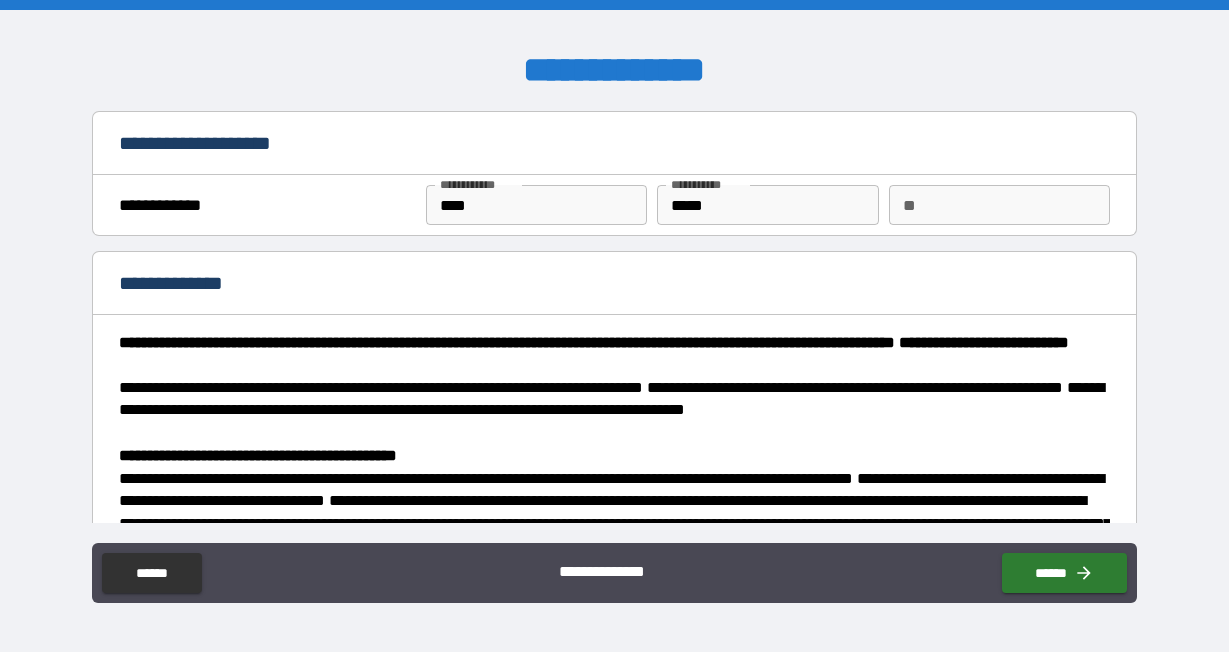 scroll, scrollTop: 0, scrollLeft: 0, axis: both 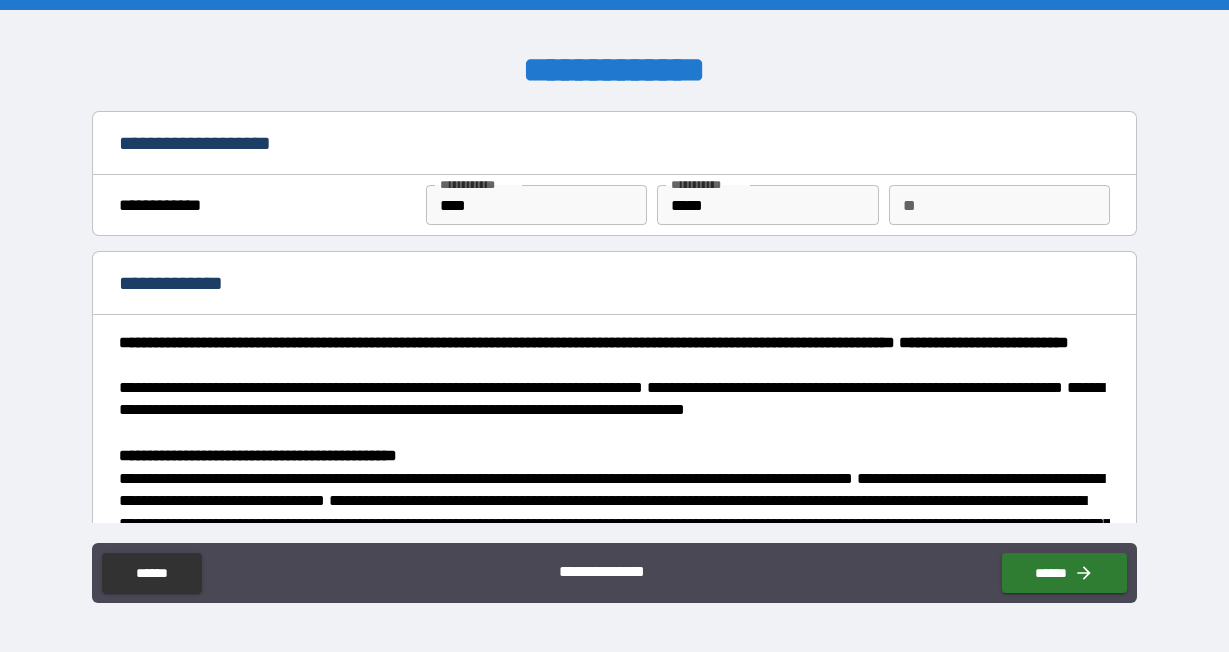 click on "**" at bounding box center (999, 205) 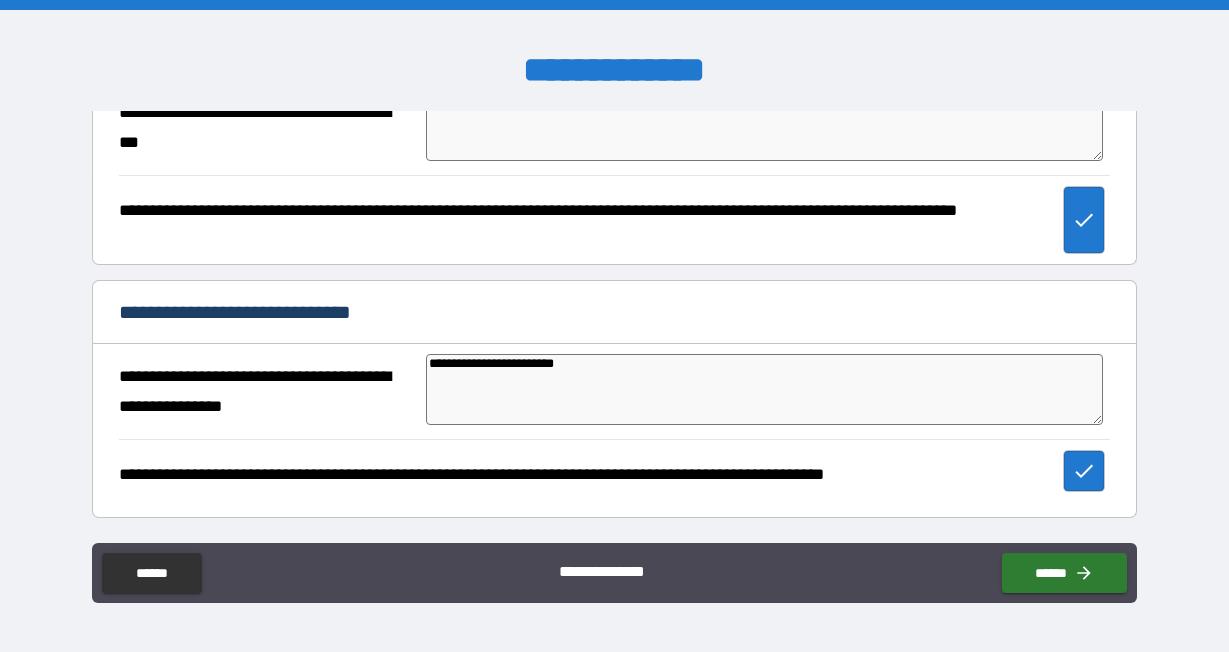 scroll, scrollTop: 3532, scrollLeft: 0, axis: vertical 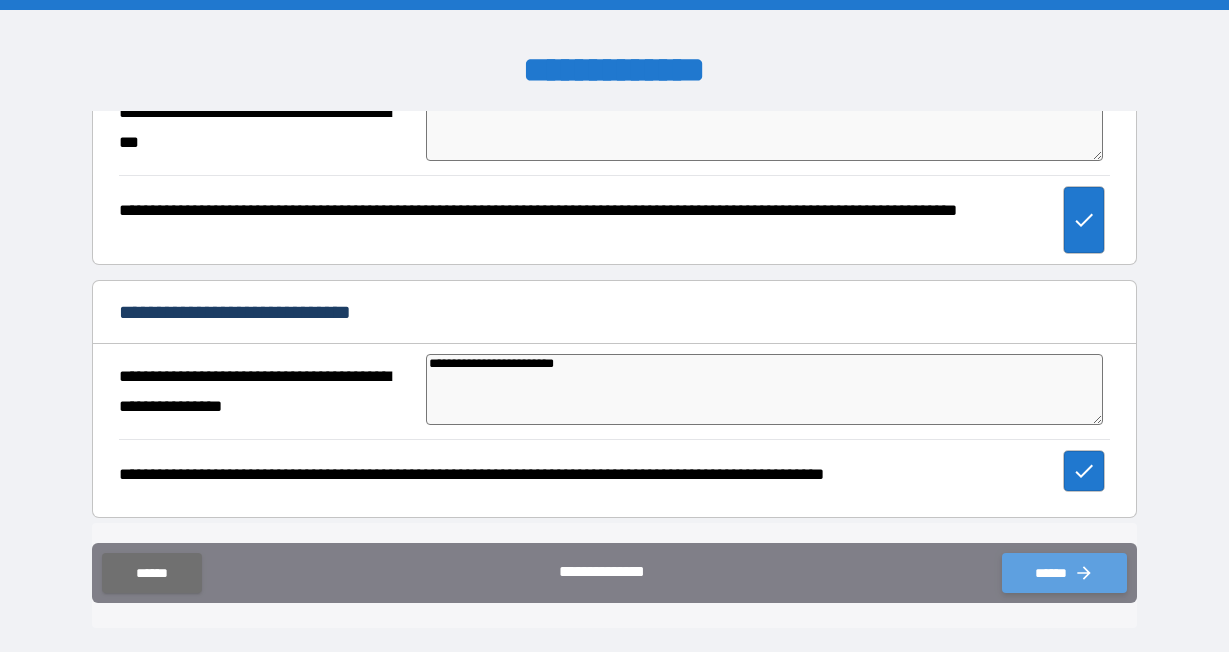 click on "******" at bounding box center [1064, 573] 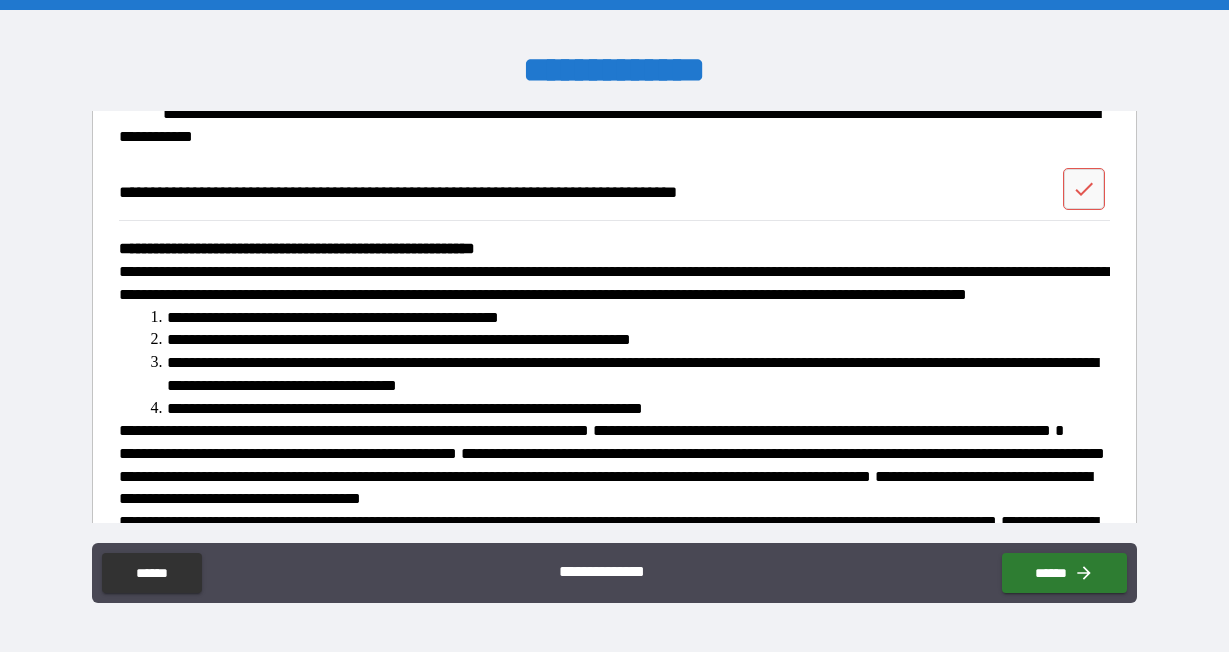 scroll, scrollTop: 2593, scrollLeft: 0, axis: vertical 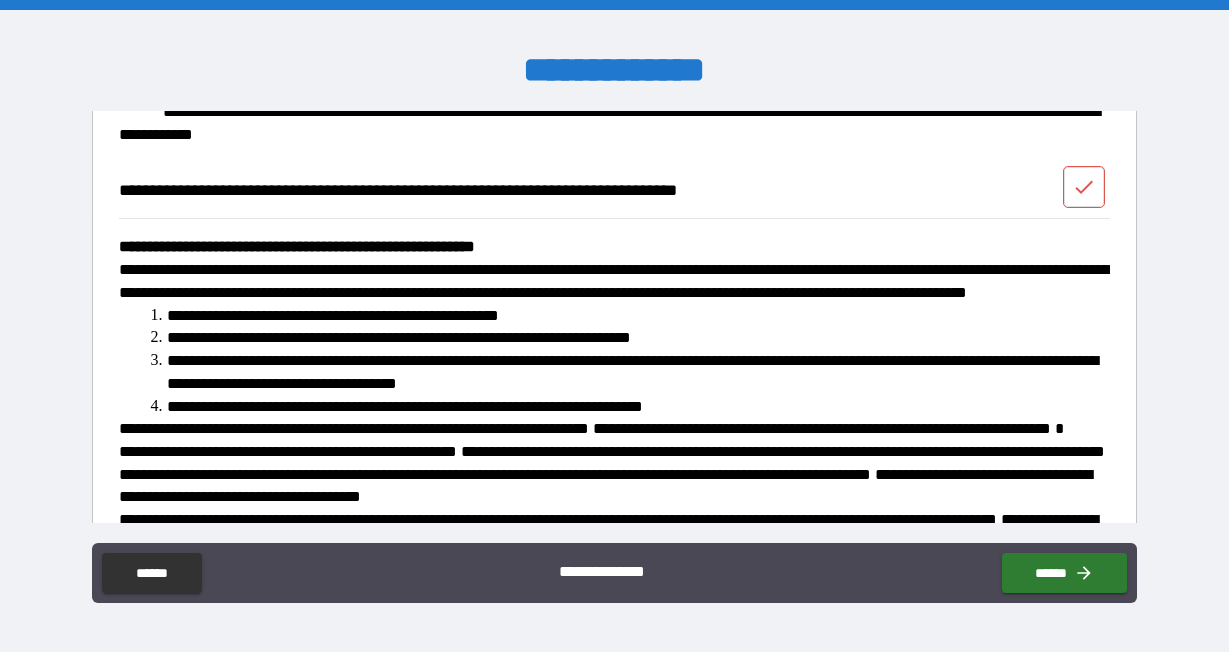 click 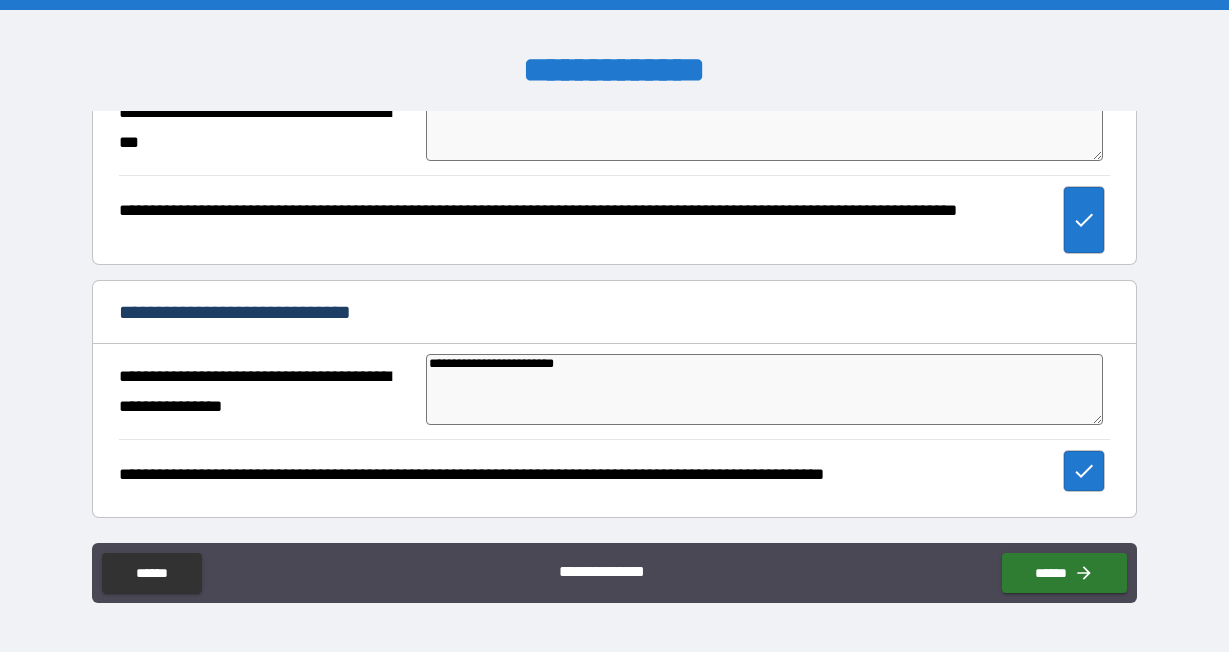 scroll, scrollTop: 3450, scrollLeft: 0, axis: vertical 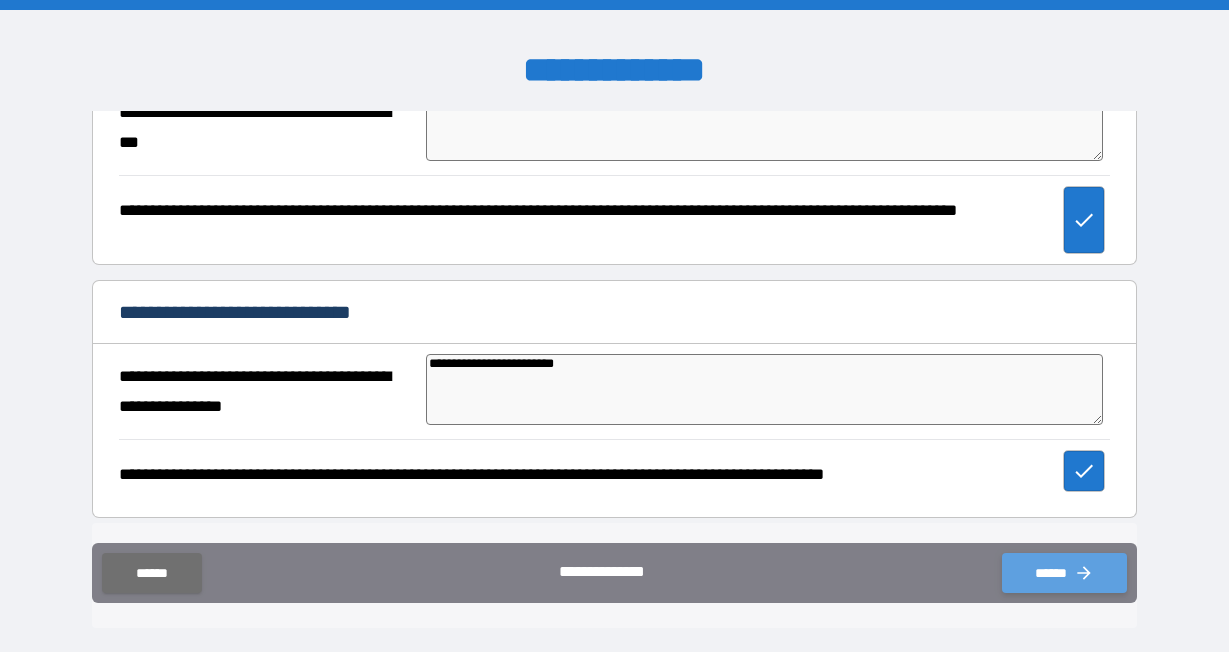 click on "******" at bounding box center [1064, 573] 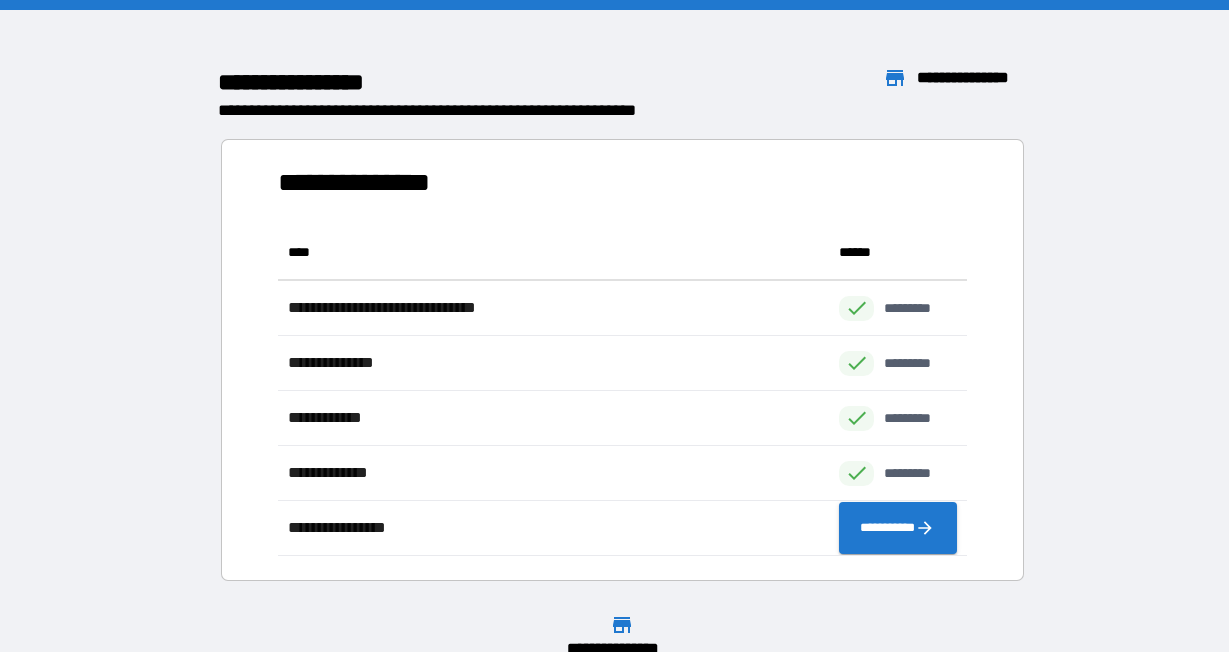 scroll, scrollTop: 1, scrollLeft: 1, axis: both 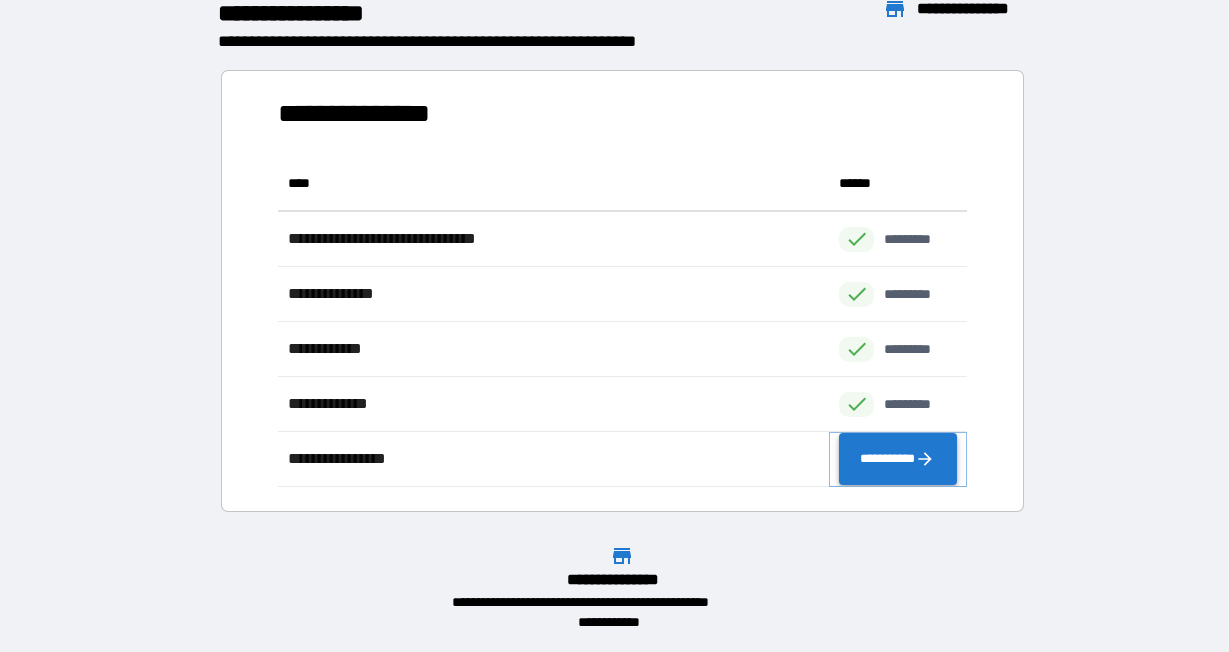 click on "**********" at bounding box center (898, 459) 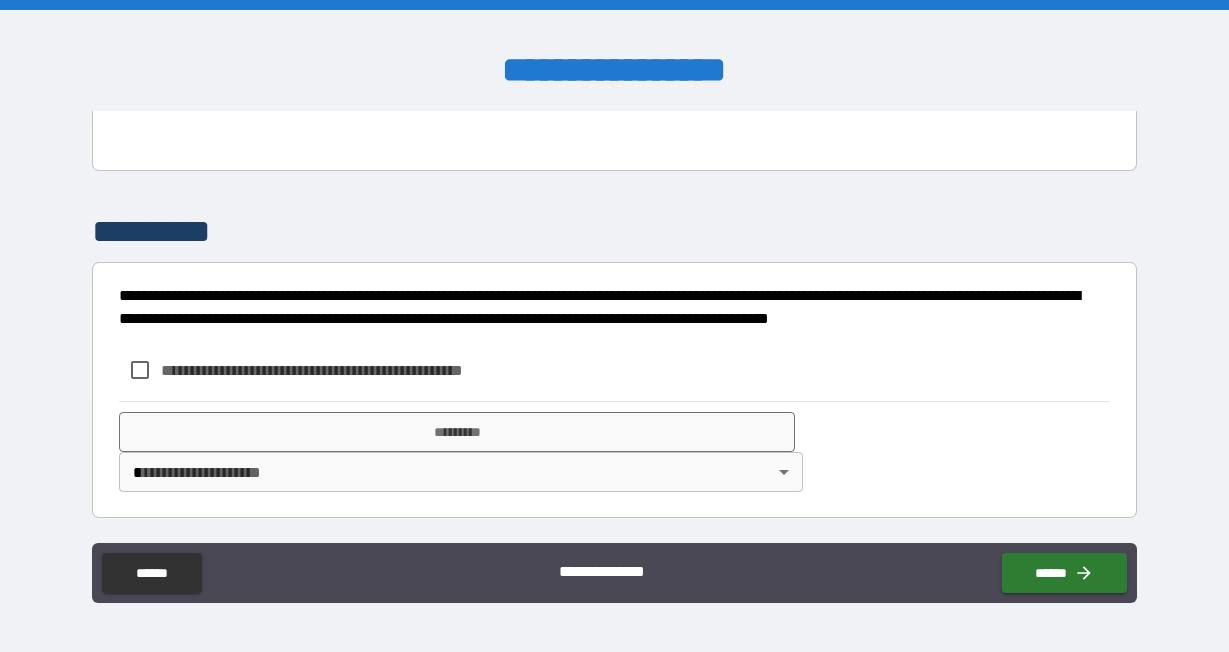 scroll, scrollTop: 788, scrollLeft: 0, axis: vertical 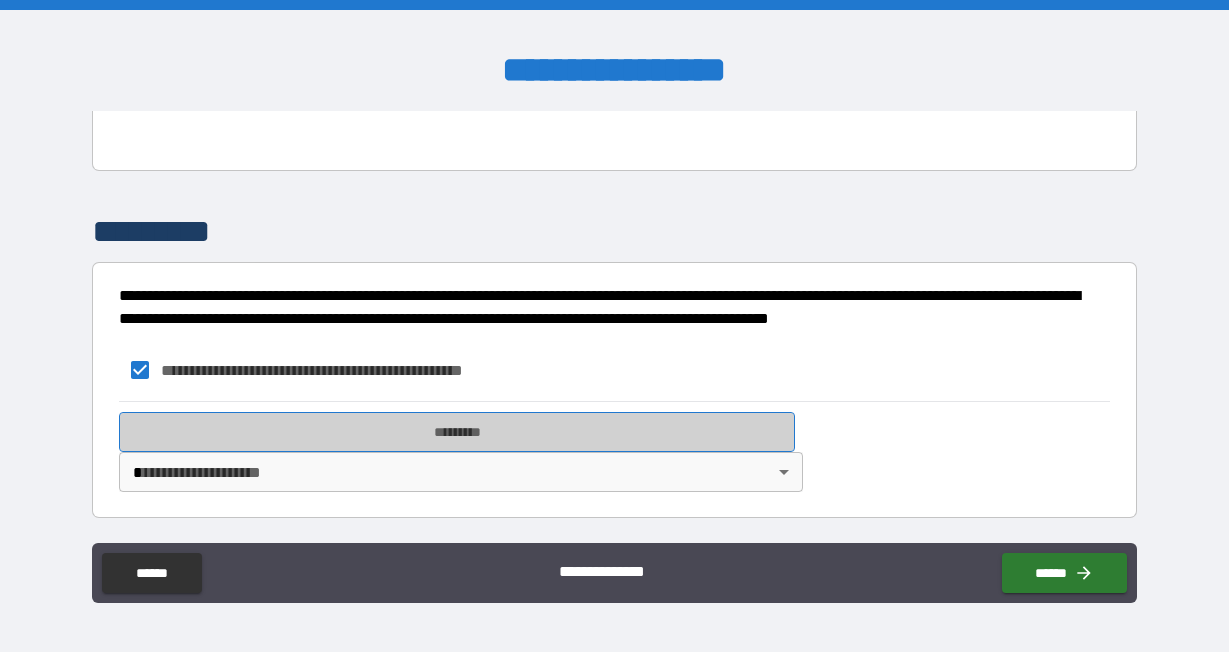 click on "*********" at bounding box center [457, 432] 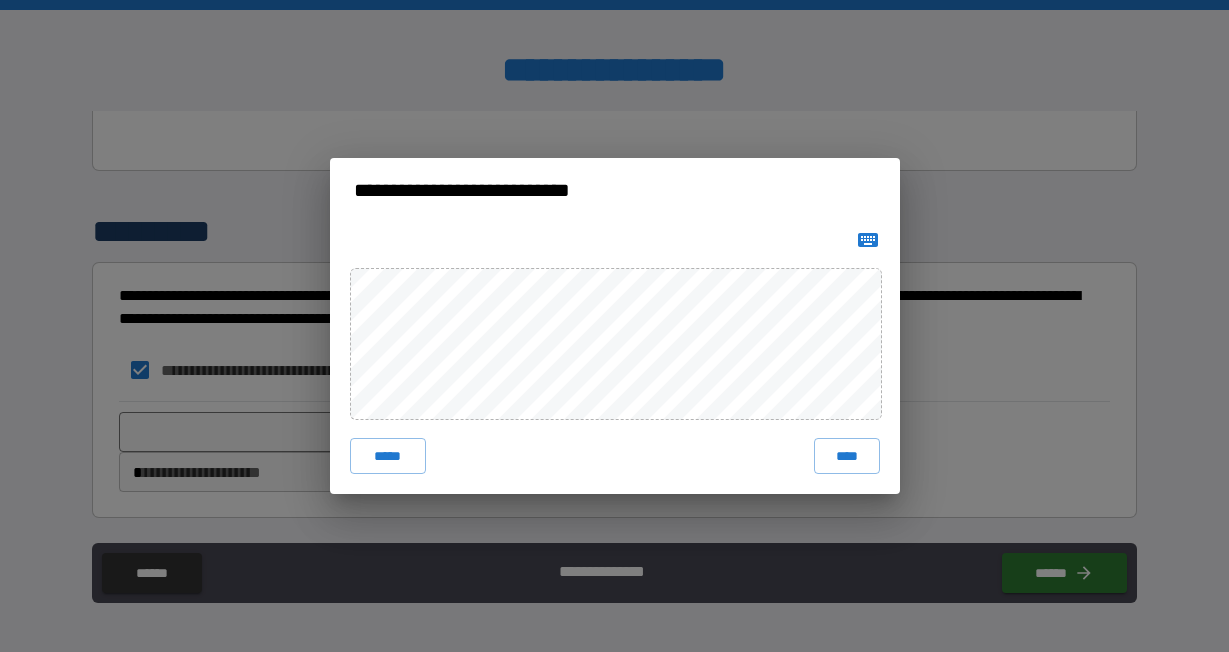click on "***** ****" at bounding box center (615, 358) 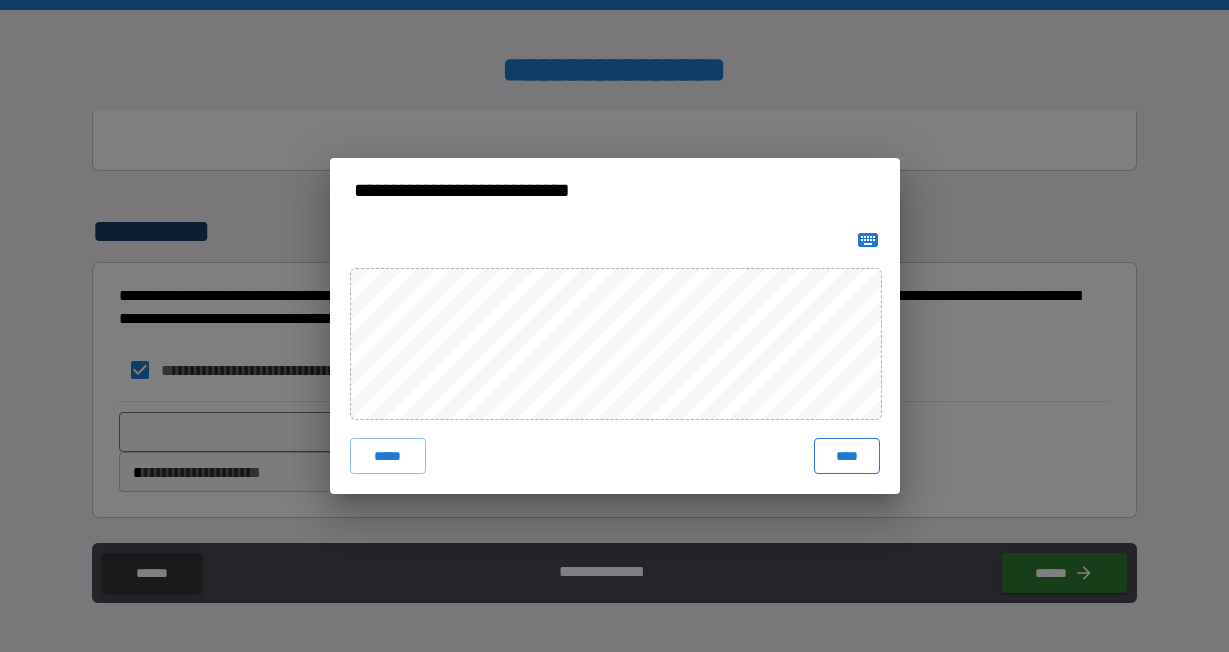 click on "****" at bounding box center [847, 456] 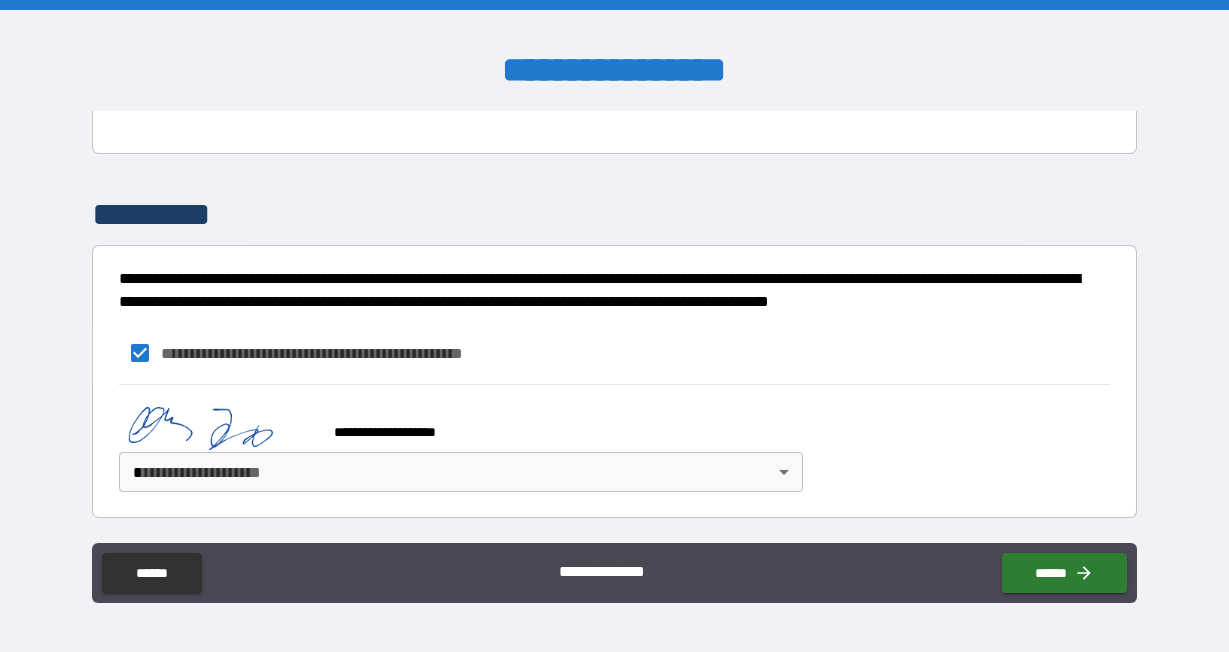 scroll, scrollTop: 805, scrollLeft: 0, axis: vertical 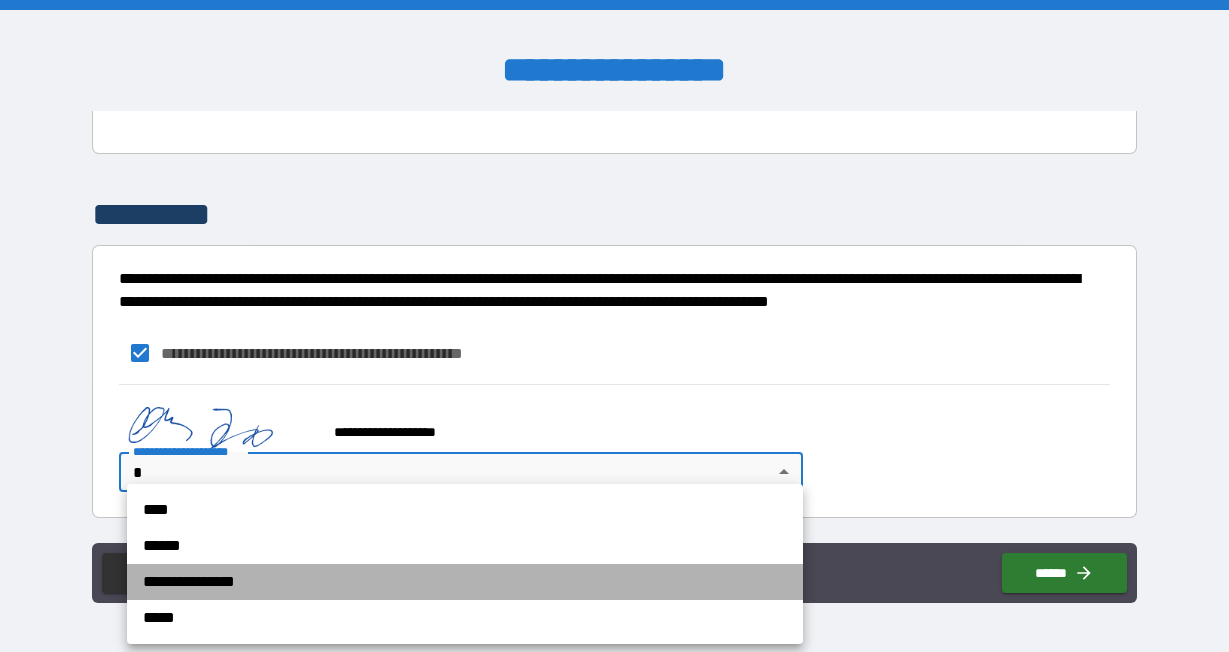 click on "**********" at bounding box center [465, 582] 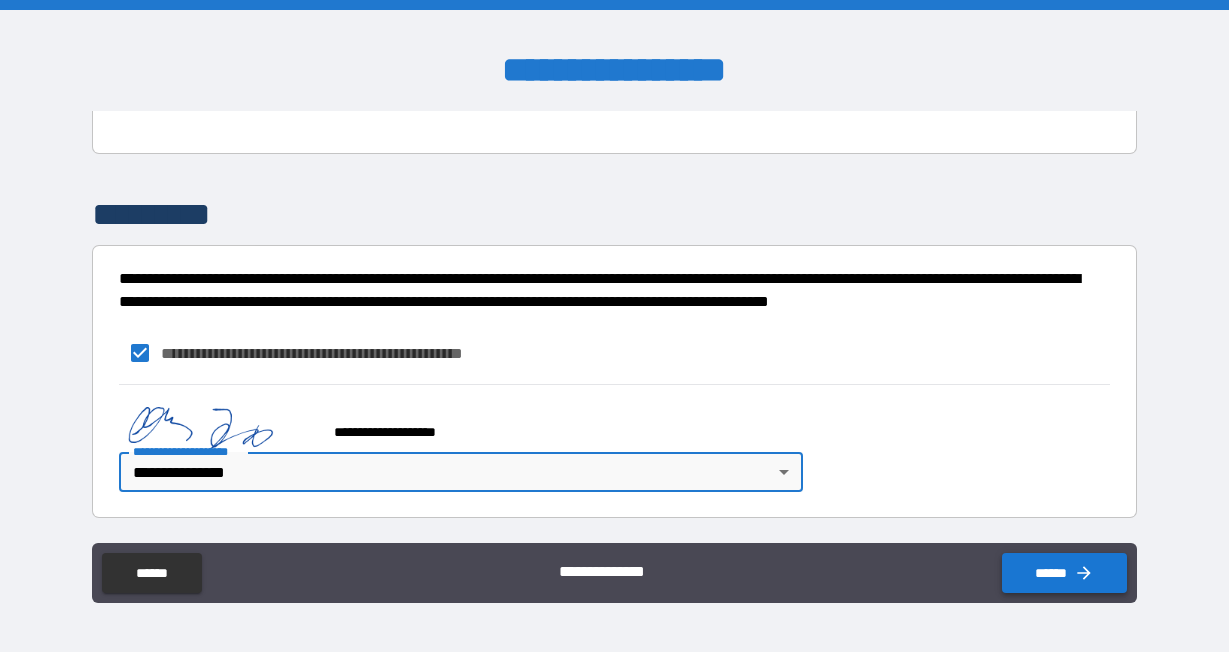 click on "******" at bounding box center (1064, 573) 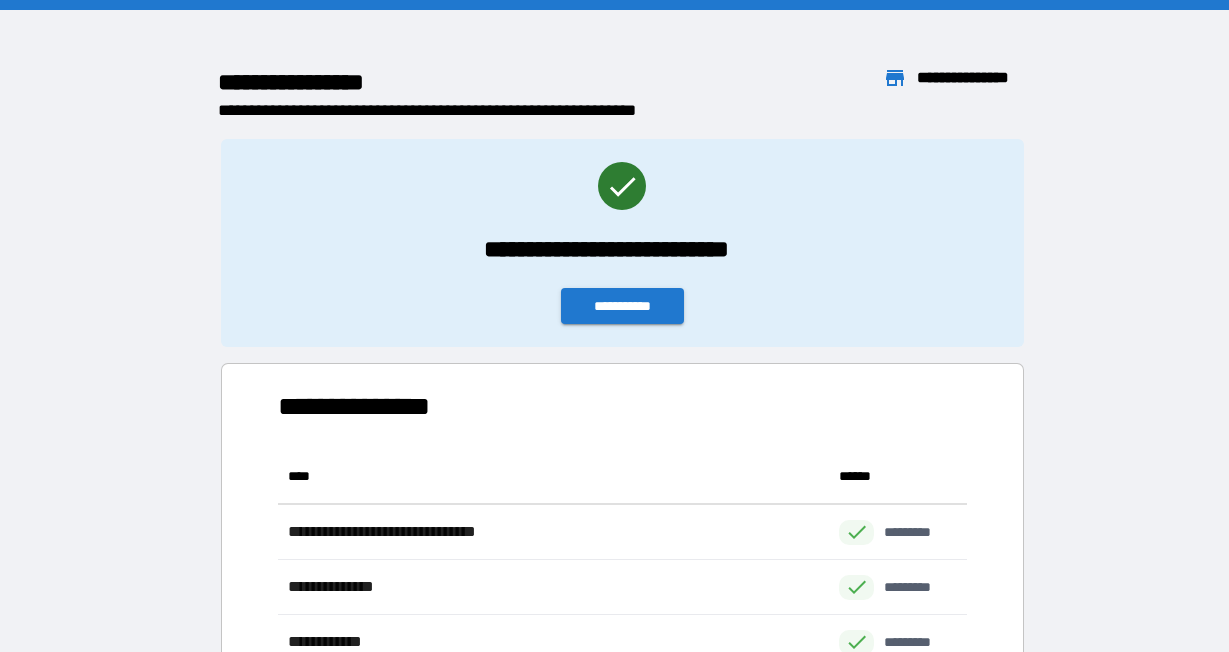 scroll, scrollTop: 1, scrollLeft: 1, axis: both 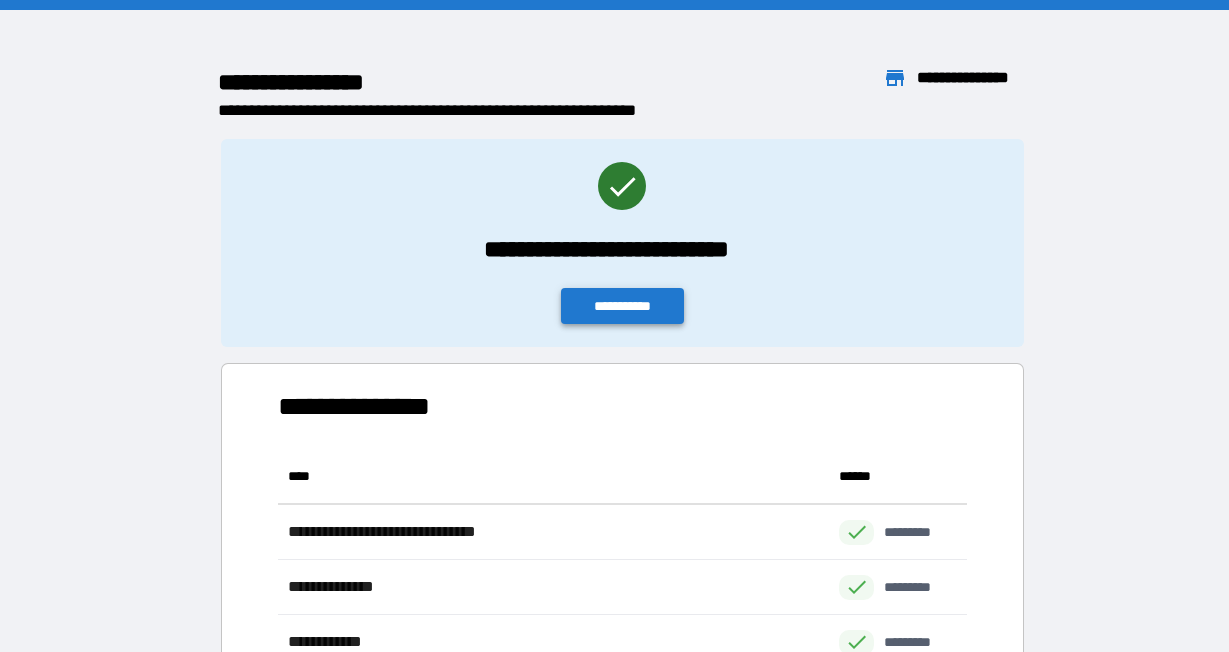 click on "**********" at bounding box center [623, 306] 